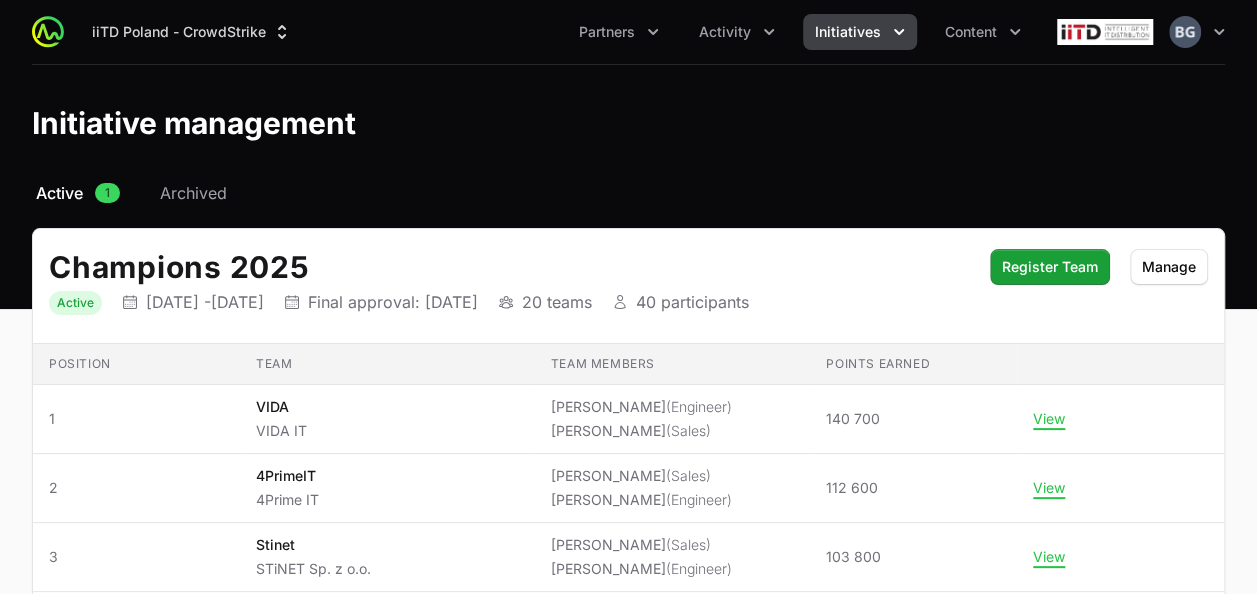 scroll, scrollTop: 200, scrollLeft: 0, axis: vertical 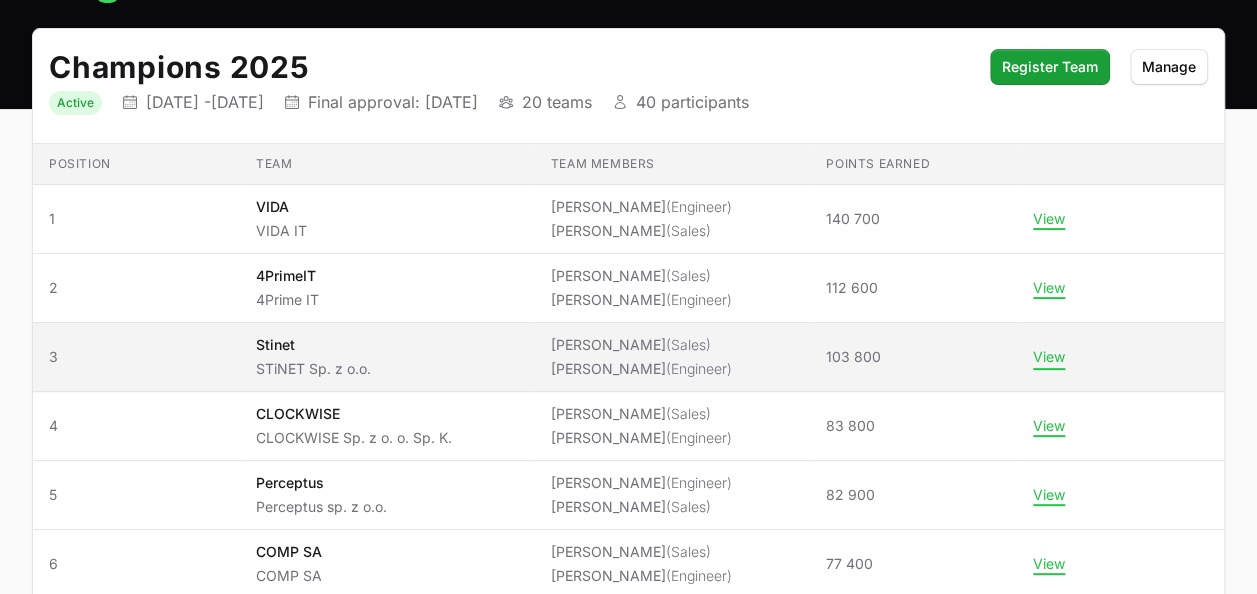 click on "View" 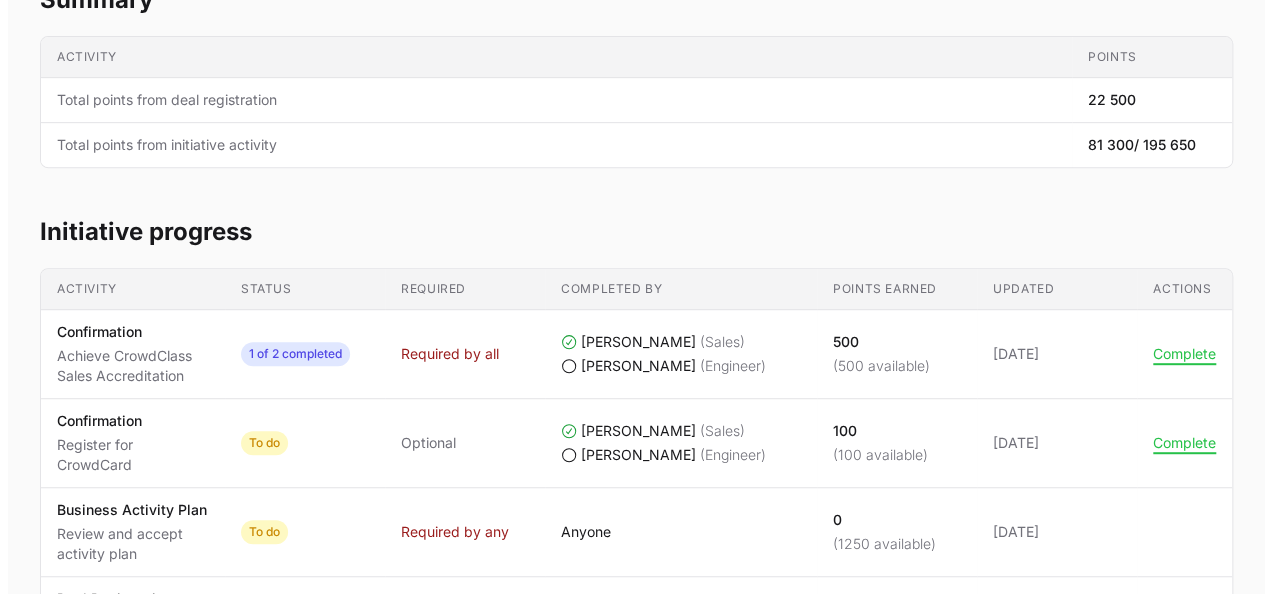 scroll, scrollTop: 400, scrollLeft: 0, axis: vertical 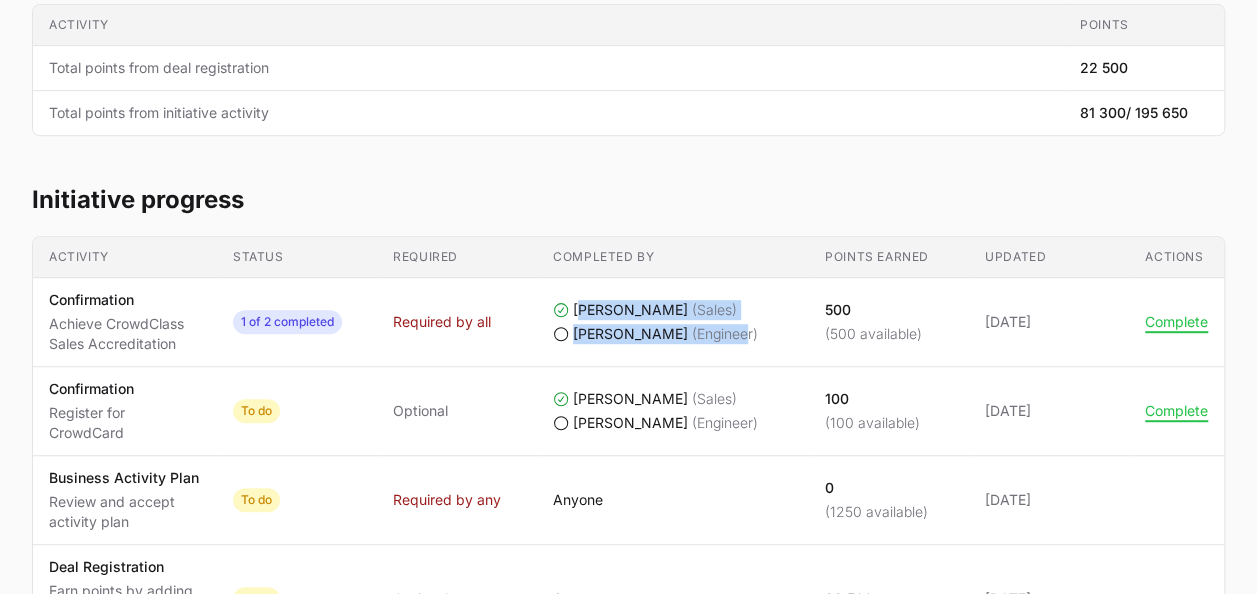 drag, startPoint x: 578, startPoint y: 316, endPoint x: 717, endPoint y: 331, distance: 139.807 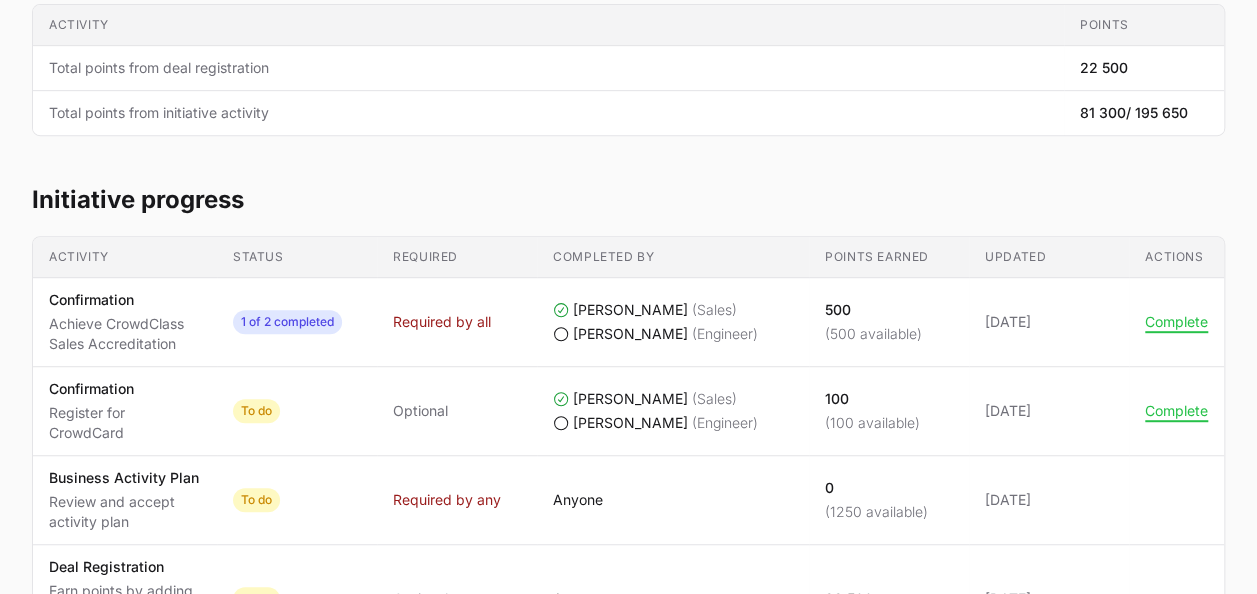 click on "(500 available)" 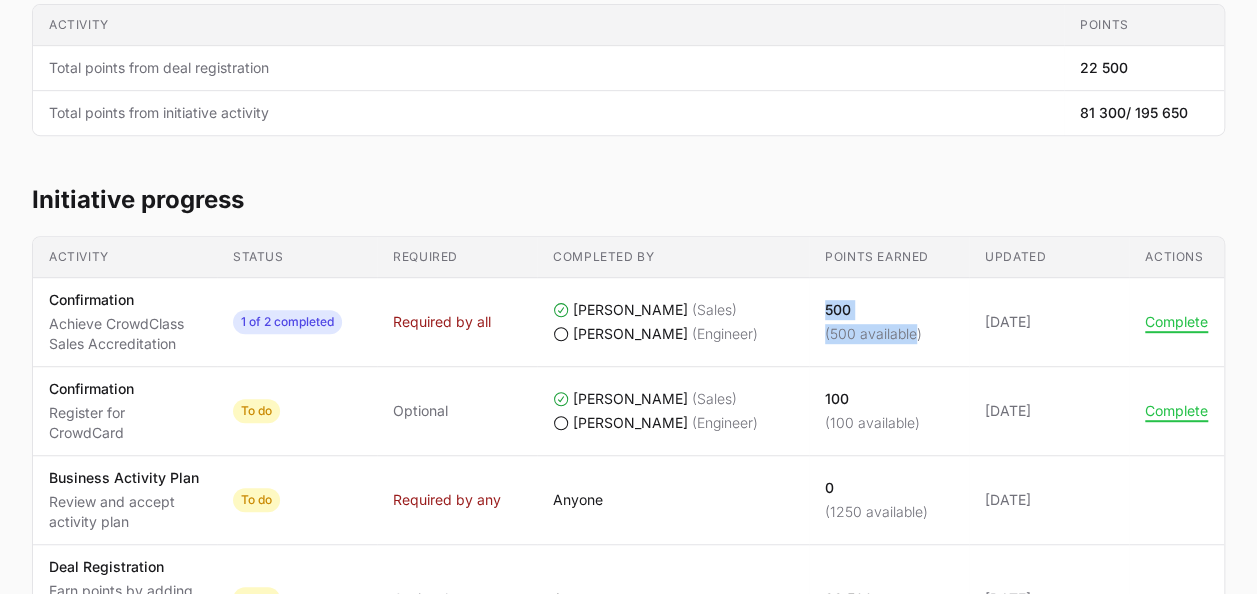 drag, startPoint x: 824, startPoint y: 326, endPoint x: 910, endPoint y: 344, distance: 87.86353 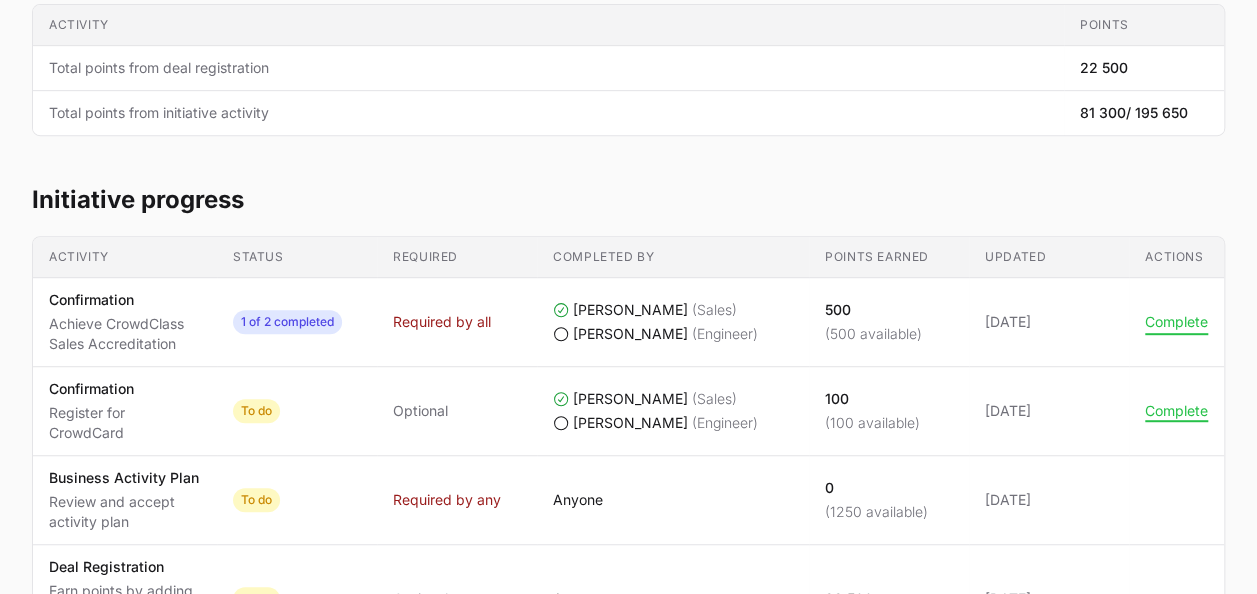 click on "Complete" 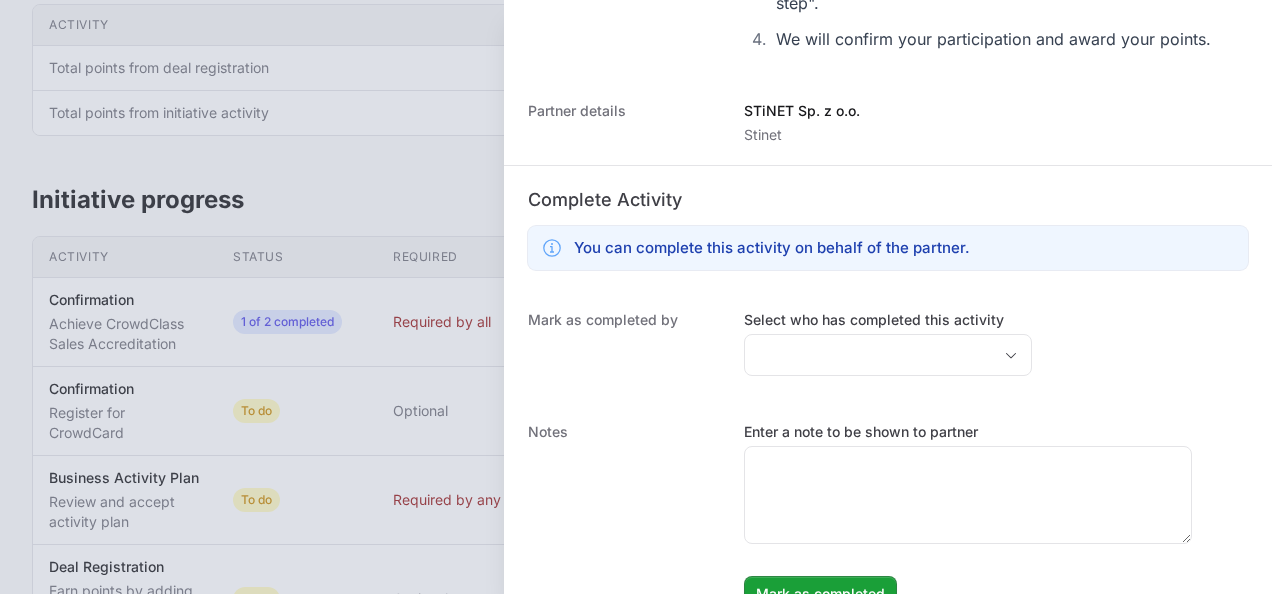 scroll, scrollTop: 996, scrollLeft: 0, axis: vertical 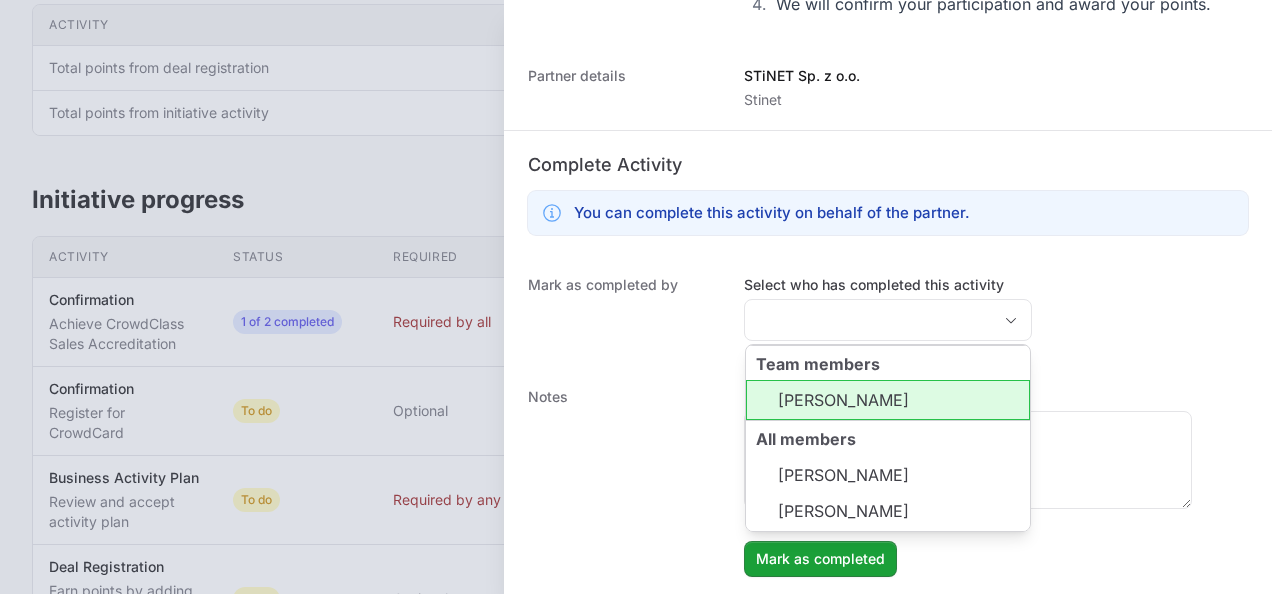 click at bounding box center (636, 297) 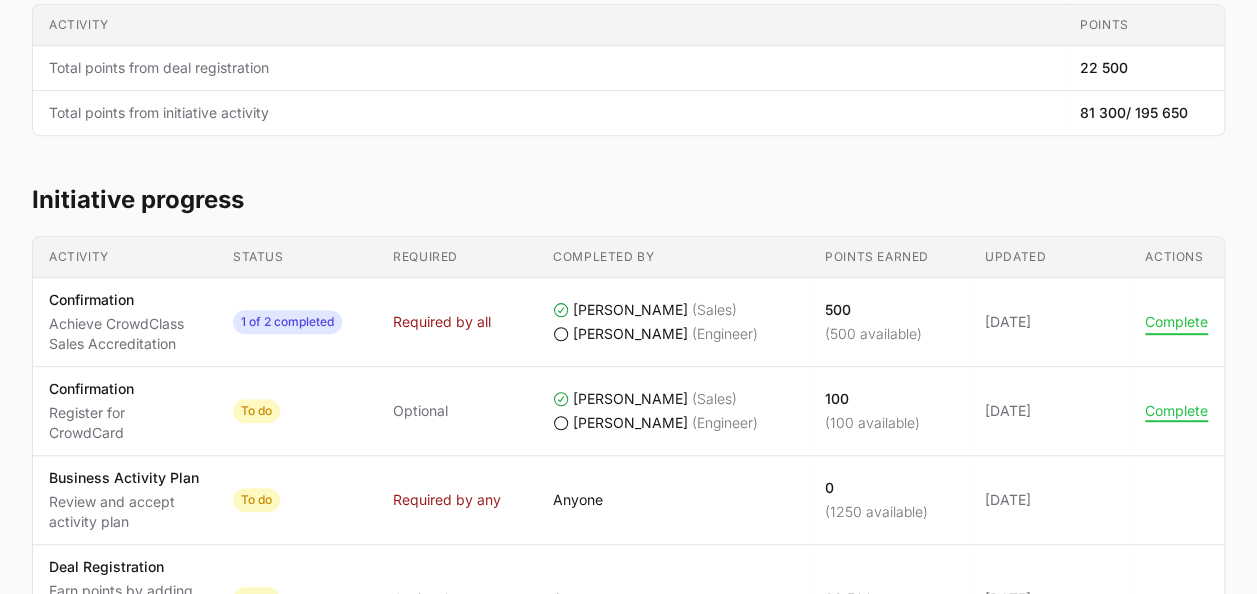 click on "Complete" 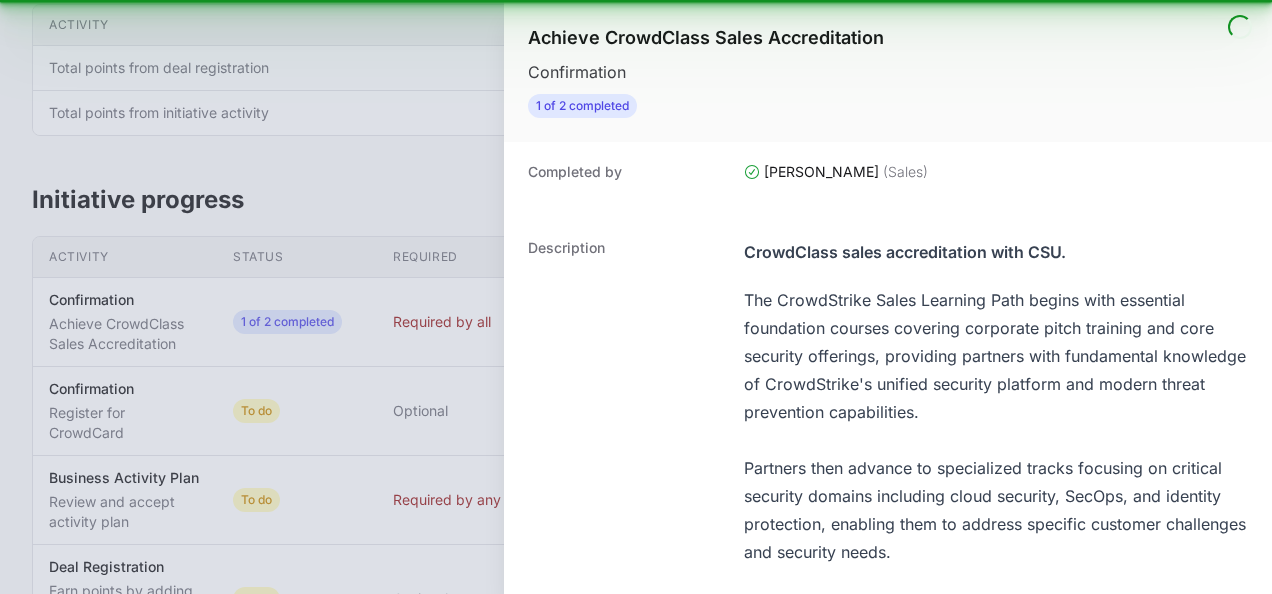 scroll, scrollTop: 996, scrollLeft: 0, axis: vertical 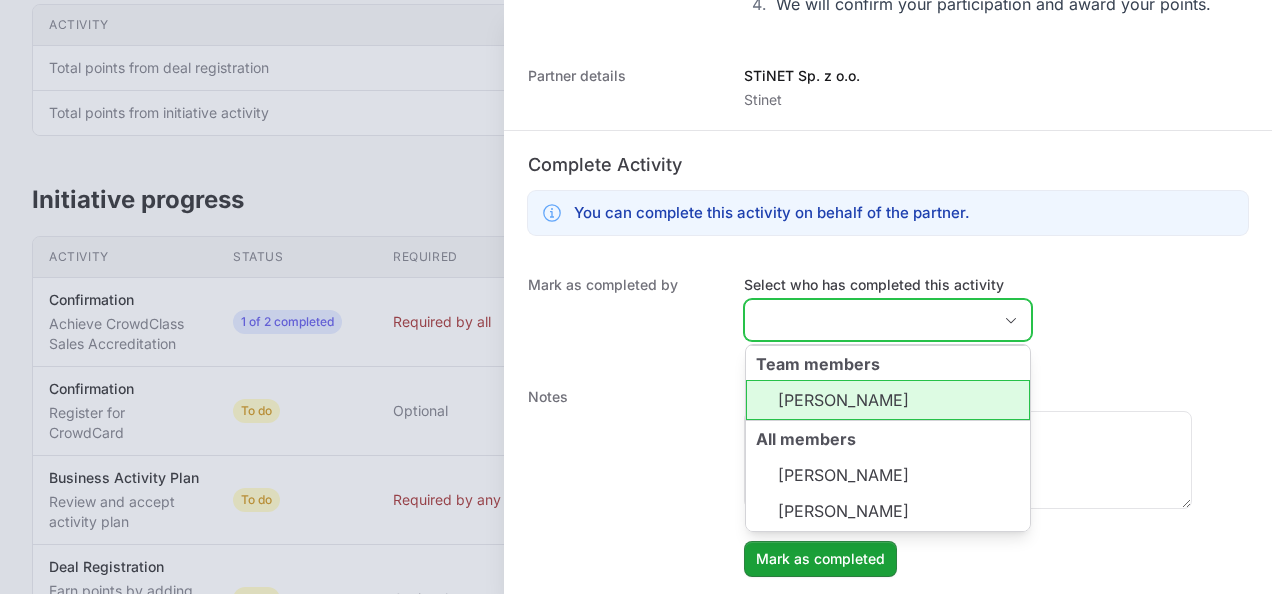 click on "Select who has completed this activity" at bounding box center [868, 320] 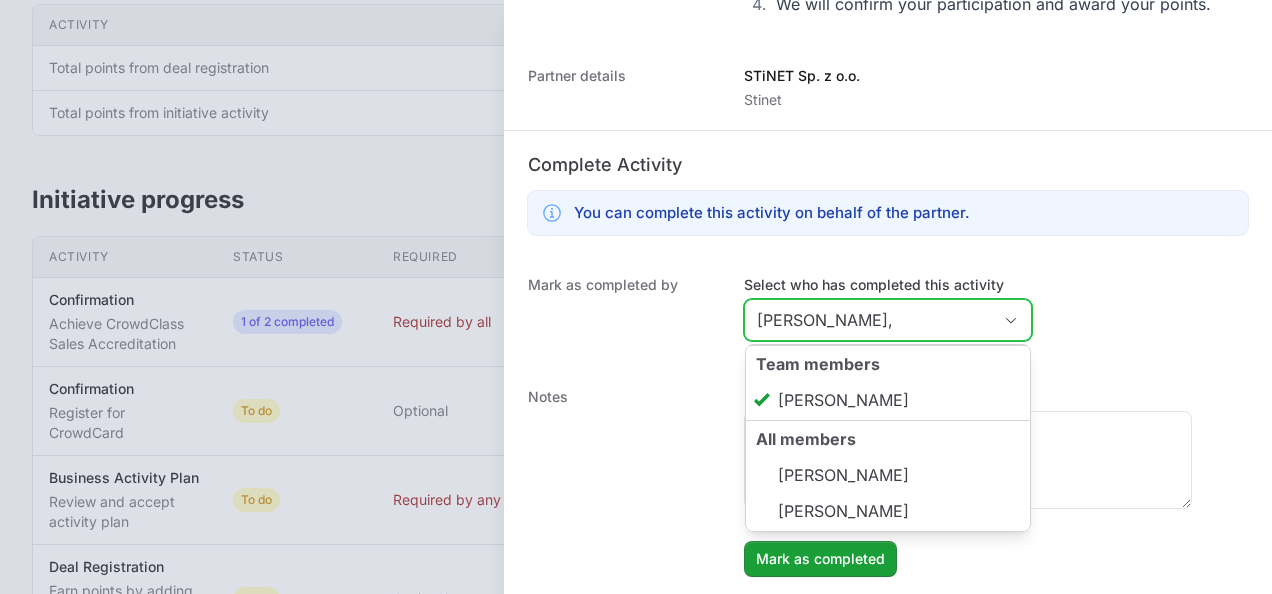 click on "Piotr Starosta, Team members Piotr Starosta All members Mariola Staszewska Marcin Filipczak" at bounding box center [888, 320] 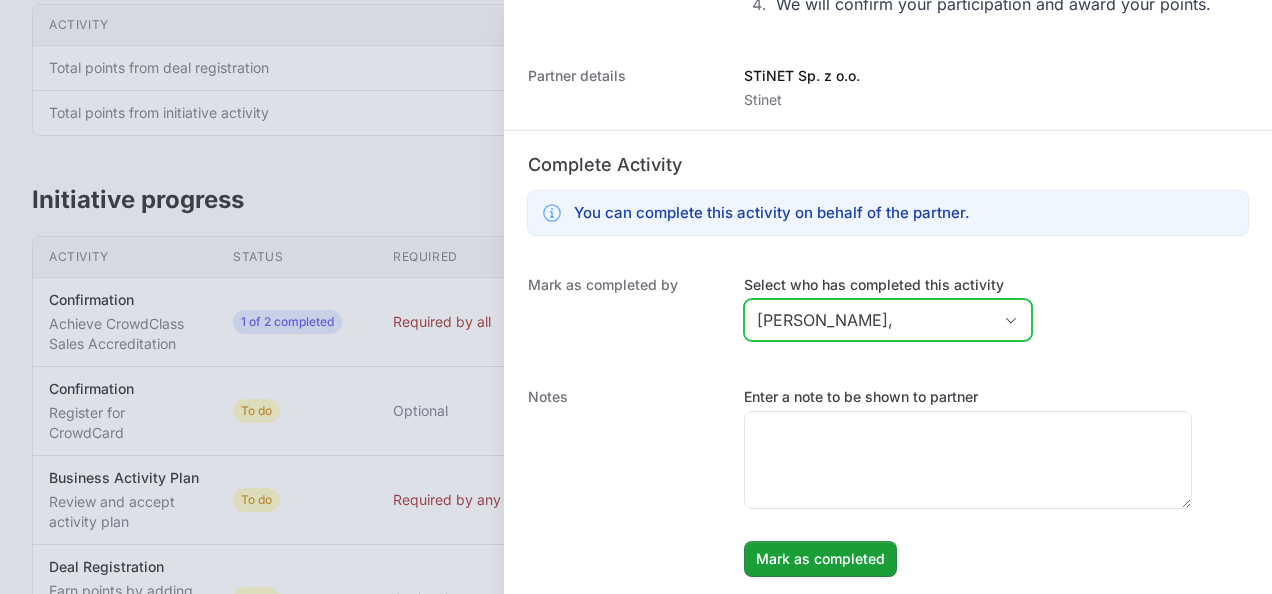 click at bounding box center [1011, 320] 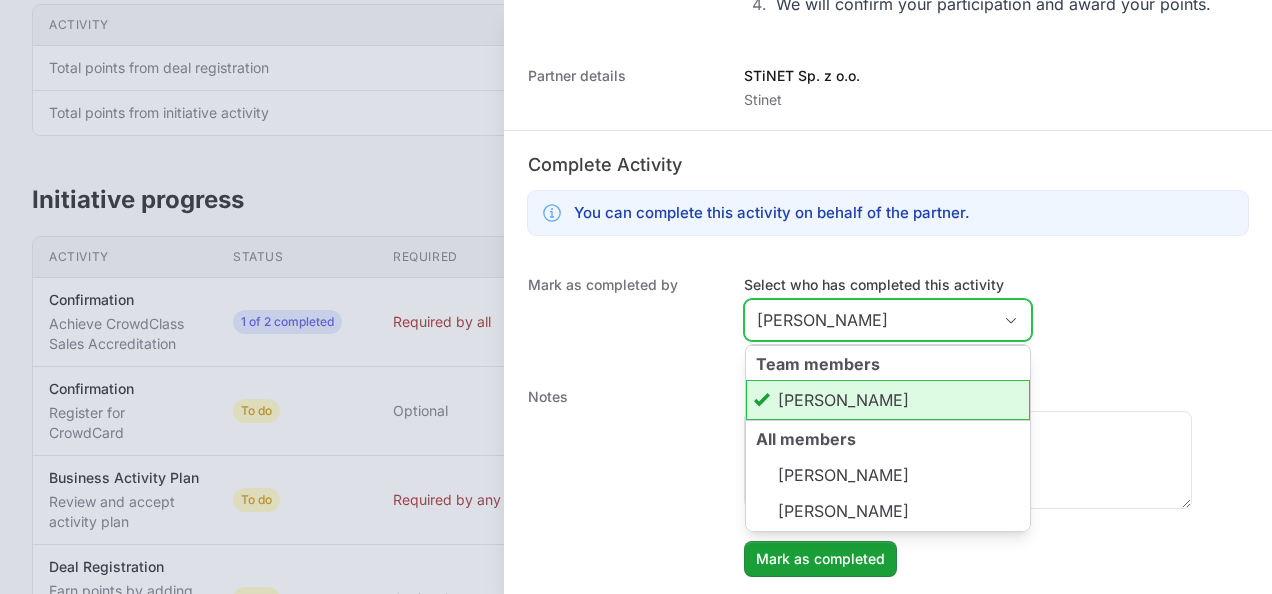 click on "[PERSON_NAME]" at bounding box center (868, 320) 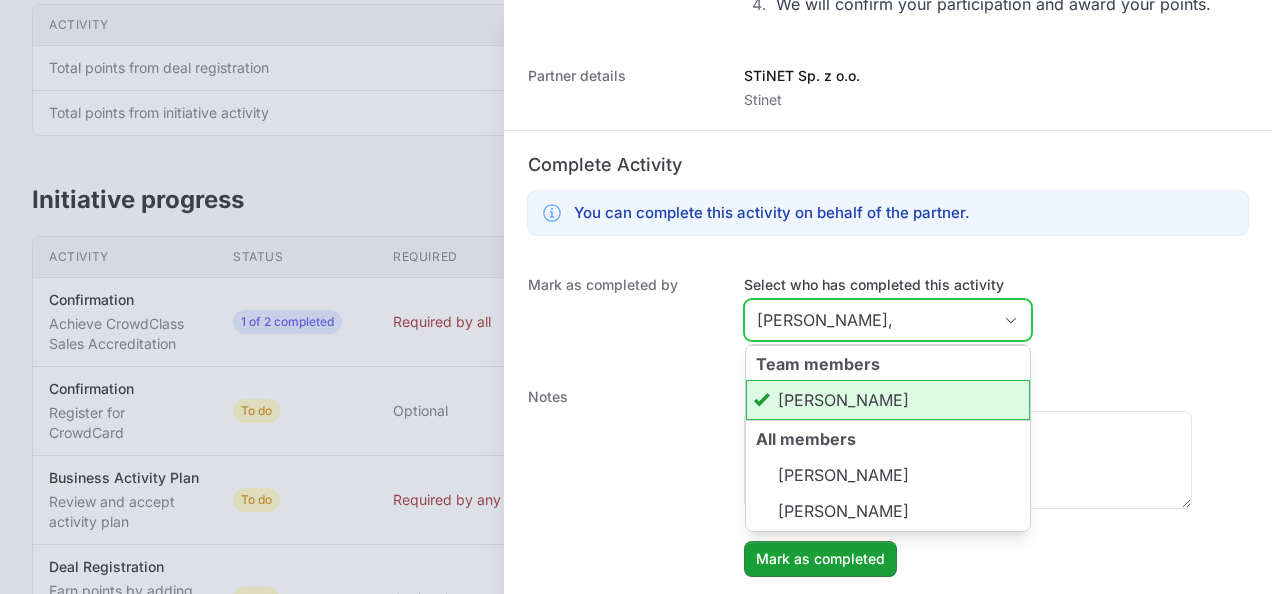 type on "[PERSON_NAME]" 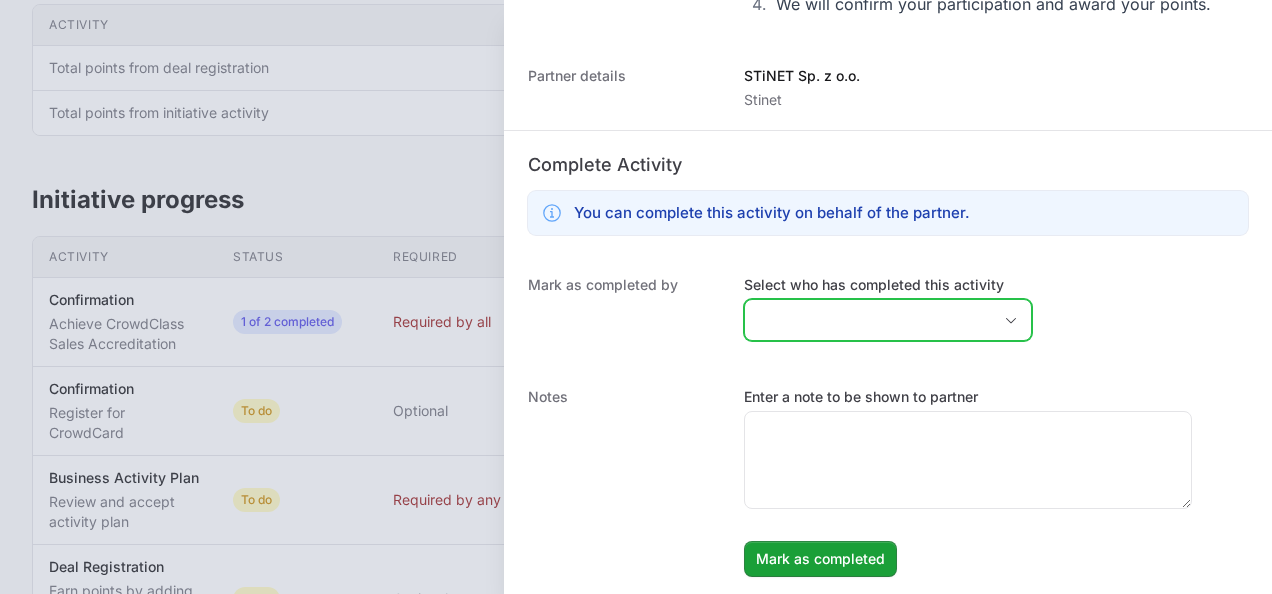 click on "Select who has completed this activity" at bounding box center [868, 320] 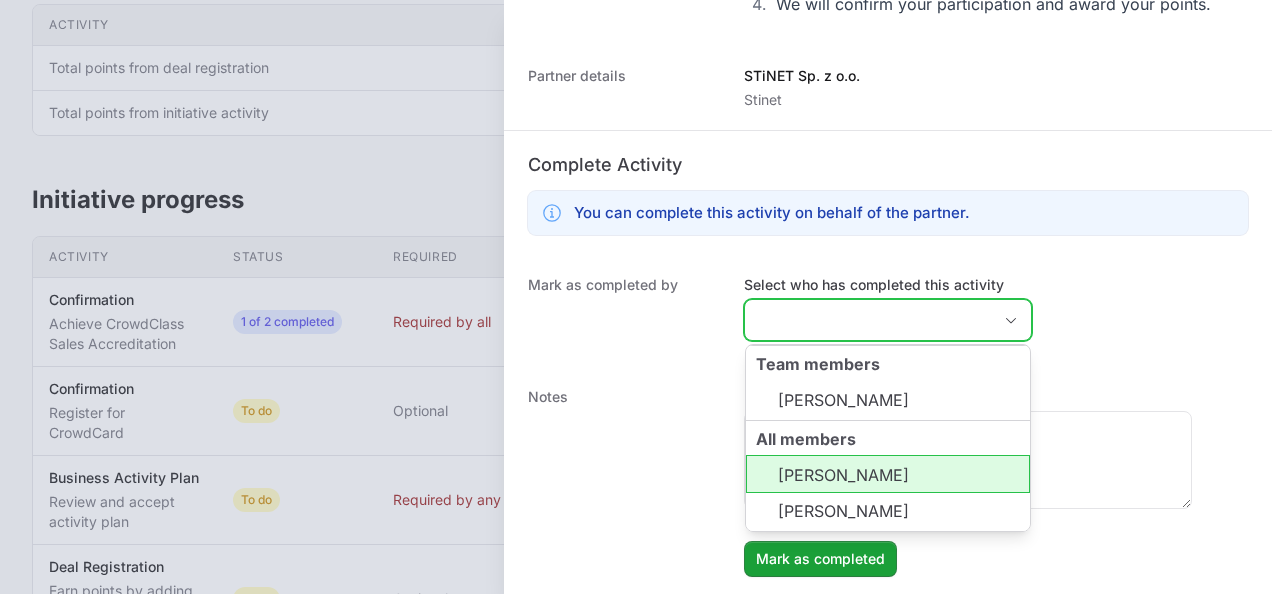 click on "[PERSON_NAME]" 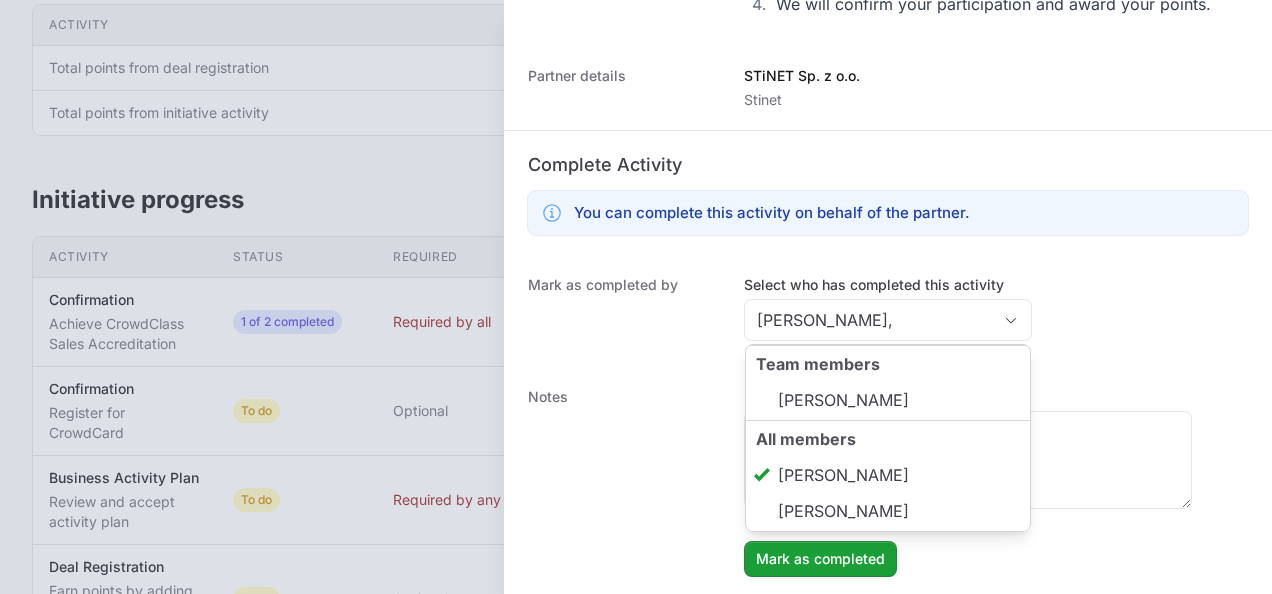 type on "[PERSON_NAME]" 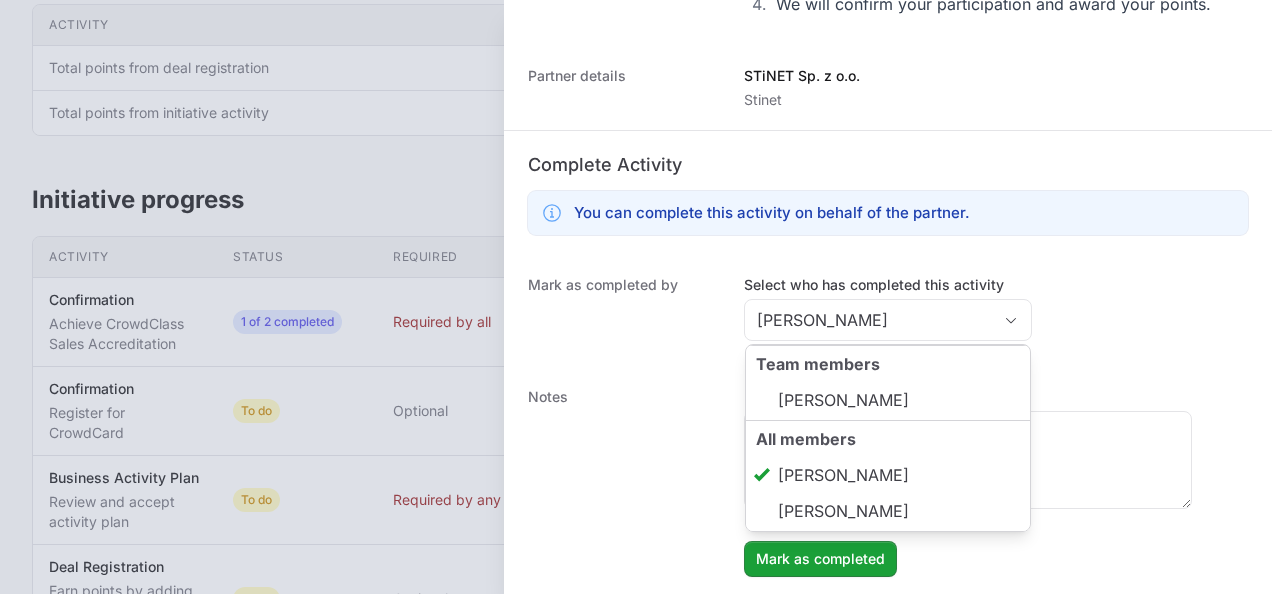 click on "Notes Enter a note to be shown to partner Mark as completed" 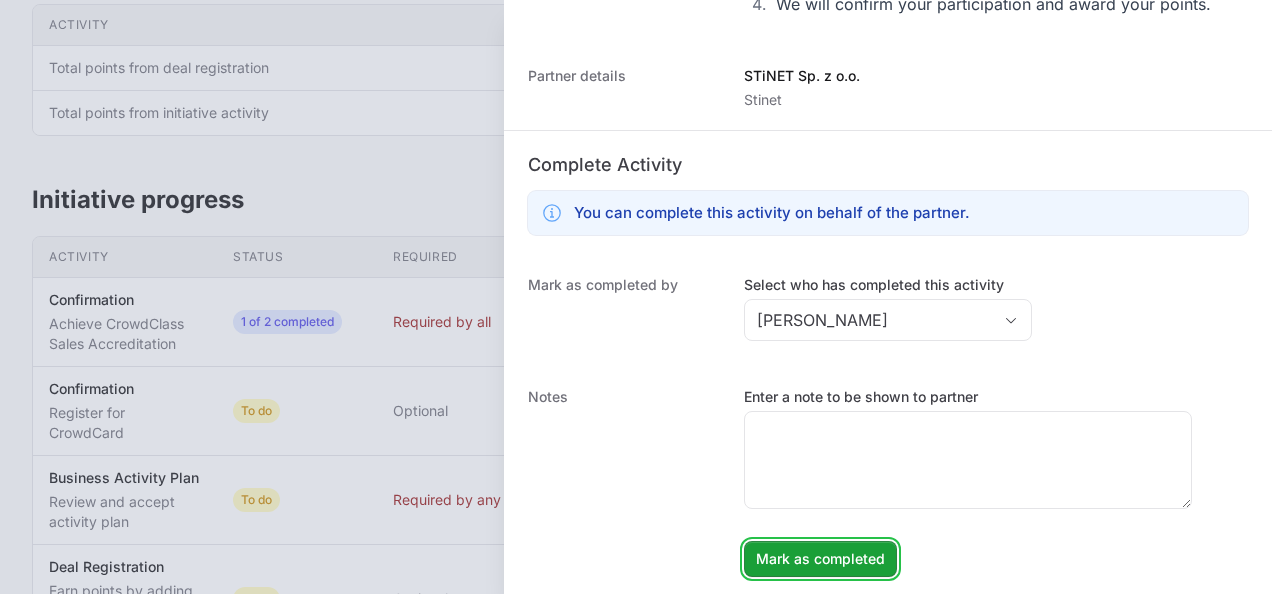 click on "Mark as completed" at bounding box center (820, 559) 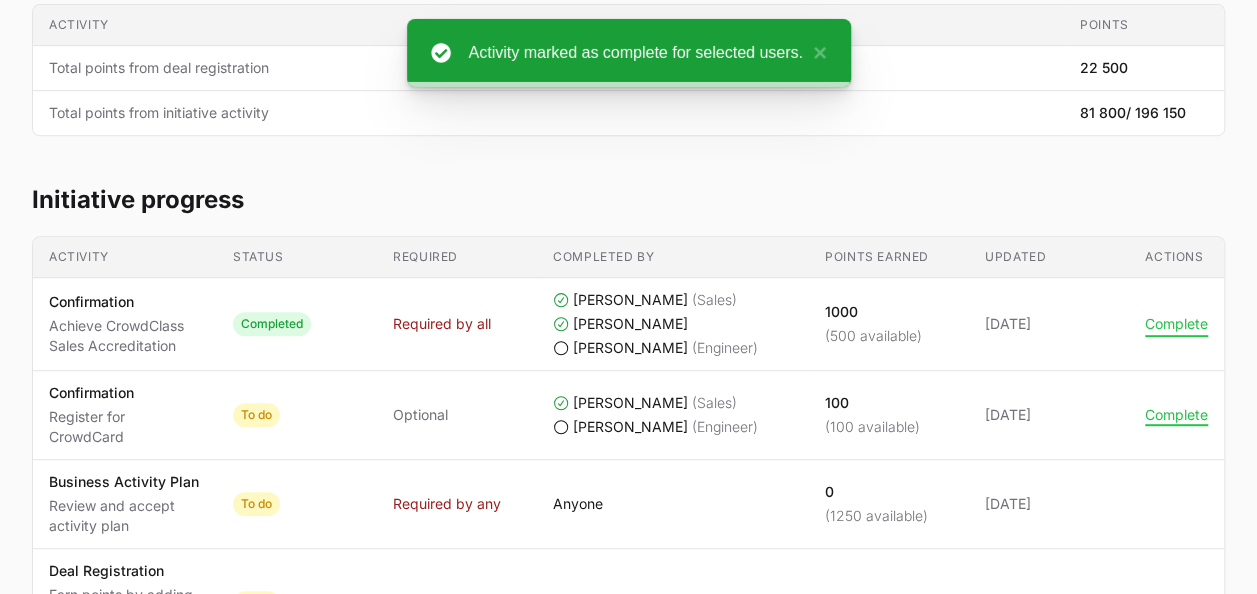 click on "Complete" 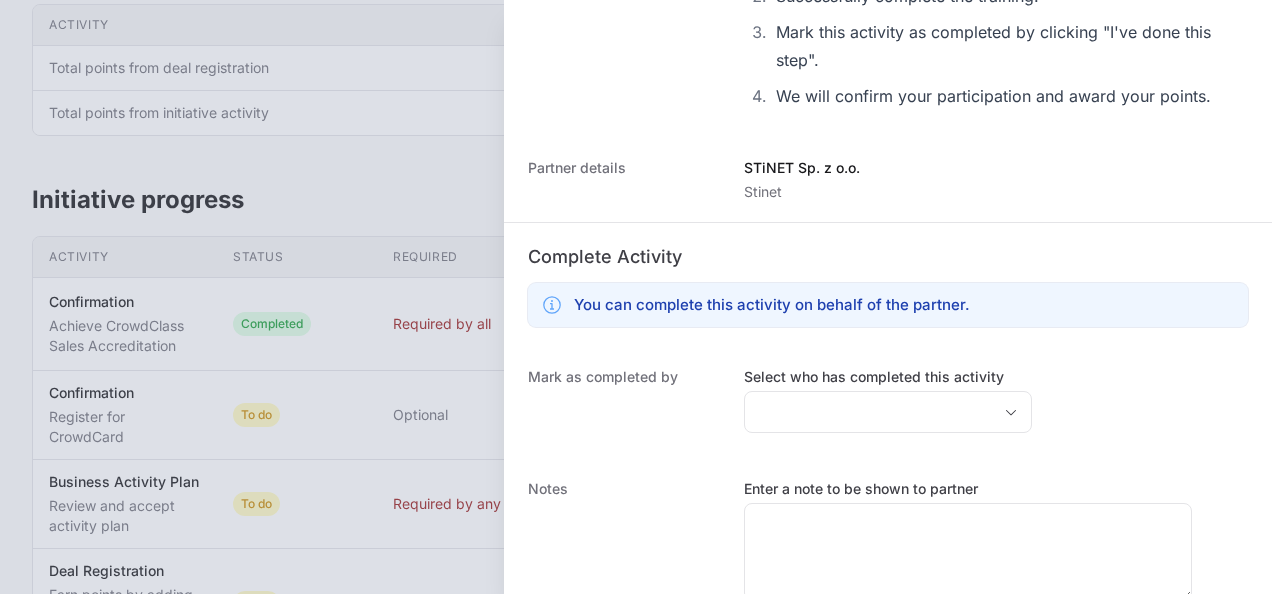 scroll, scrollTop: 1024, scrollLeft: 0, axis: vertical 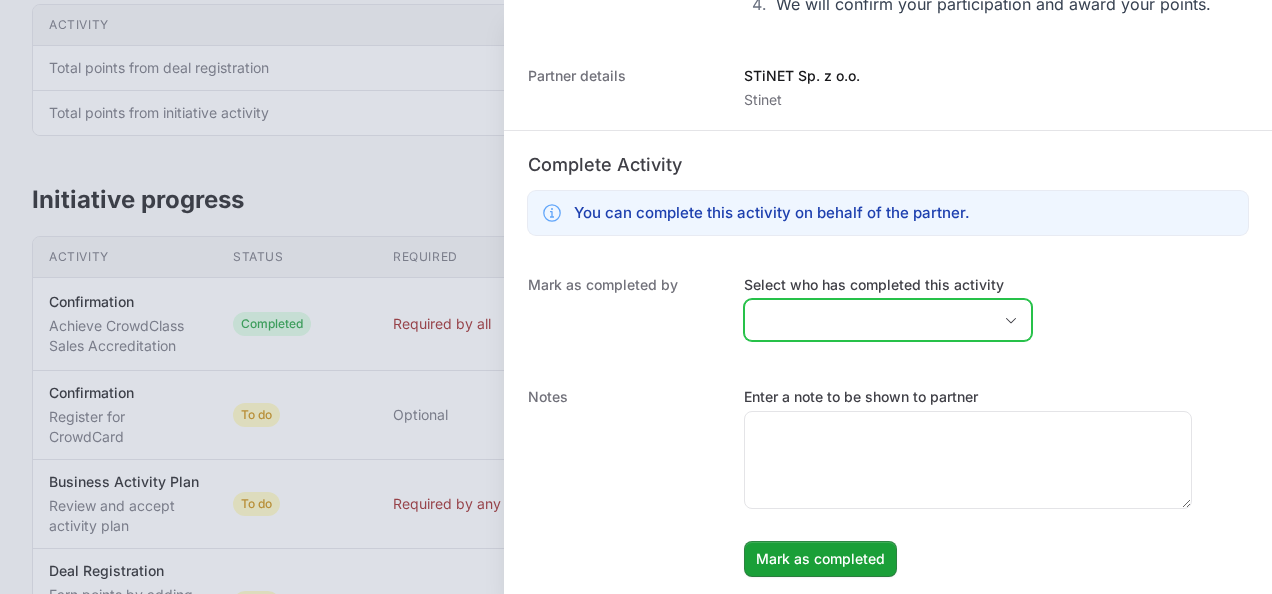 click on "Select who has completed this activity" at bounding box center [868, 320] 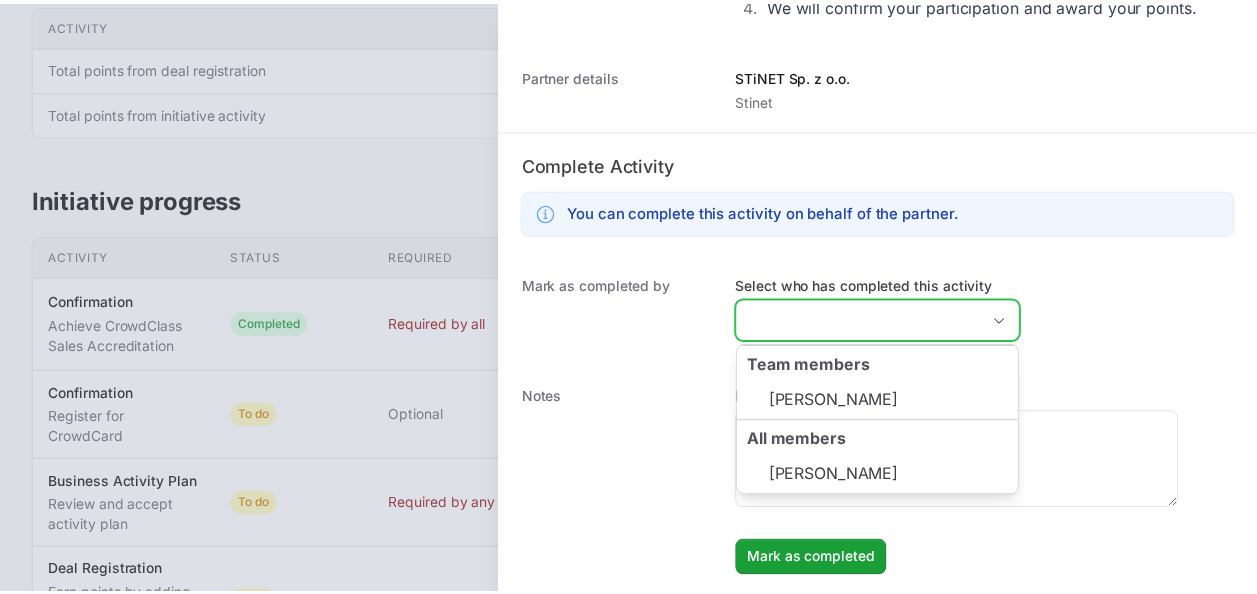 scroll, scrollTop: 1, scrollLeft: 0, axis: vertical 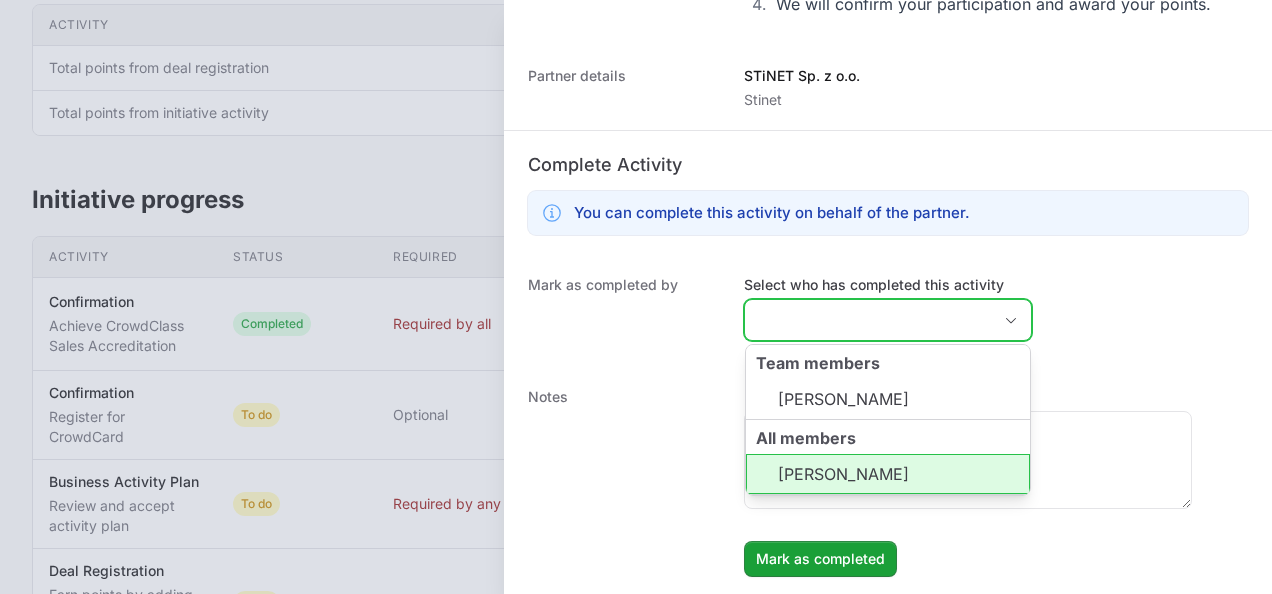 click on "[PERSON_NAME]" 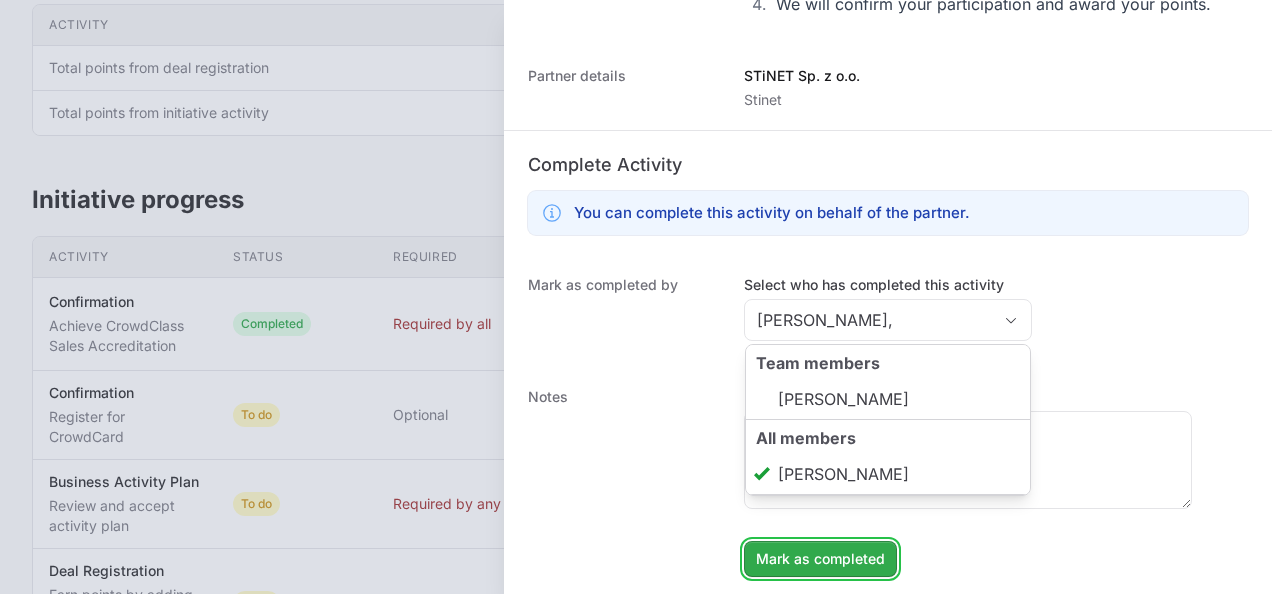type on "[PERSON_NAME]" 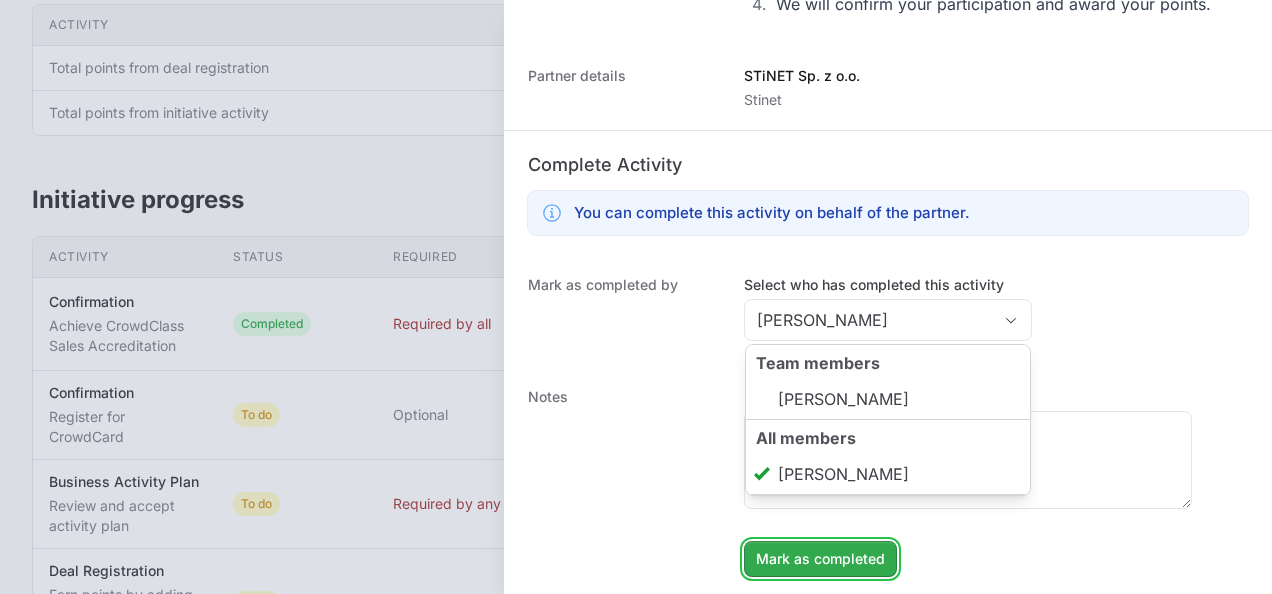 click on "Mark as completed" at bounding box center [820, 559] 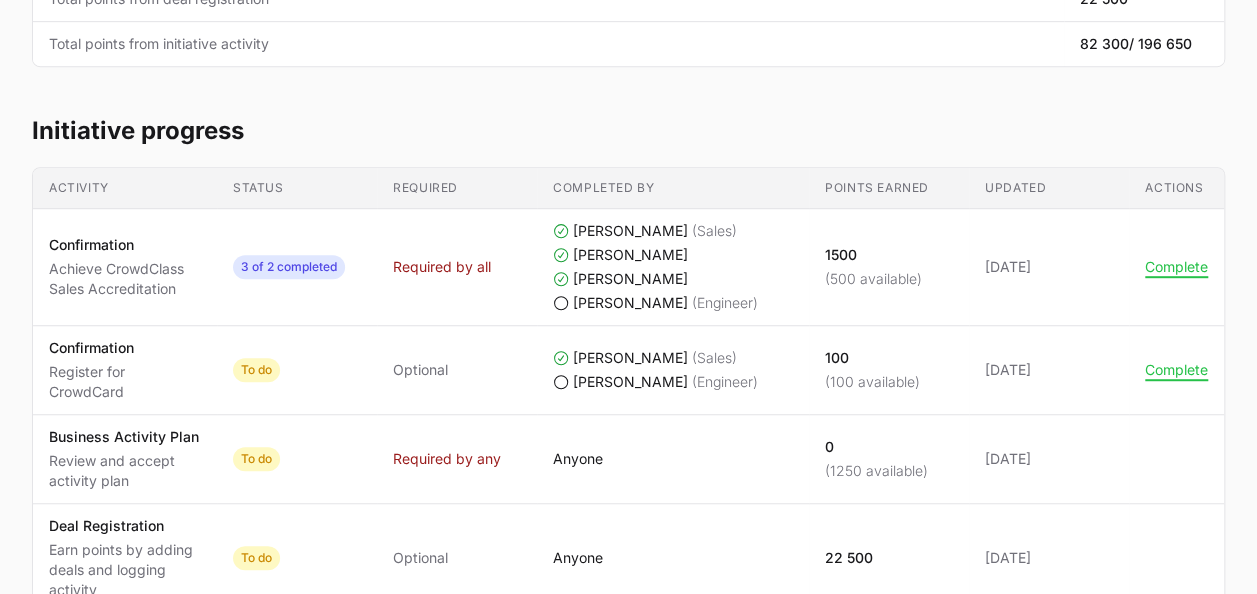 scroll, scrollTop: 500, scrollLeft: 0, axis: vertical 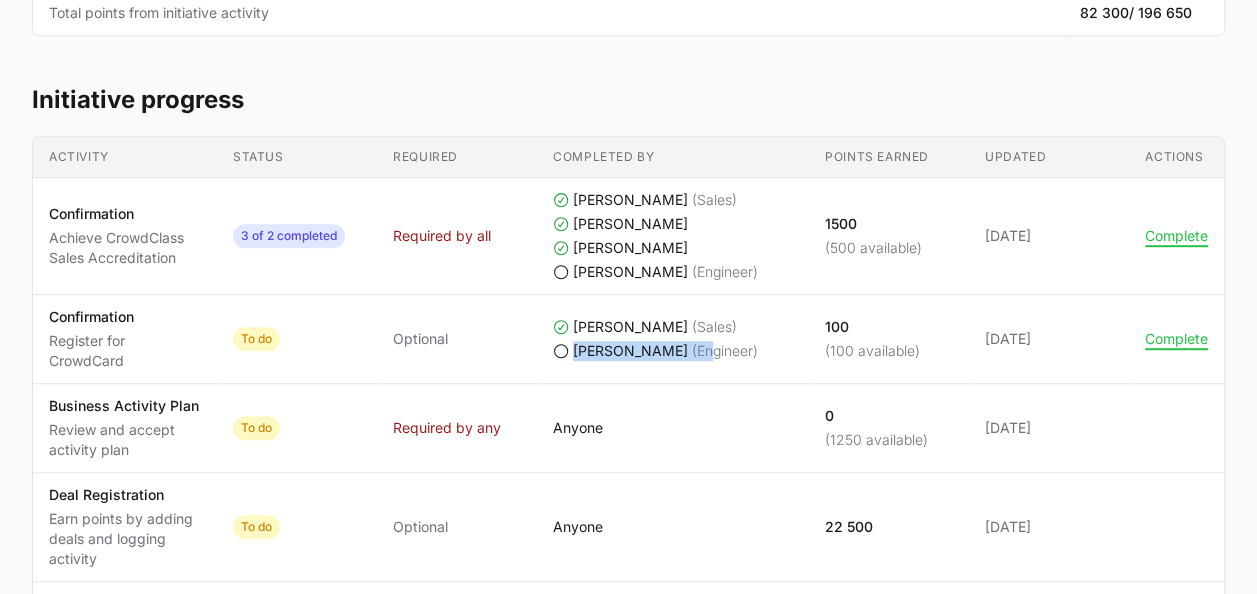 drag, startPoint x: 680, startPoint y: 350, endPoint x: 553, endPoint y: 346, distance: 127.06297 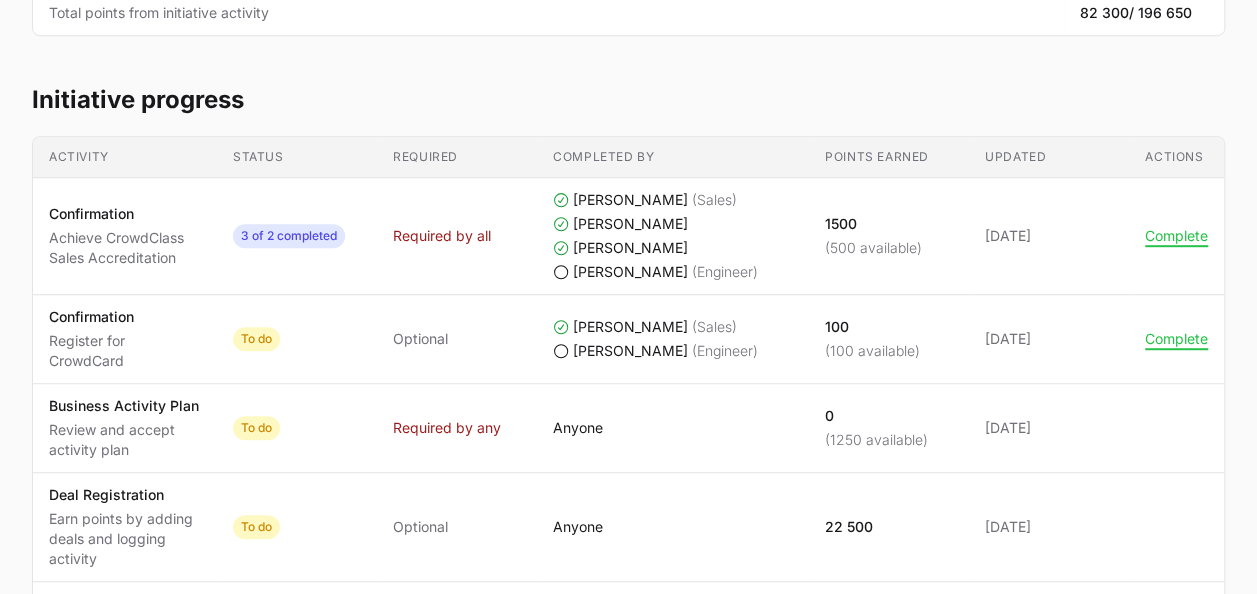 click 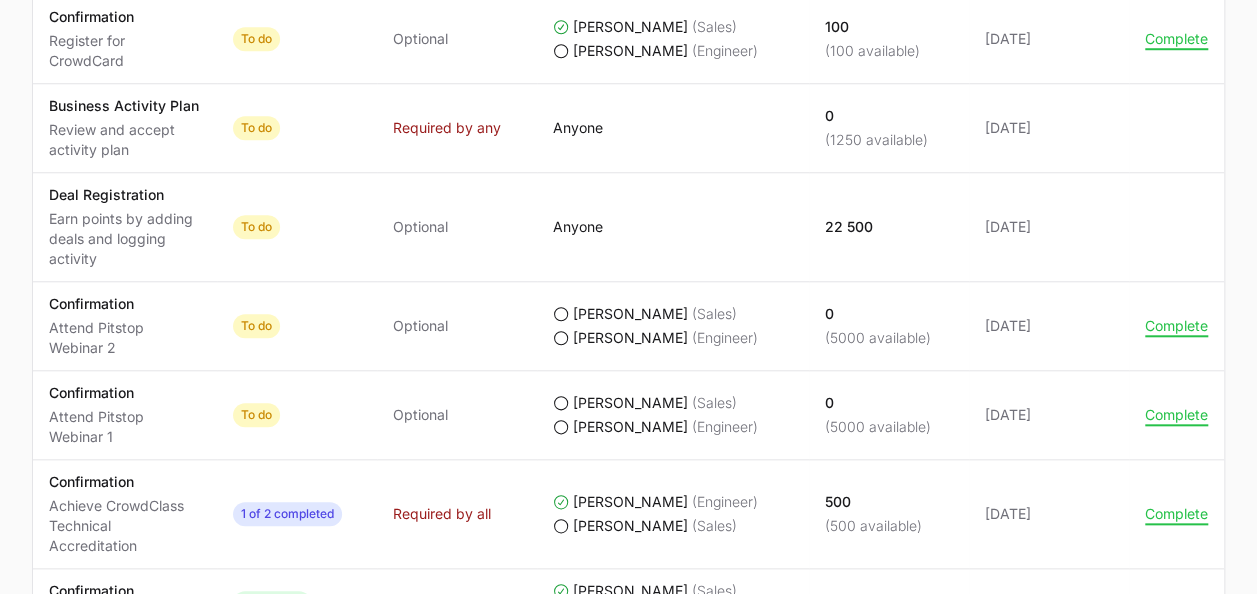 scroll, scrollTop: 900, scrollLeft: 0, axis: vertical 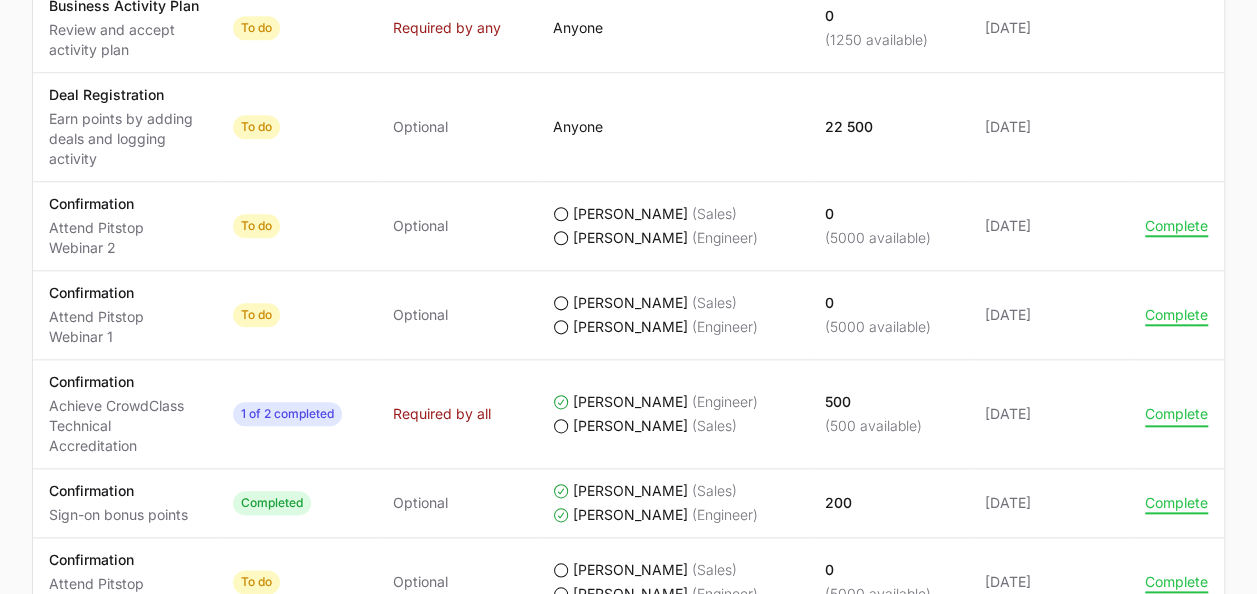 click on "Complete" 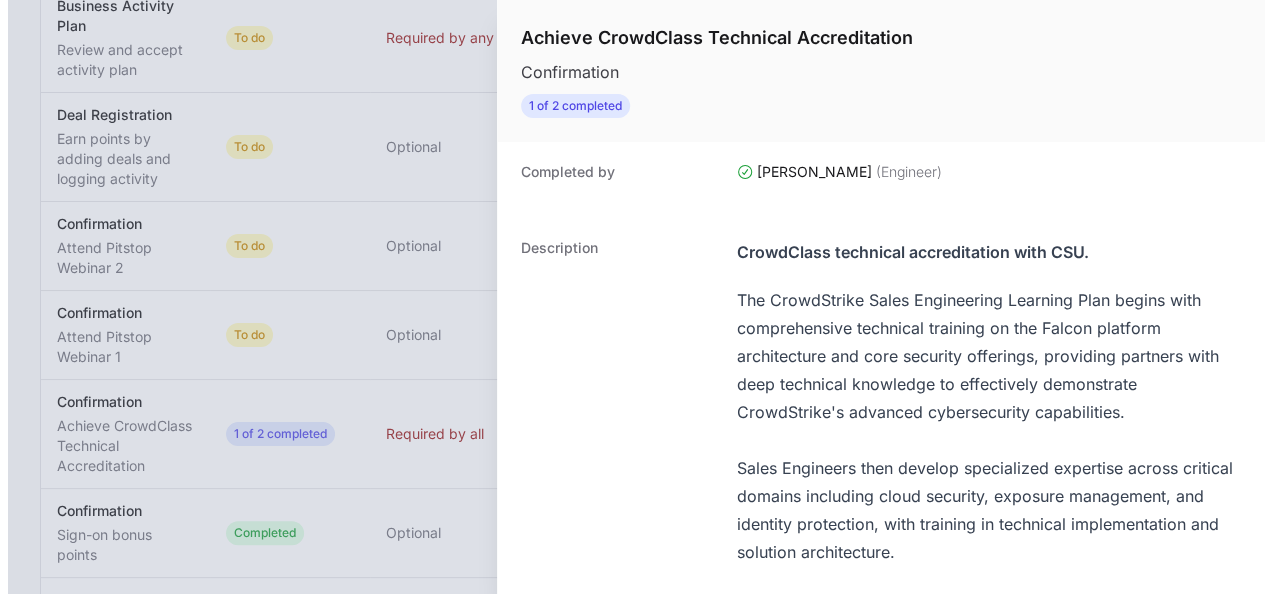 scroll, scrollTop: 880, scrollLeft: 0, axis: vertical 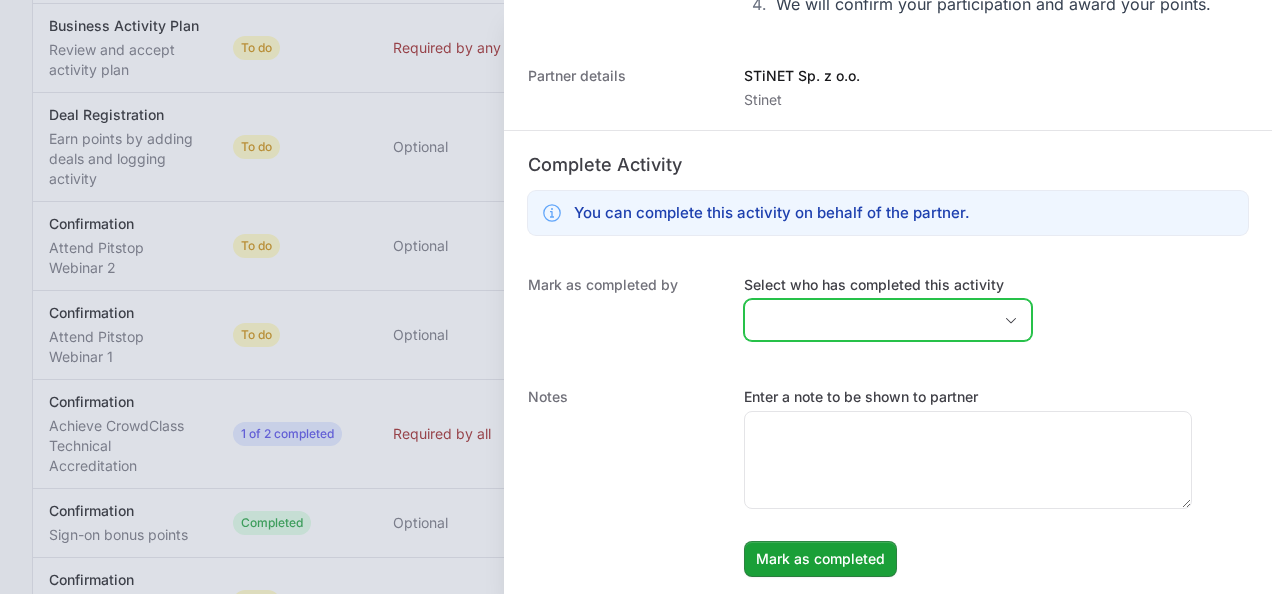click on "Select who has completed this activity" at bounding box center [868, 320] 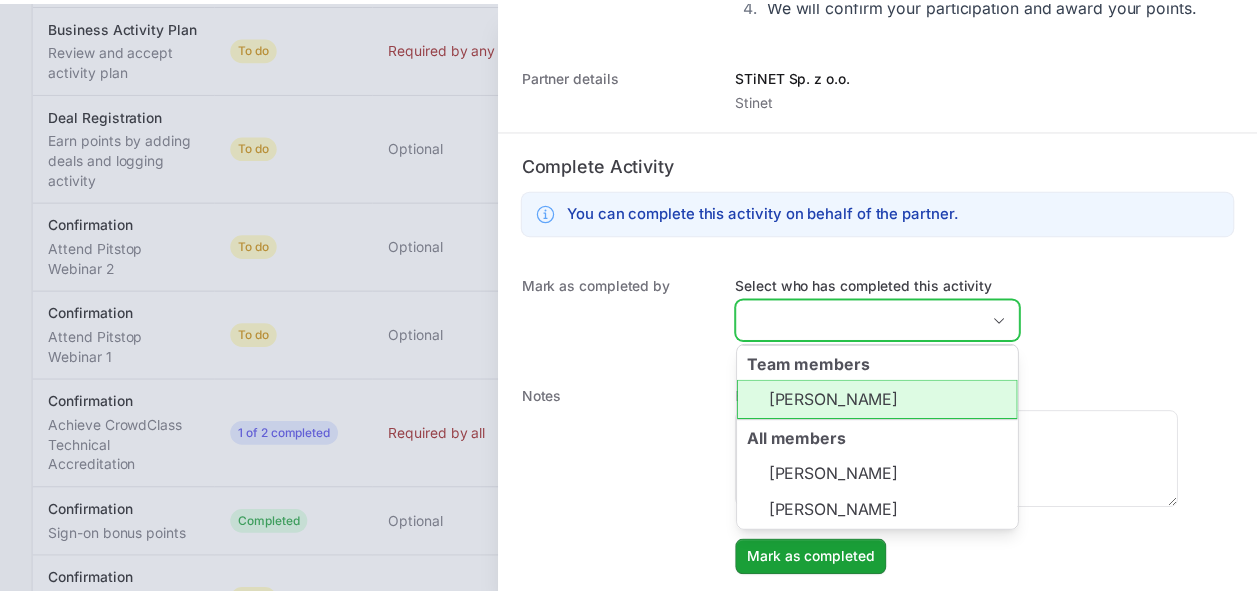scroll, scrollTop: 1, scrollLeft: 0, axis: vertical 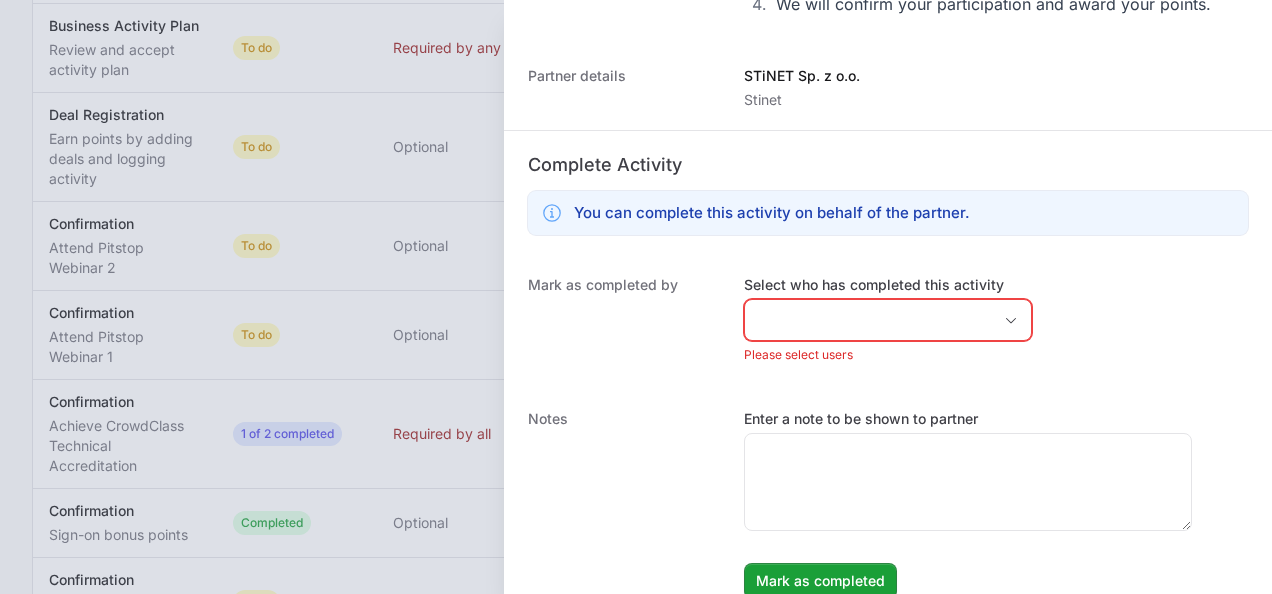 click at bounding box center (636, 297) 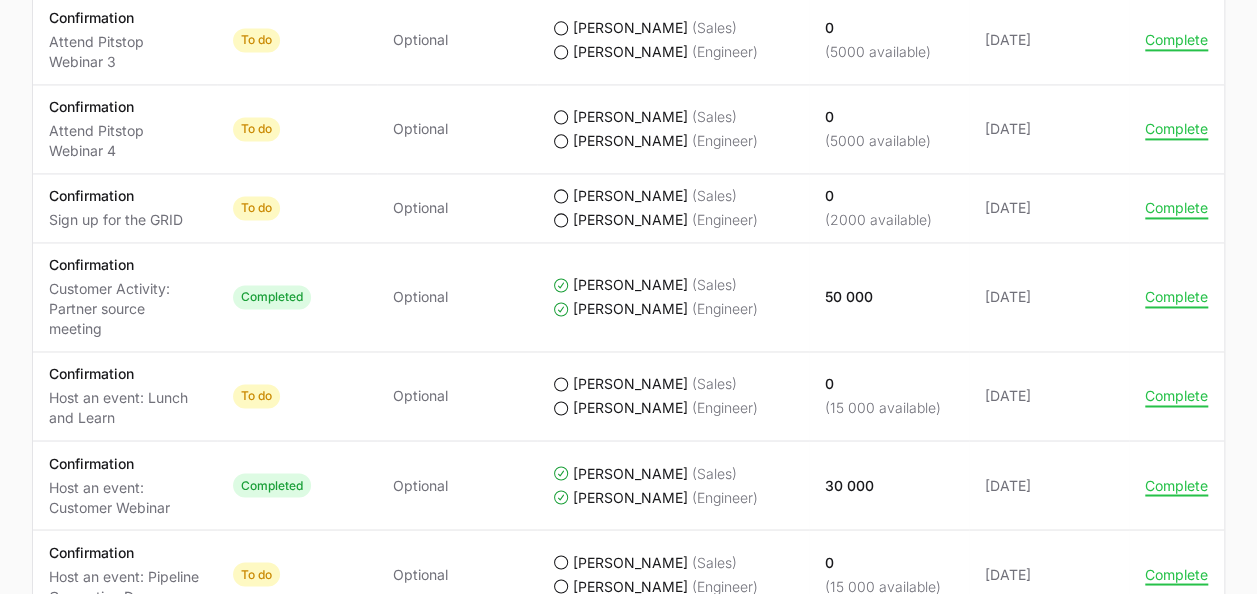 scroll, scrollTop: 1480, scrollLeft: 0, axis: vertical 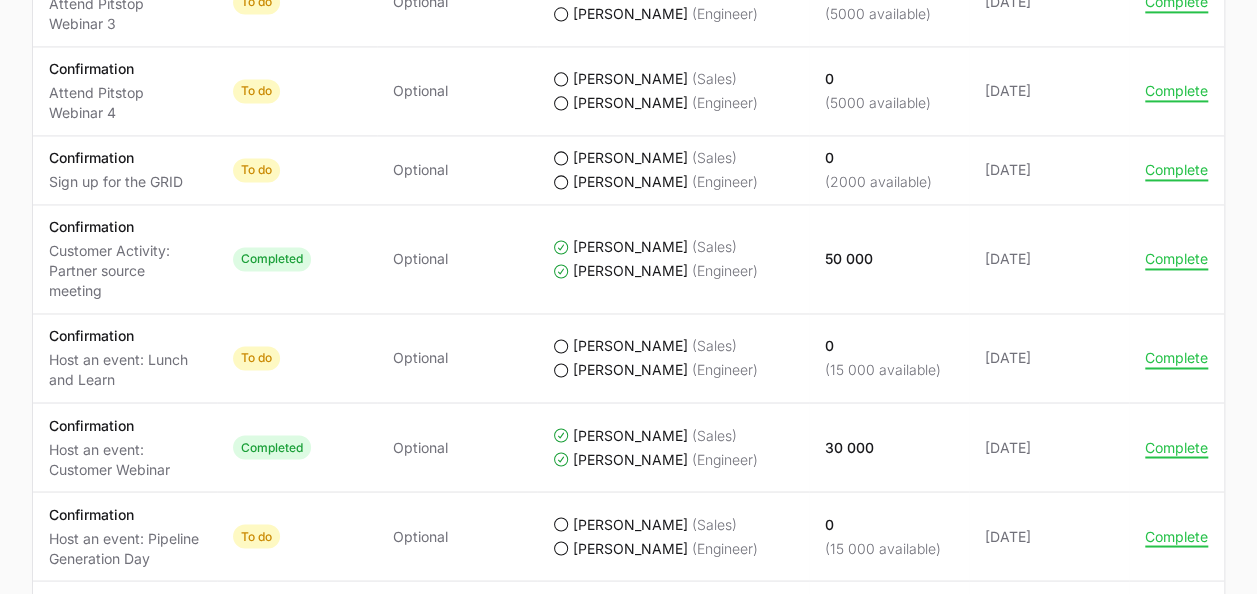 drag, startPoint x: 864, startPoint y: 438, endPoint x: 804, endPoint y: 445, distance: 60.40695 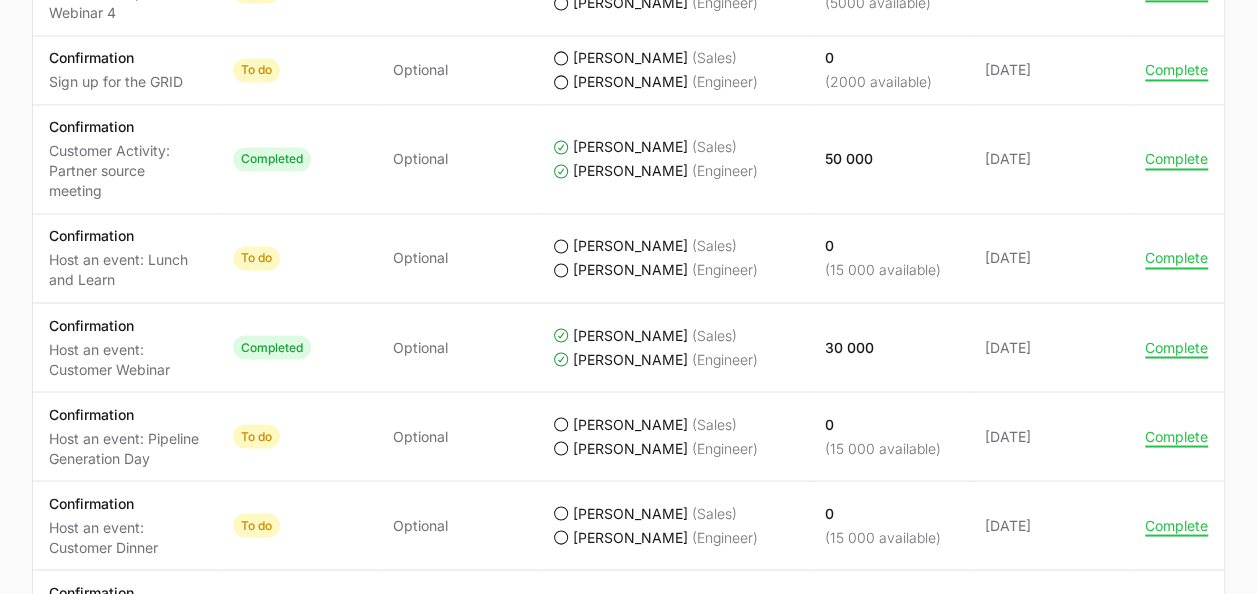 scroll, scrollTop: 1680, scrollLeft: 0, axis: vertical 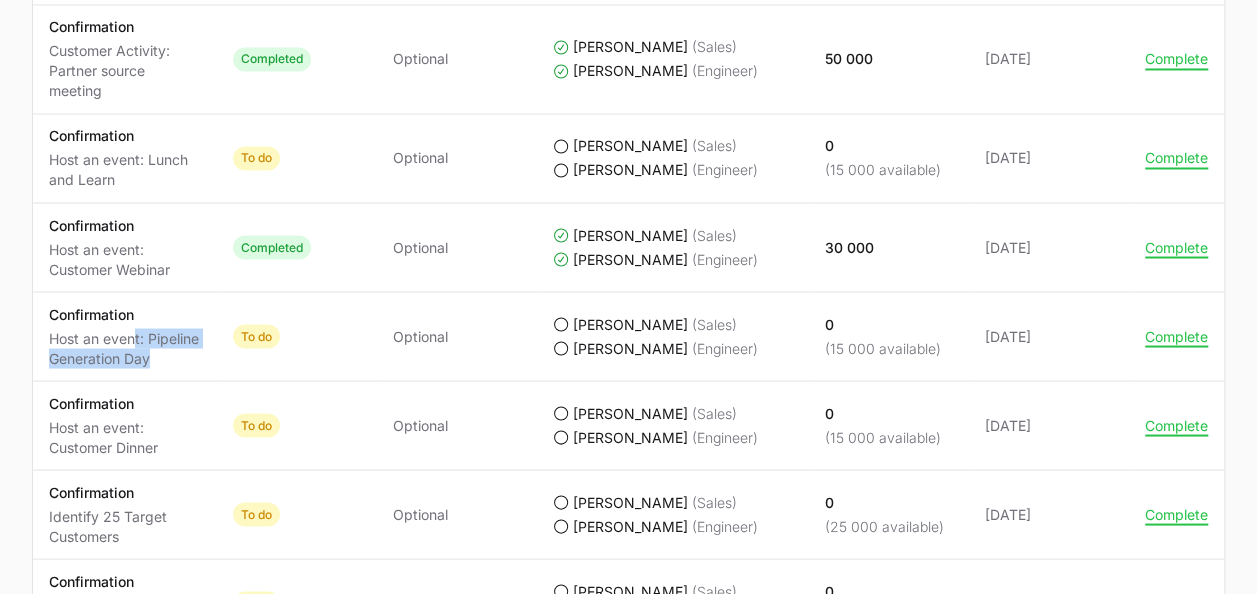 drag, startPoint x: 134, startPoint y: 329, endPoint x: 162, endPoint y: 352, distance: 36.23534 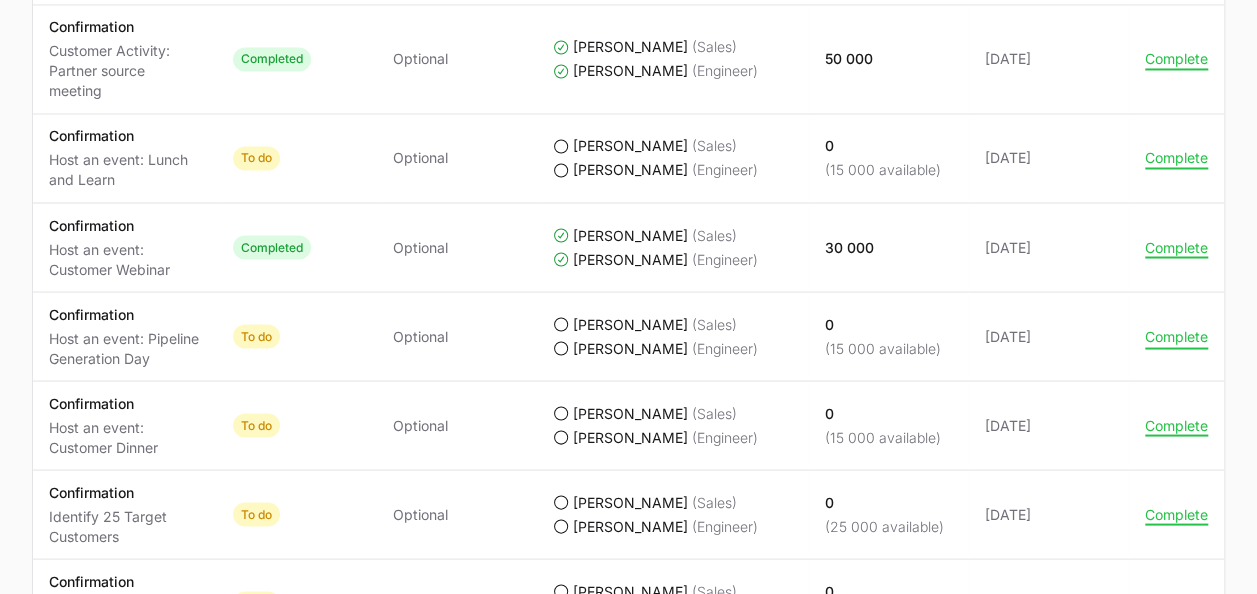 click on "Complete" 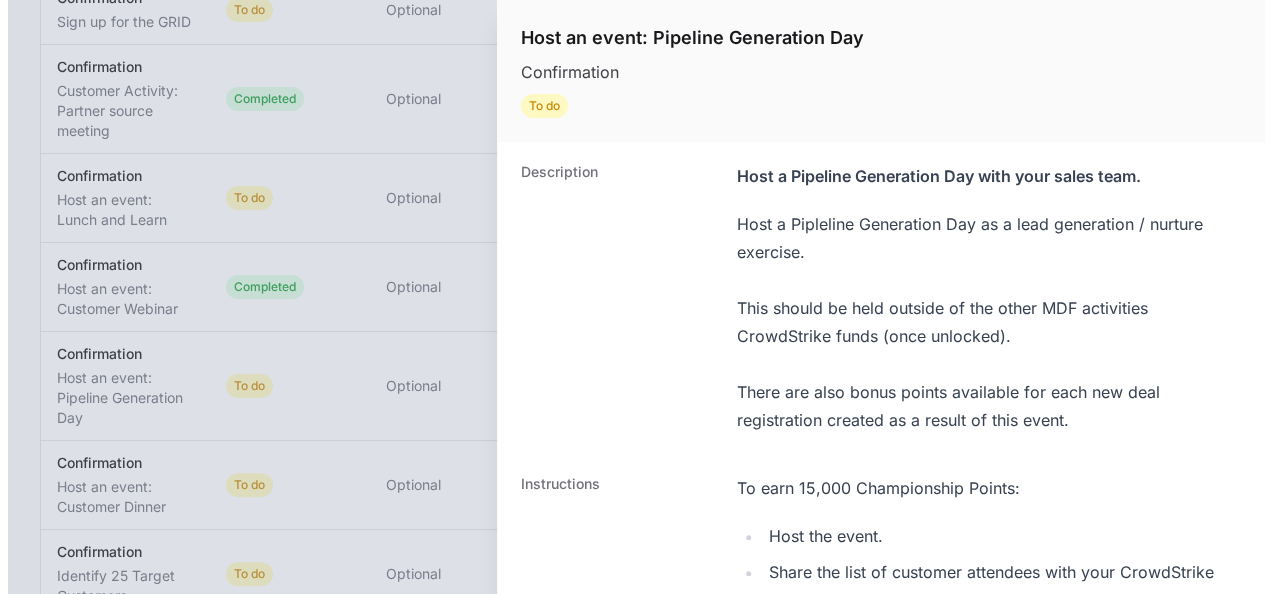 scroll, scrollTop: 1560, scrollLeft: 0, axis: vertical 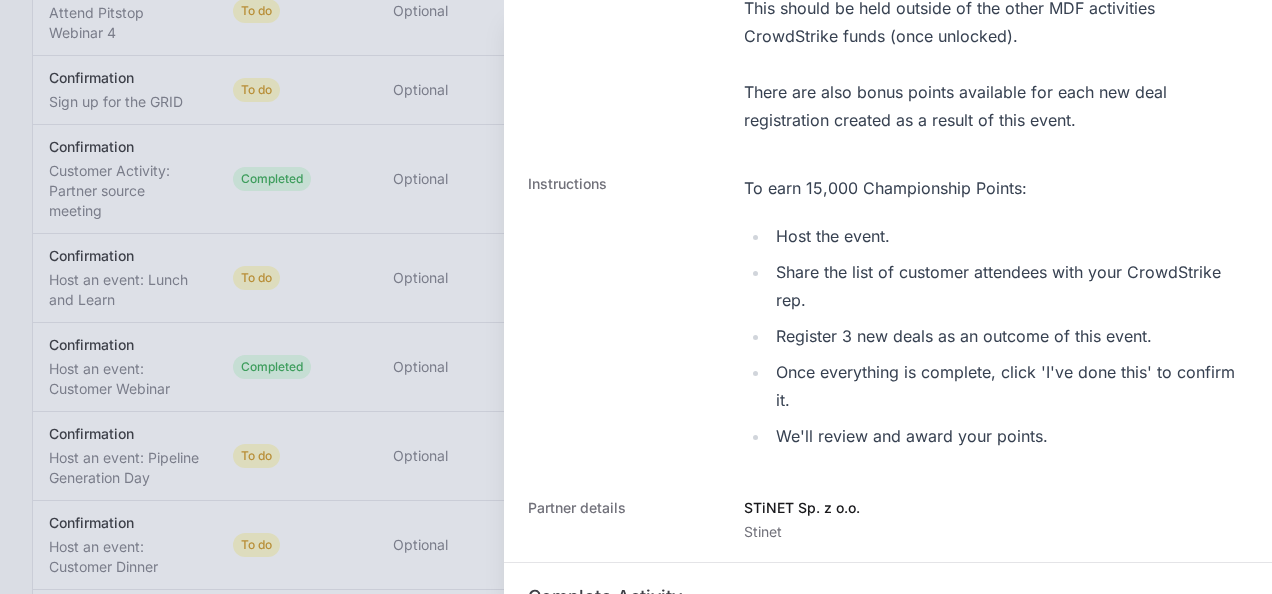click at bounding box center [636, 297] 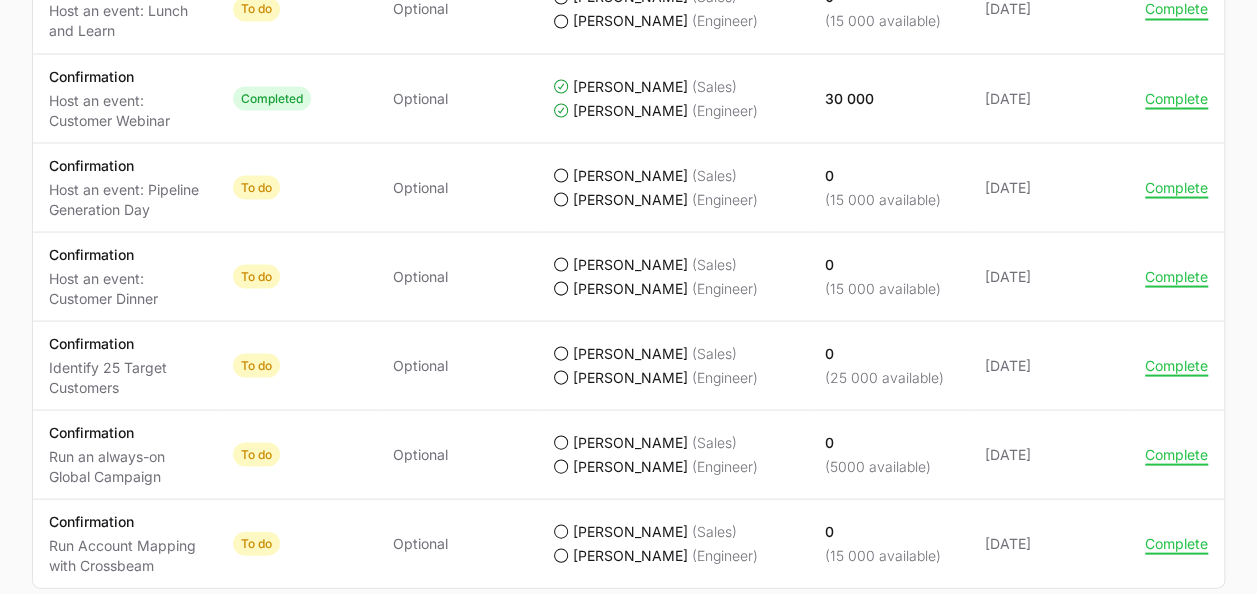scroll, scrollTop: 1860, scrollLeft: 0, axis: vertical 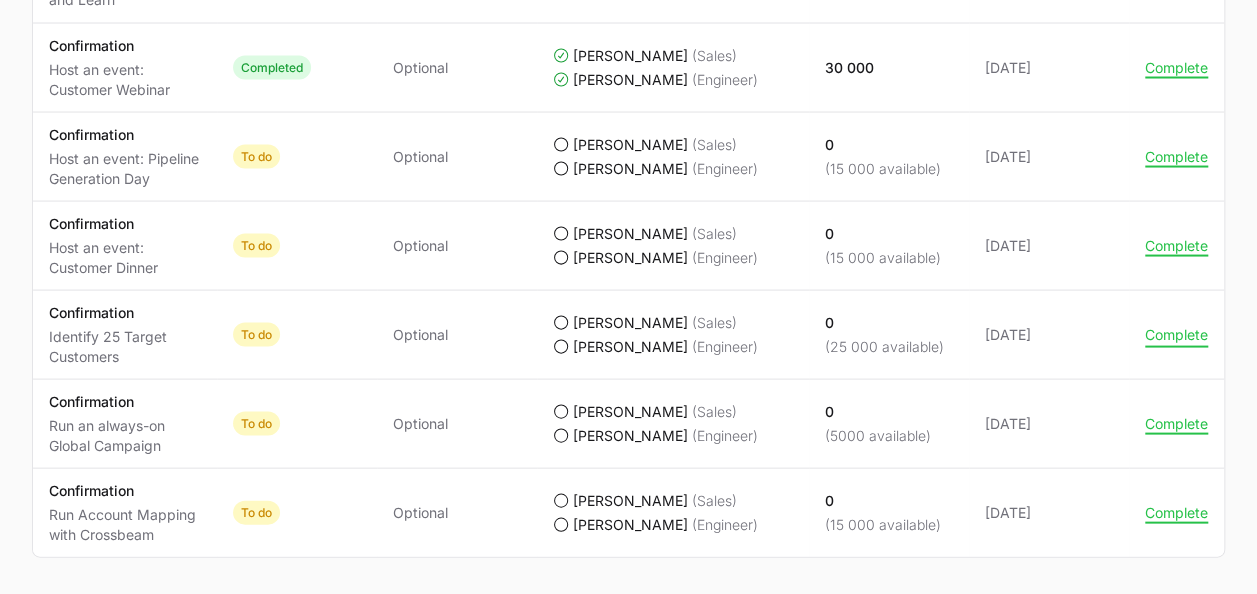 click on "Complete" 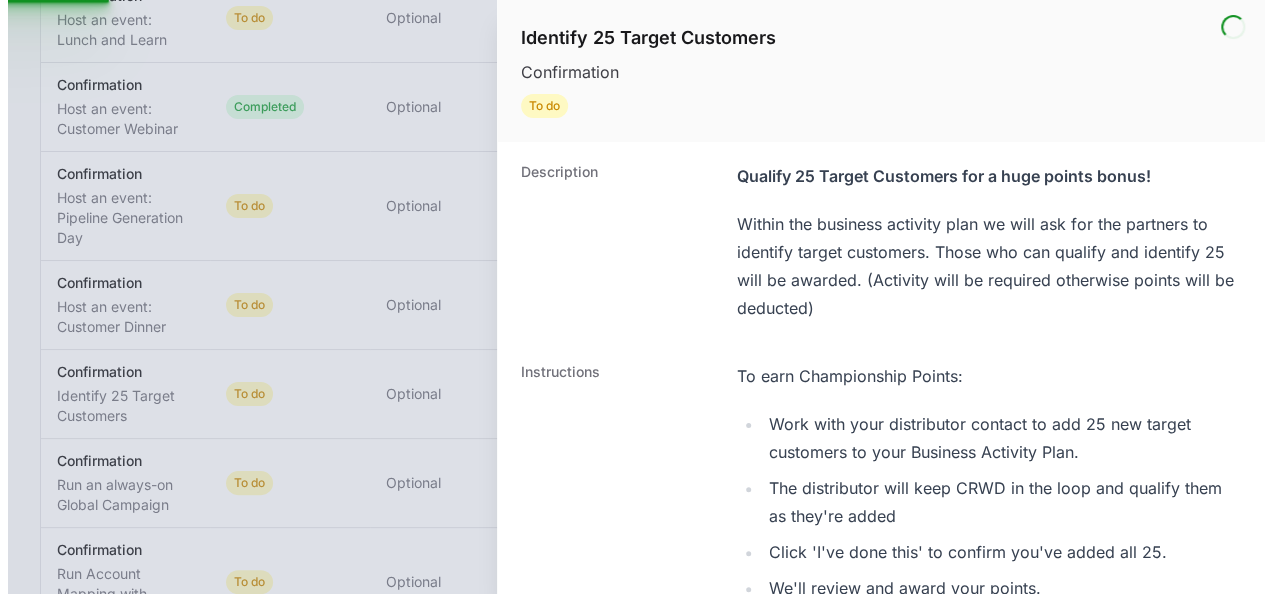 scroll, scrollTop: 1720, scrollLeft: 0, axis: vertical 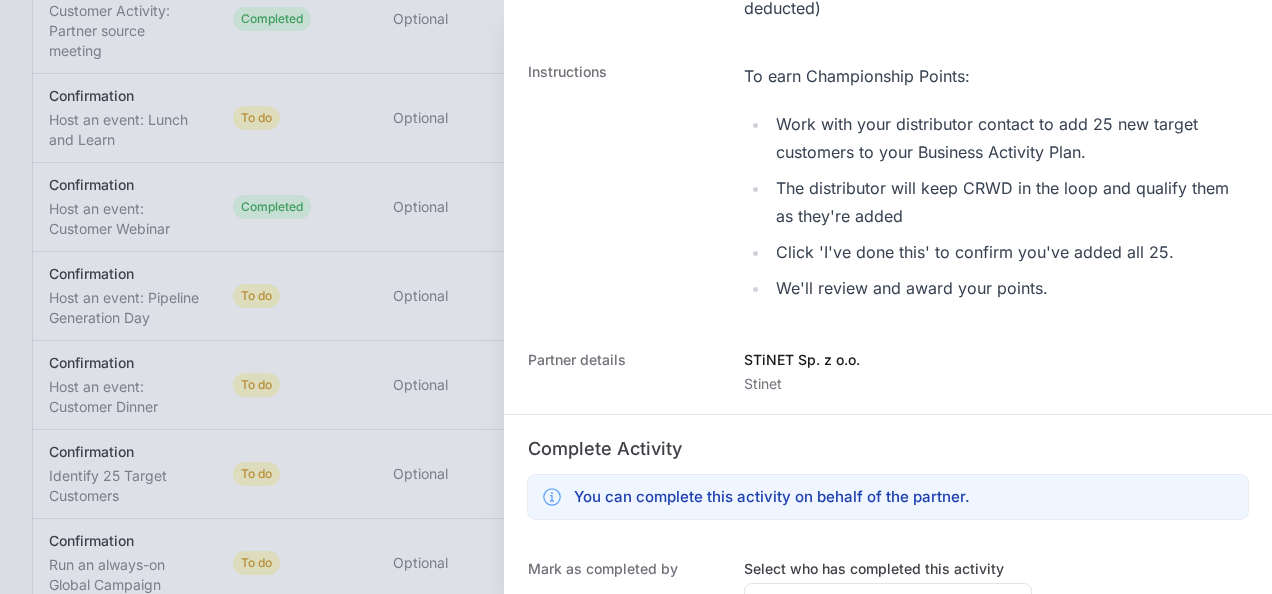 drag, startPoint x: 255, startPoint y: 394, endPoint x: 242, endPoint y: 398, distance: 13.601471 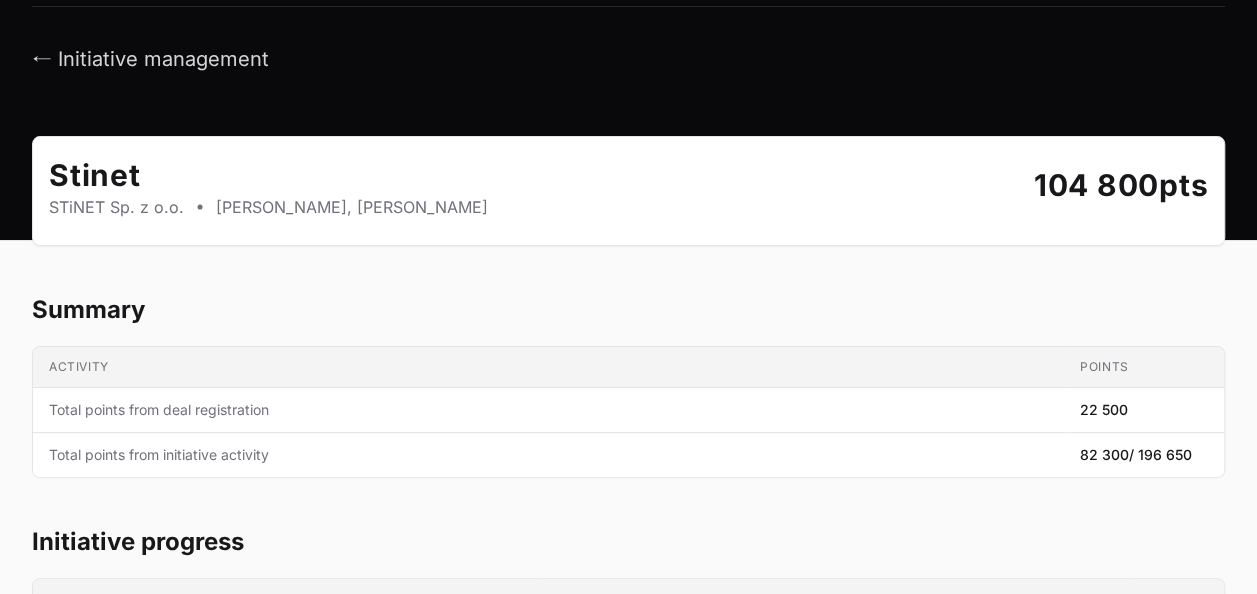 scroll, scrollTop: 100, scrollLeft: 0, axis: vertical 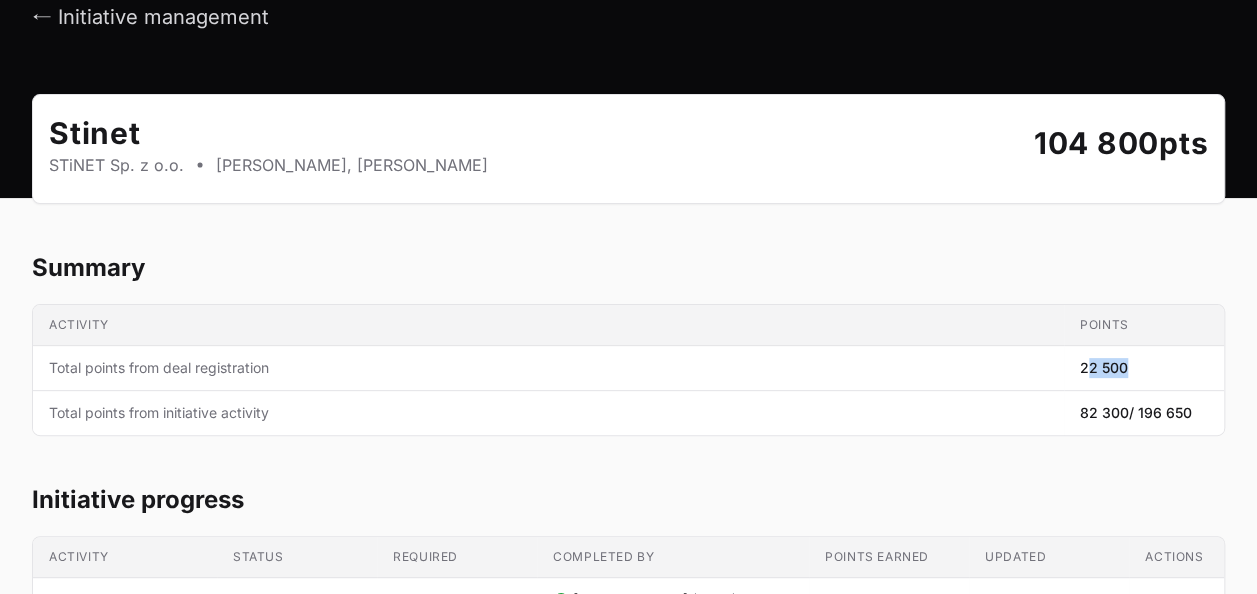 drag, startPoint x: 1121, startPoint y: 368, endPoint x: 1088, endPoint y: 366, distance: 33.06055 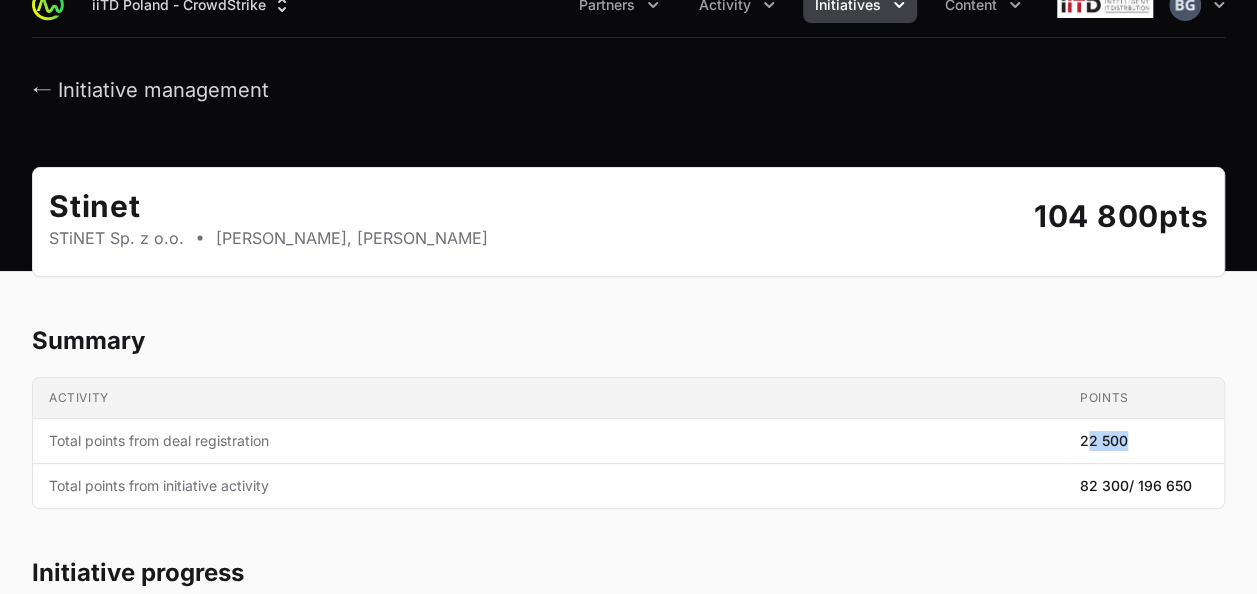scroll, scrollTop: 0, scrollLeft: 0, axis: both 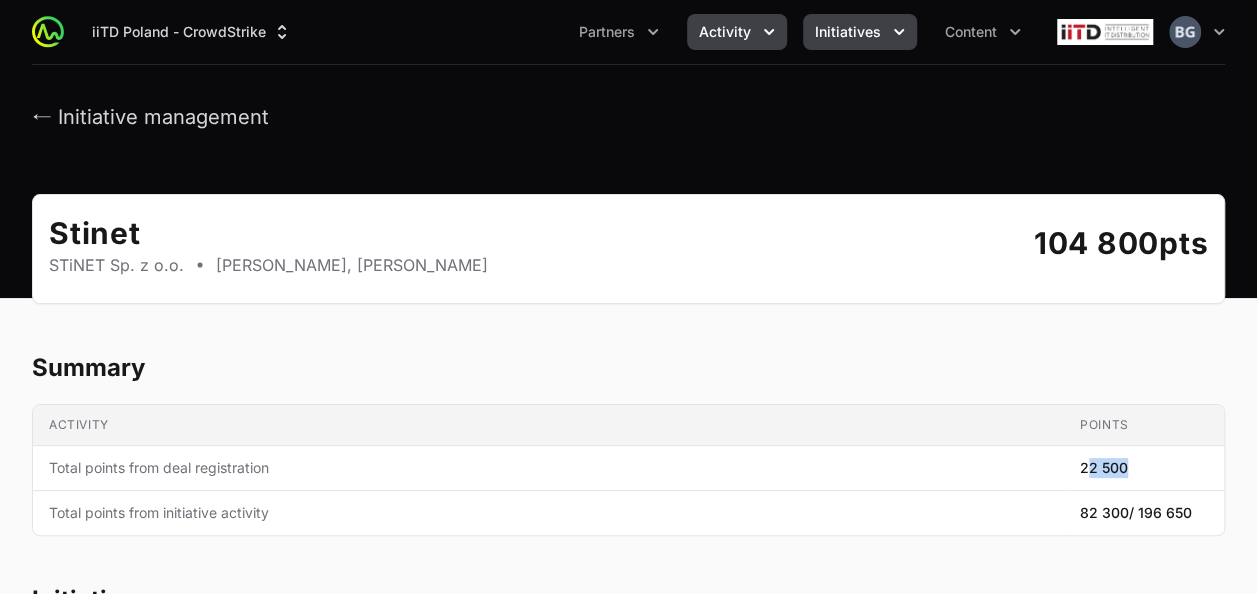 click on "Activity" 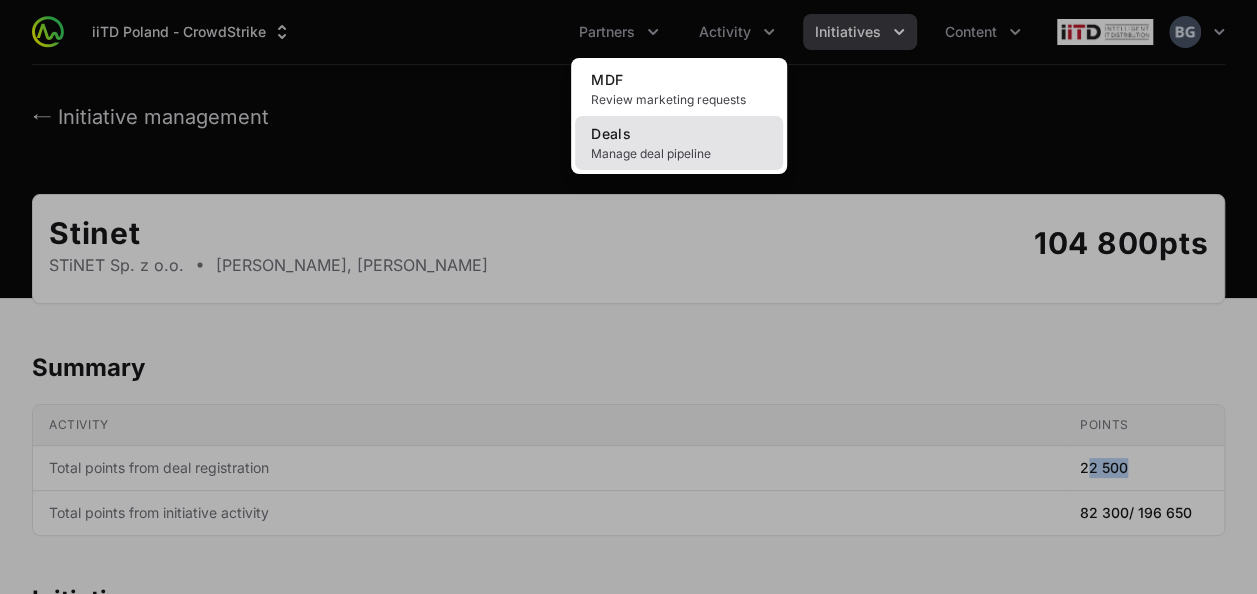 click on "Manage deal pipeline" 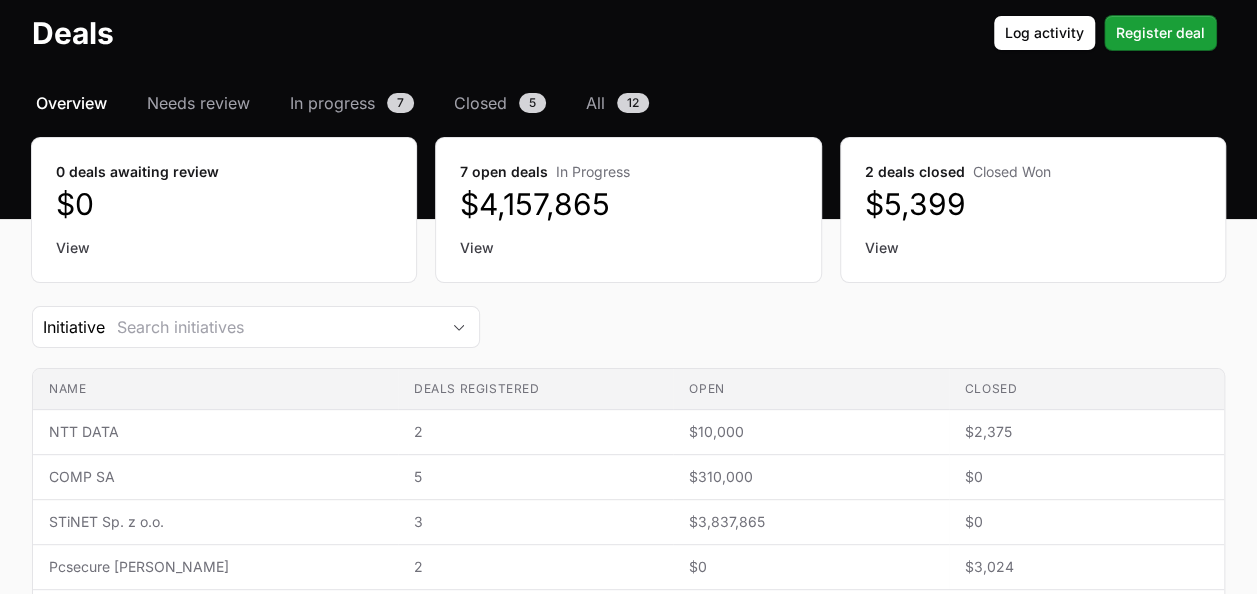 scroll, scrollTop: 200, scrollLeft: 0, axis: vertical 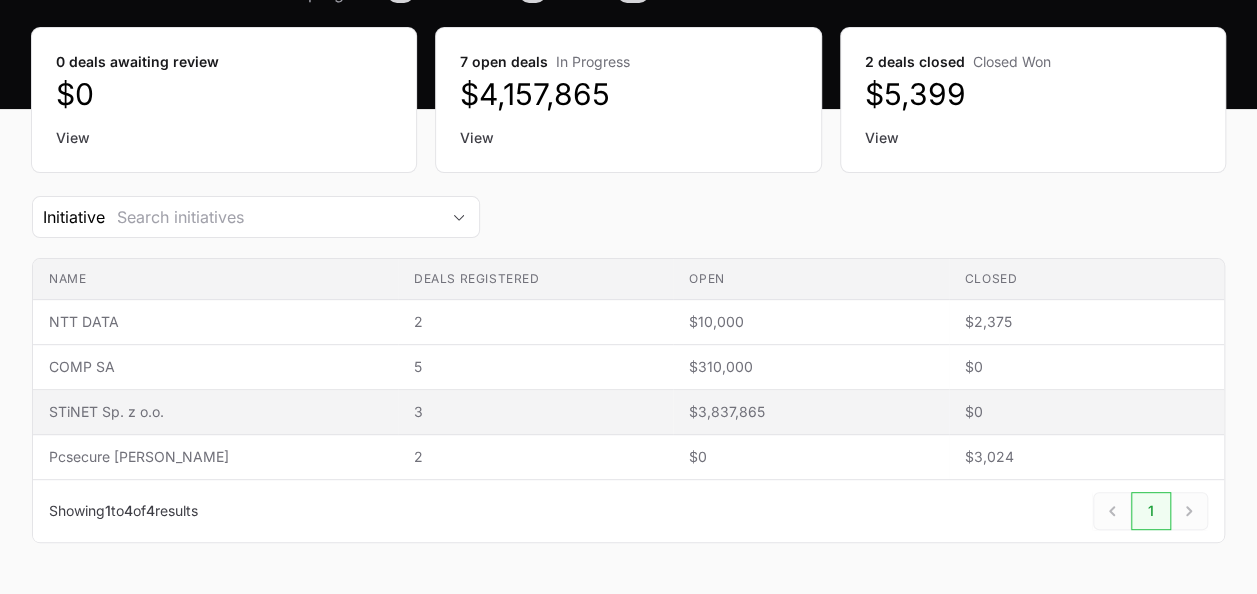 click on "3" 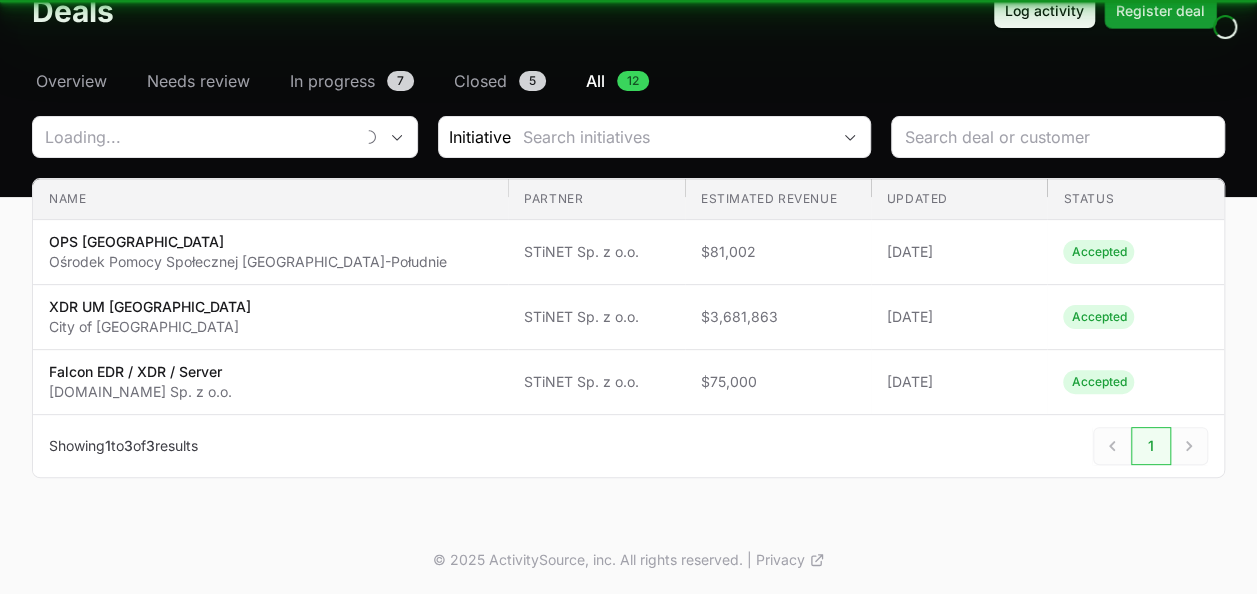 scroll, scrollTop: 0, scrollLeft: 0, axis: both 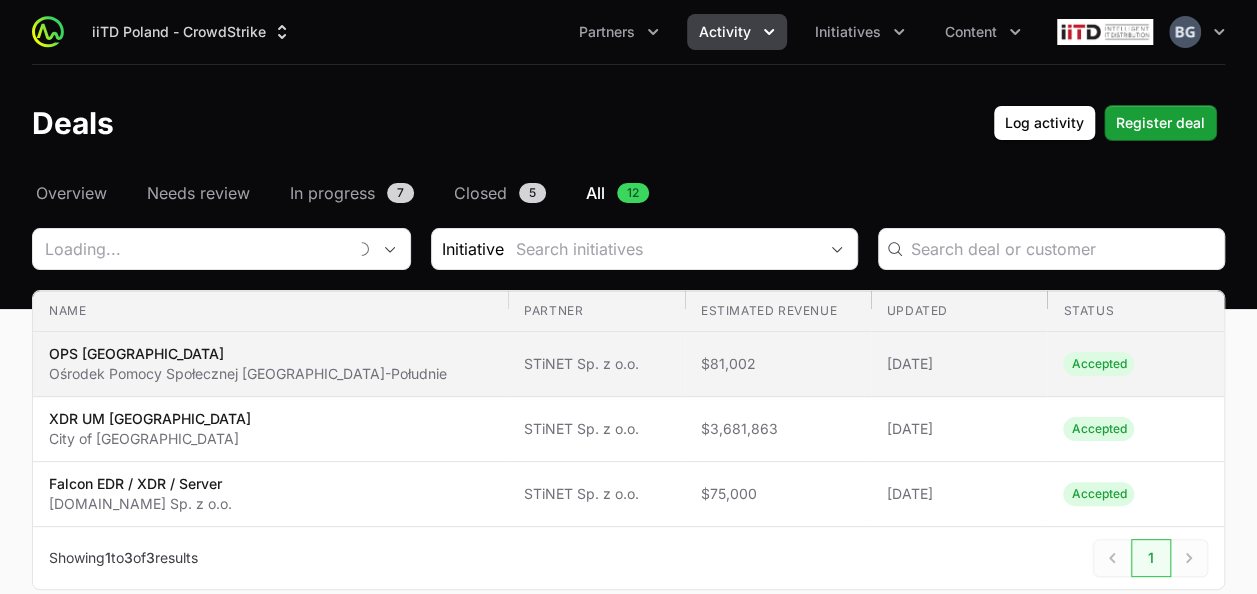 type on "STiNET Sp. z o.o." 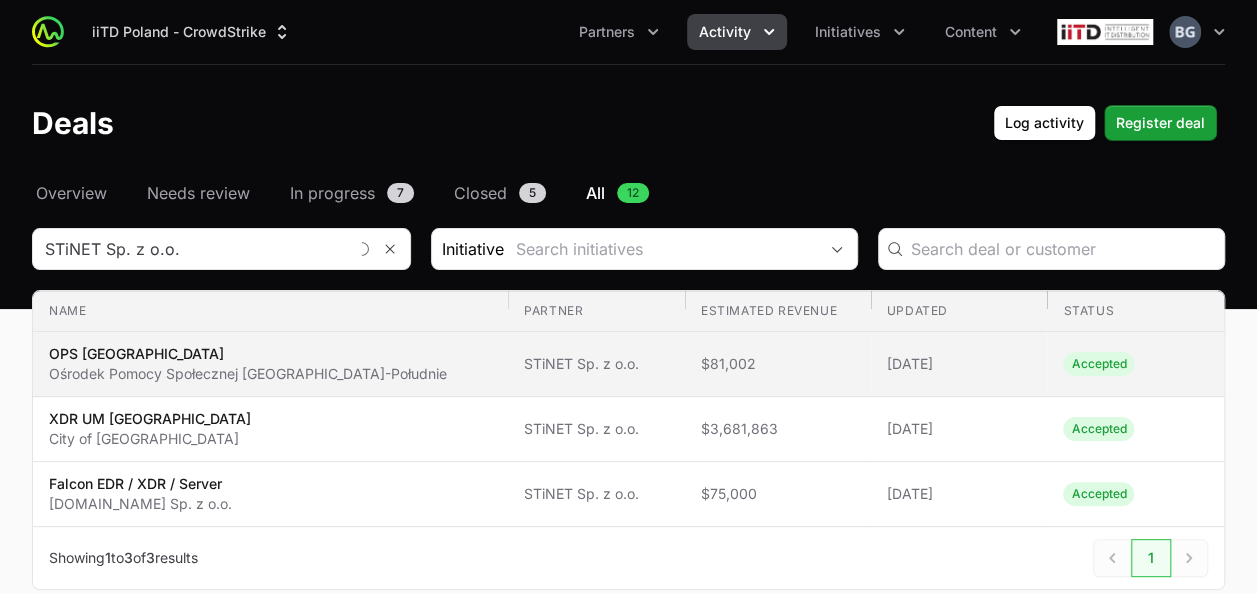 scroll, scrollTop: 100, scrollLeft: 0, axis: vertical 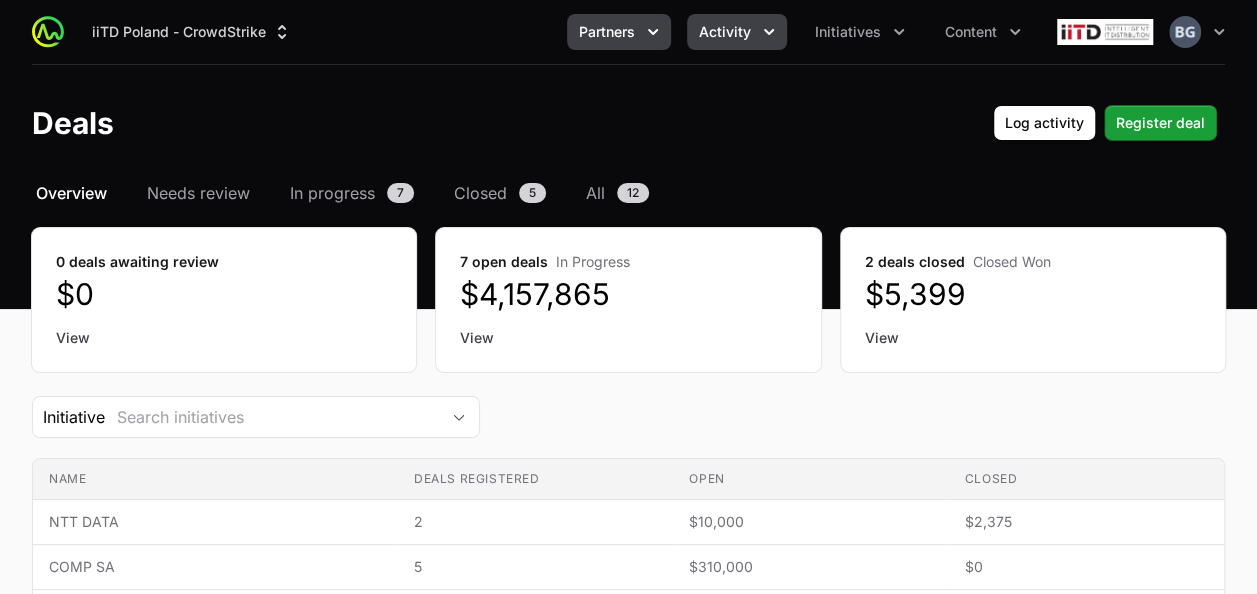click on "Partners" 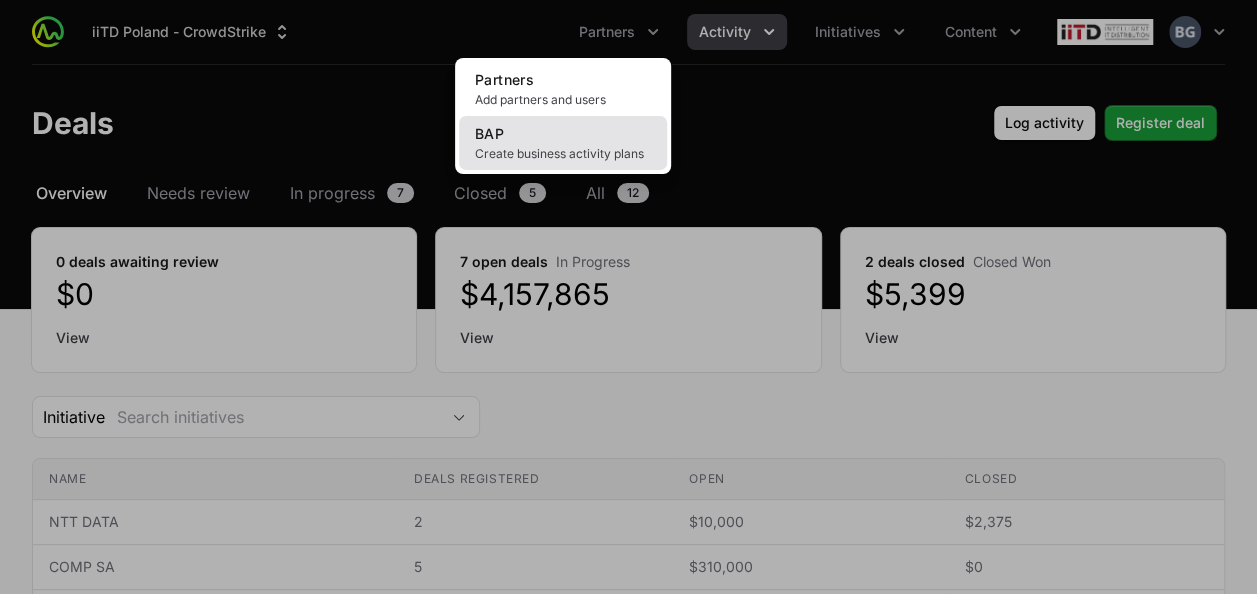 click on "BAP Create business activity plans" 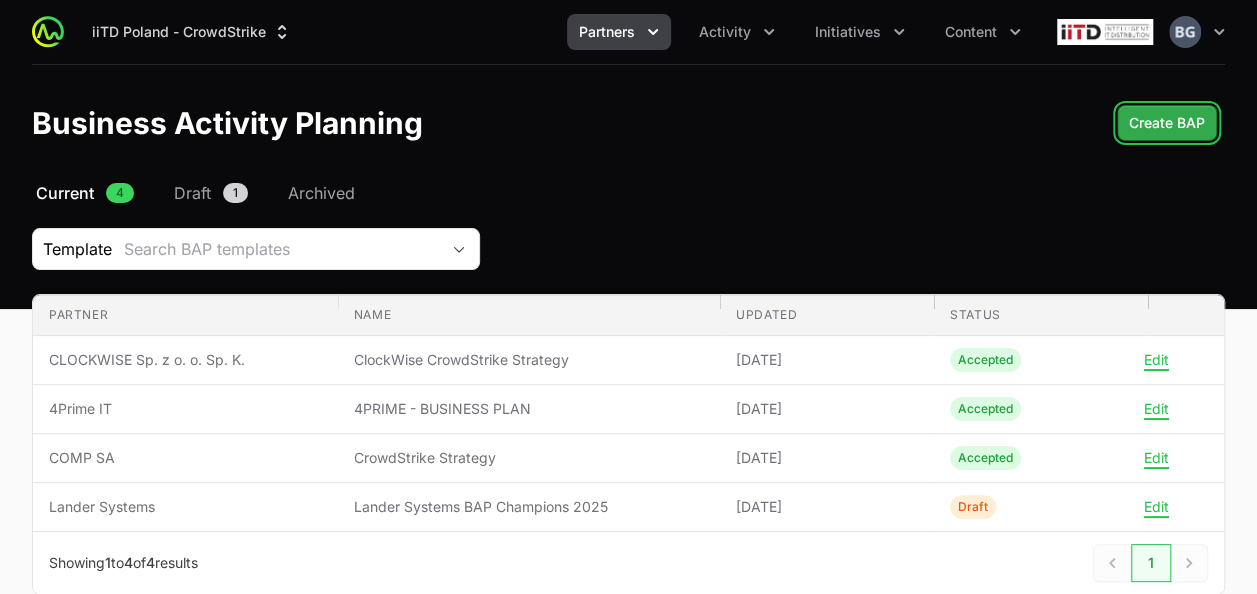 click on "Create BAP" 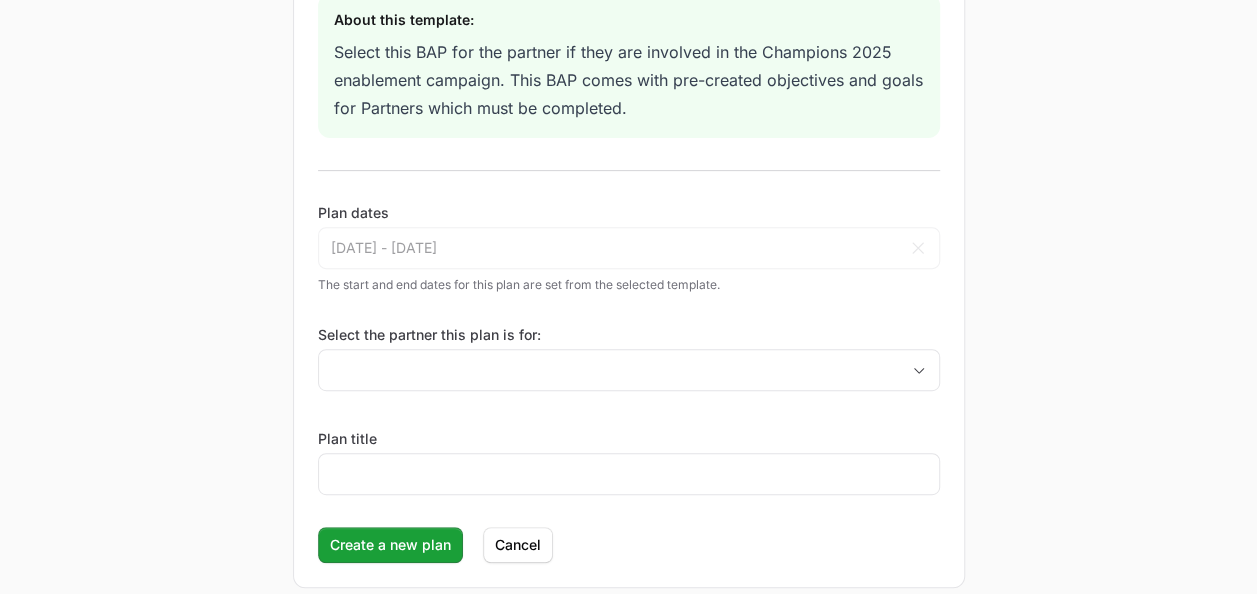 scroll, scrollTop: 398, scrollLeft: 0, axis: vertical 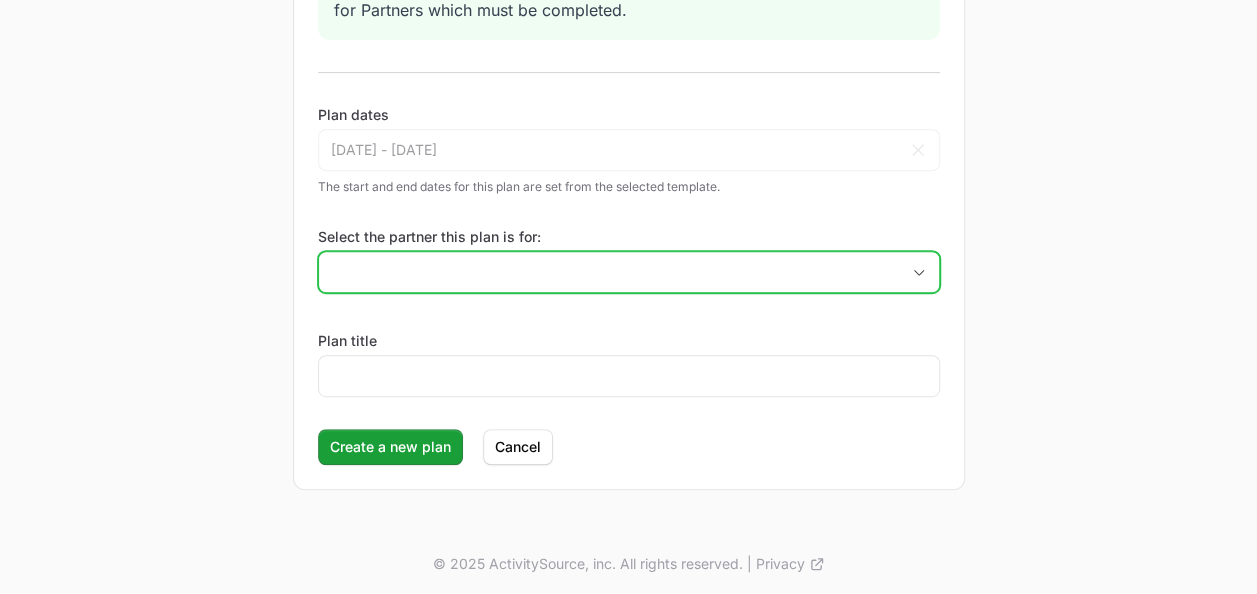 click on "Select the partner this plan is for:" 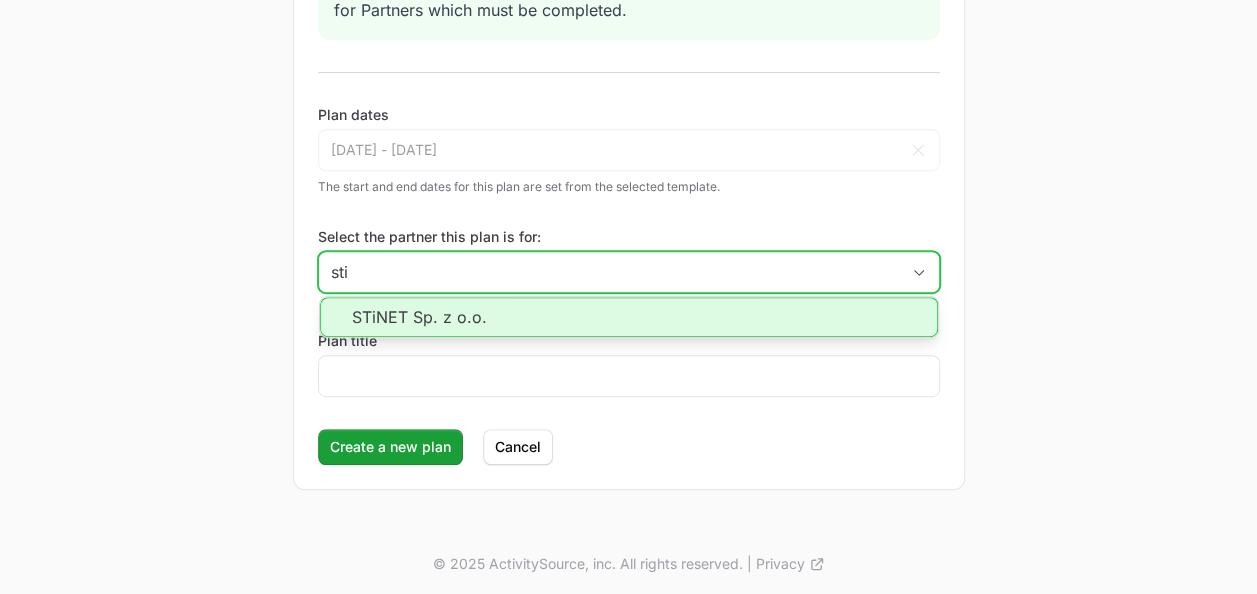 click on "STiNET Sp. z o.o." 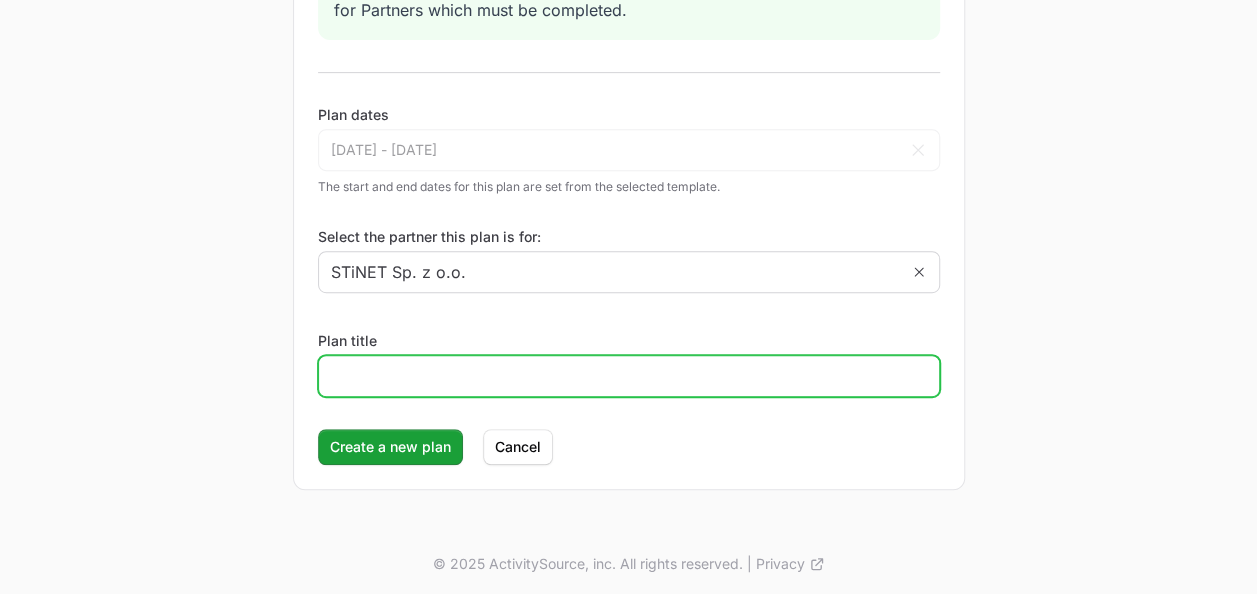 click on "Plan title" 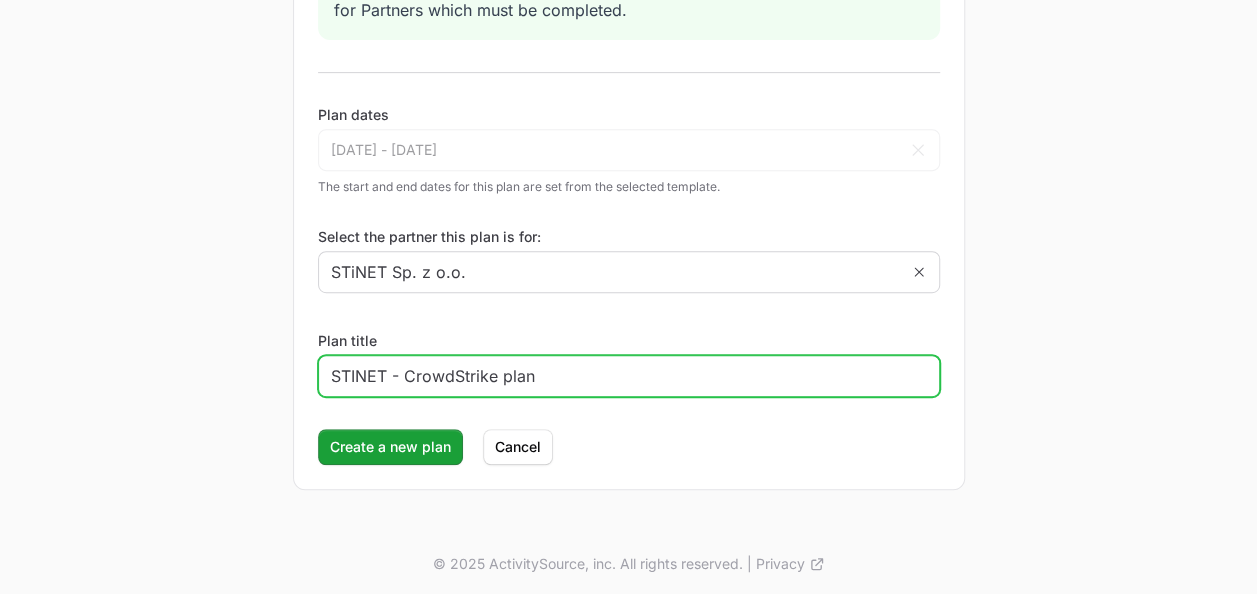 type on "STINET - CrowdStrike plan" 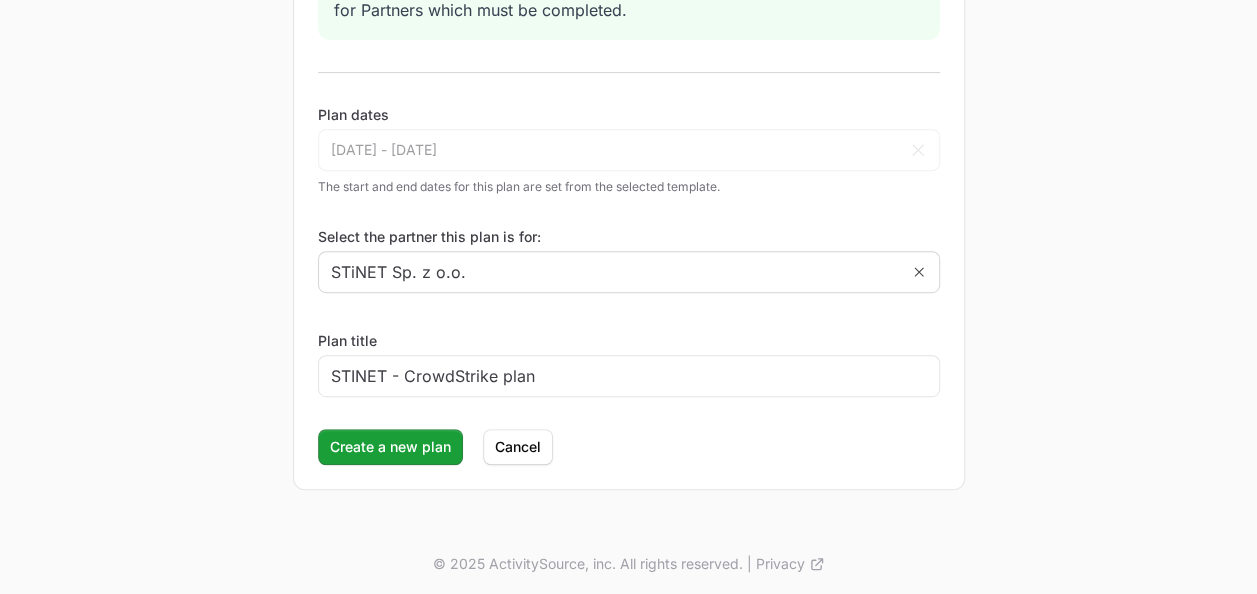 click on "New Business Activity Plan  Select plan template: iITD Poland CrowdStrike BAP 2025  About this template:  Select this BAP for the partner if they are involved in the Champions 2025 enablement campaign. This BAP comes with pre-created objectives and goals for Partners which must be completed.   Plan dates  01 Apr 2025 - 31 May 2026 Apr 2025 Jan Feb Mar Apr May Jun Jul Aug Sep Oct Nov Dec 2025 2026 2027 2028 2029 2030 2031 2032 2033 2034 2035 2036 Sun Mon Tue Wed Thu Fri Sat 30 31 1 2 3 4 5 6 7 8 9 10 11 12 13 14 15 16 17 18 19 20 21 22 23 24 25 26 27 28 29 30 1 2 3 4 5 6 7 8 9 10 May 2026 Jan Feb Mar Apr May Jun Jul Aug Sep Oct Nov Dec 2026 2027 2028 2029 2030 2031 2032 2033 2034 2035 2036 2037 Sun Mon Tue Wed Thu Fri Sat 26 27 28 29 30 1 2 3 4 5 6 7 8 9 10 11 12 13 14 15 16 17 18 19 20 21 22 23 24 25 26 27 28 29 30 31 1 2 3 4 5 6 Cancel  The start and end dates for this plan are set from the selected template.  Select the partner this plan is for: STiNET Sp. z o.o. Plan title STINET - CrowdStrike plan" 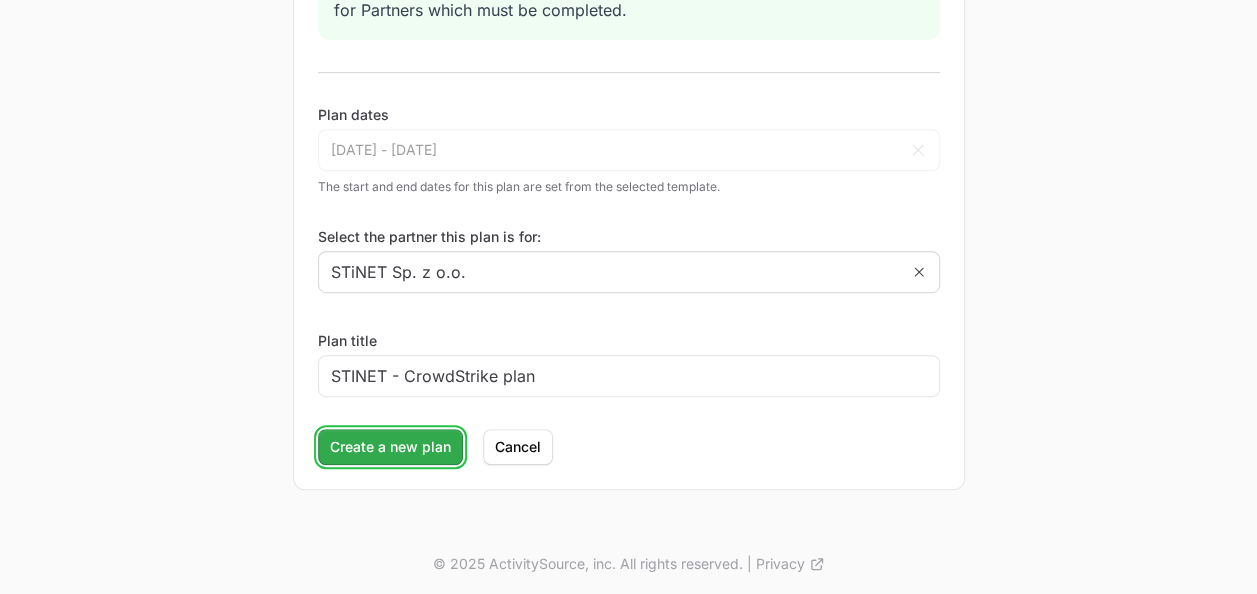 click on "Create a new plan" 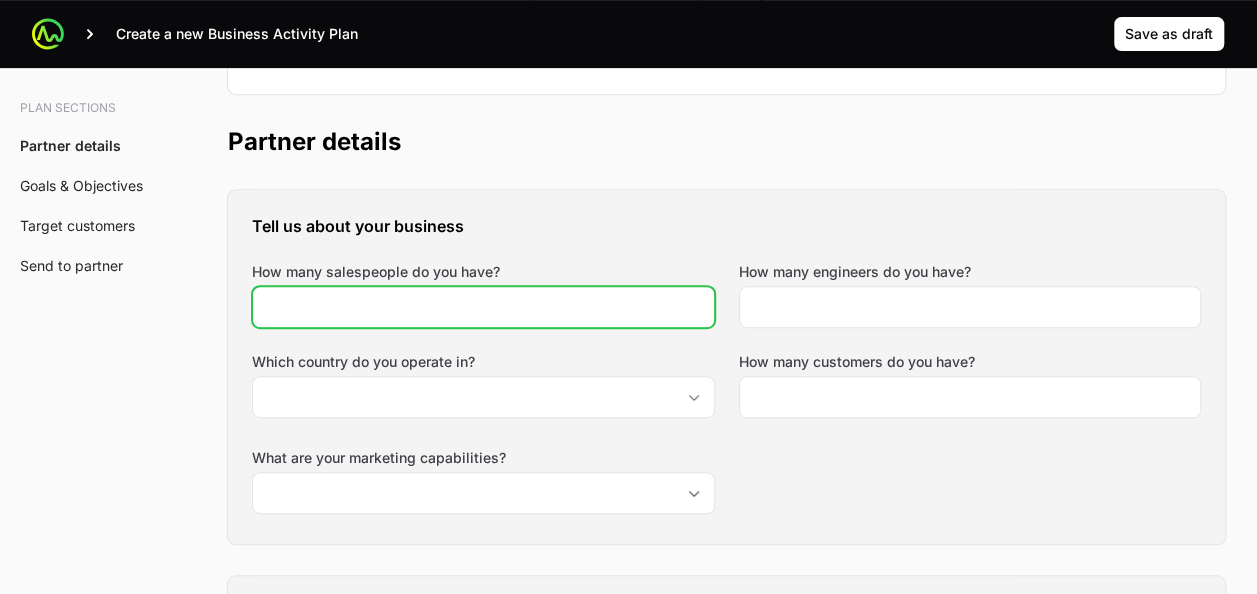 click on "How many salespeople do you have?" 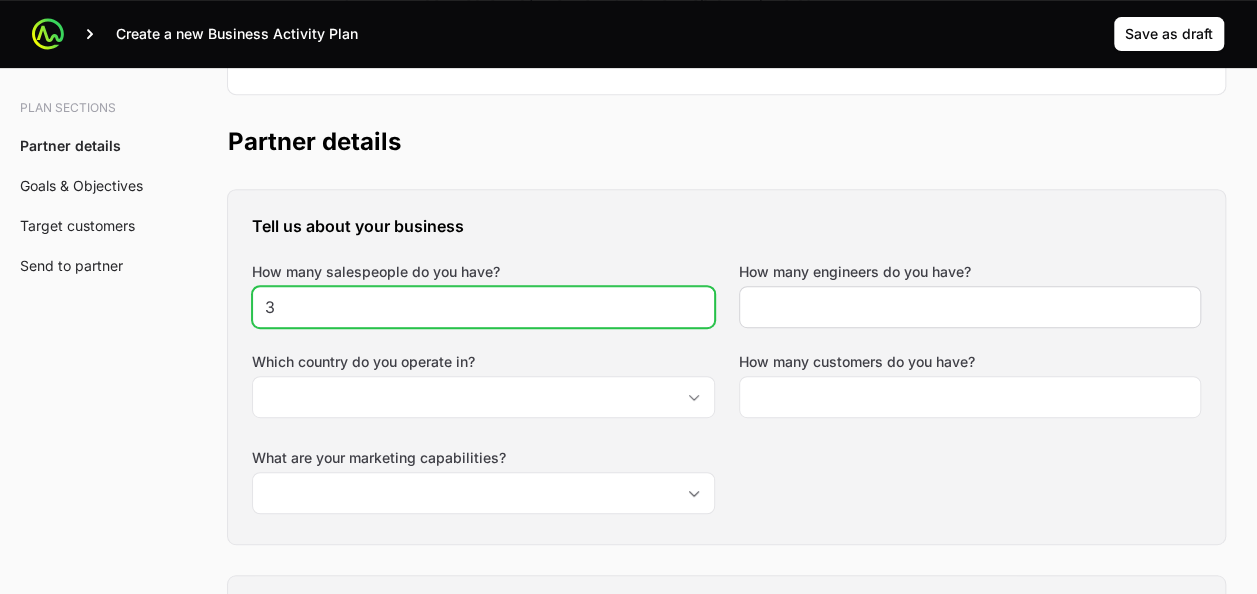 type on "3" 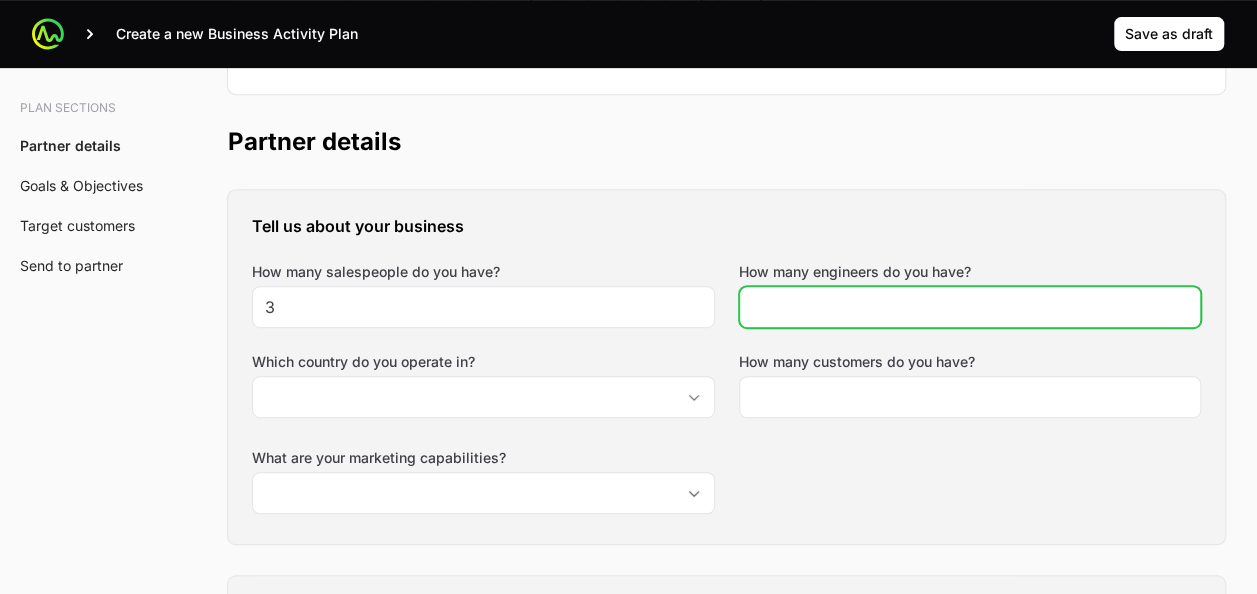 click on "How many engineers do you have?" 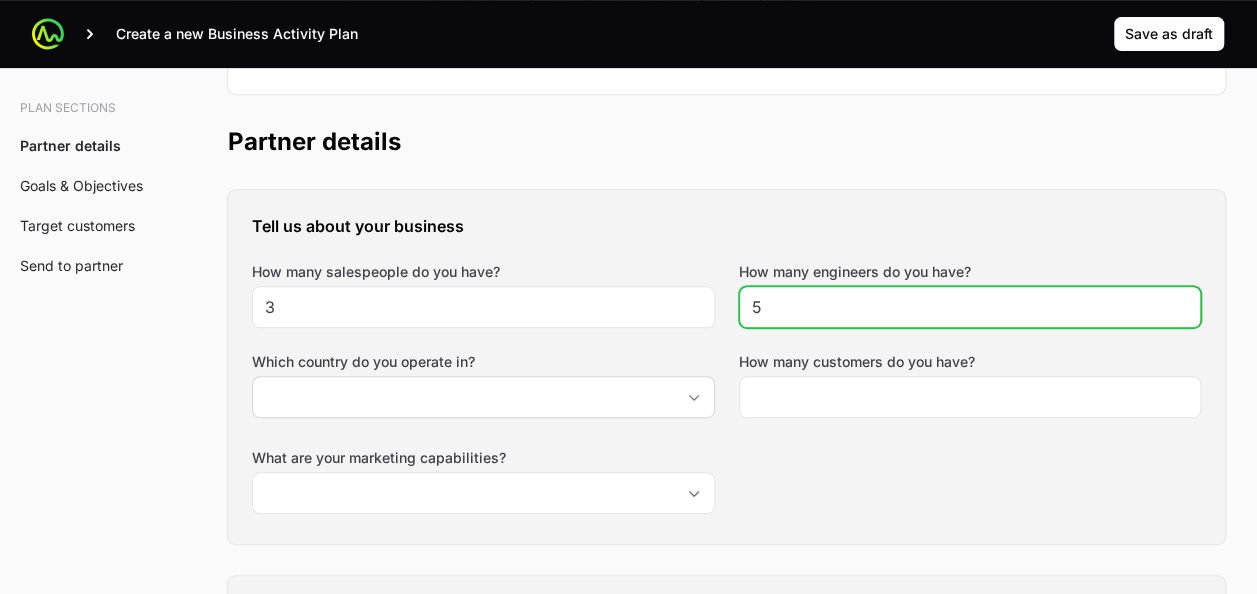 type on "5" 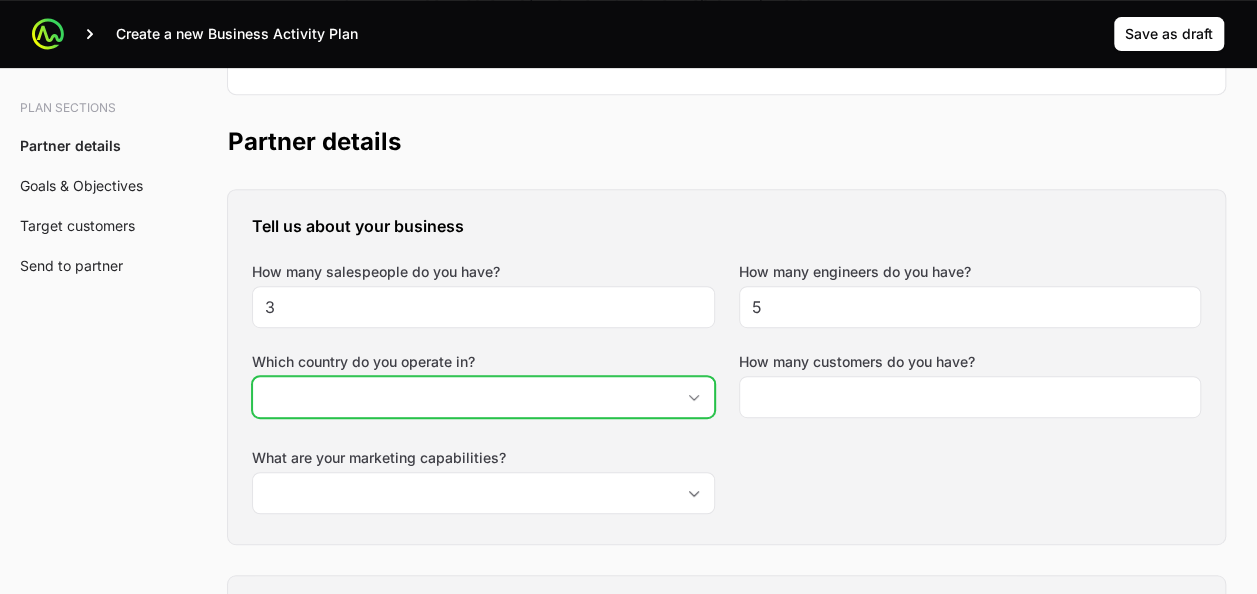 click on "Which country do you operate in?" 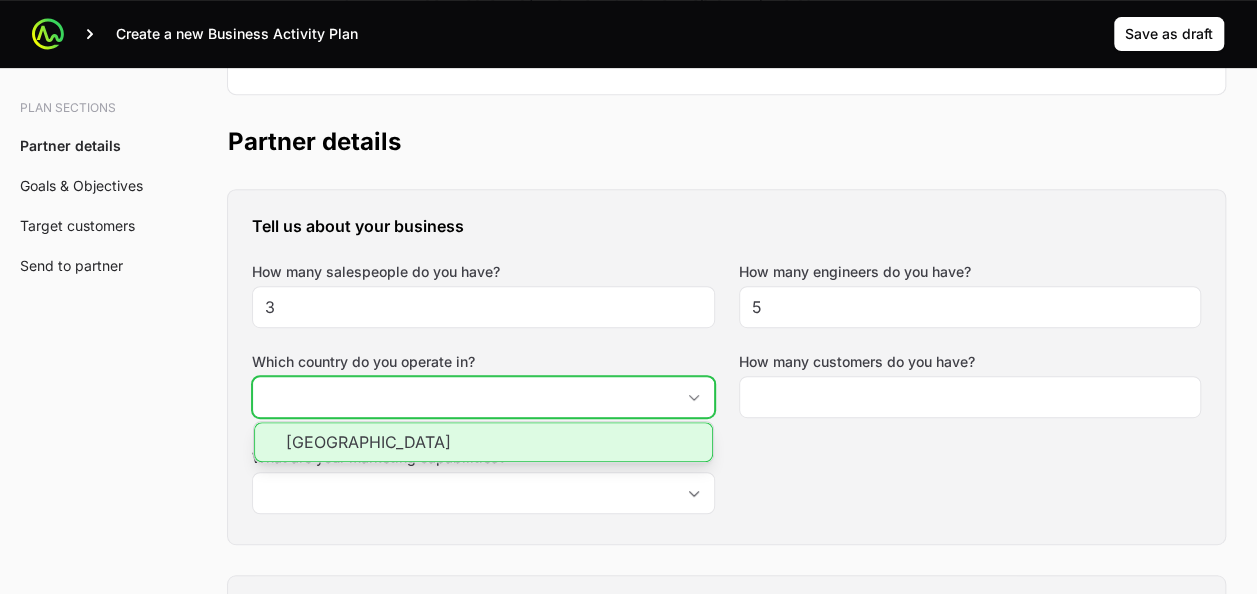click on "Poland" 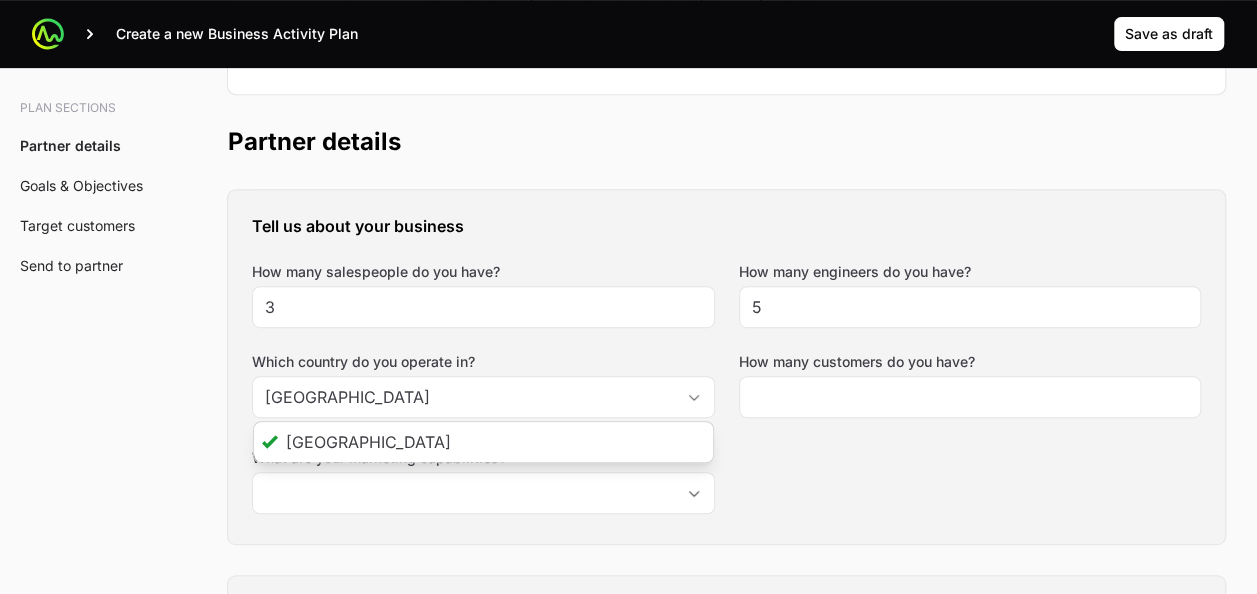 click on "Tell us about your business How many salespeople do you have? 3 How many engineers do you have? 5 Which country do you operate in? Poland Poland How many customers do you have? What are your marketing capabilities?" 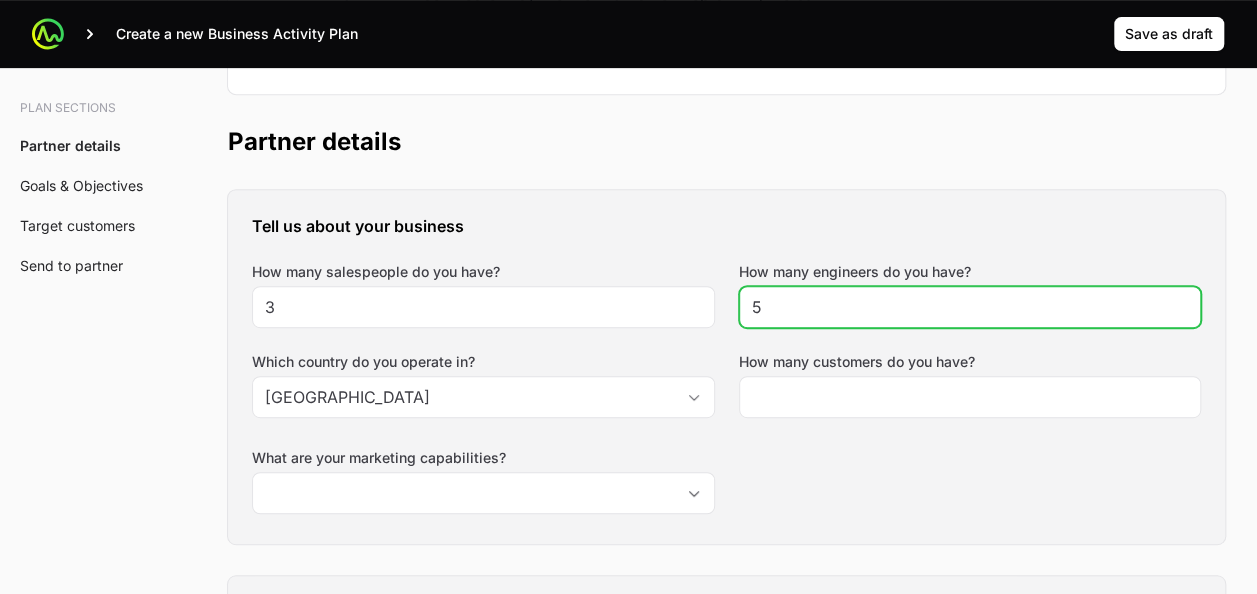 drag, startPoint x: 807, startPoint y: 298, endPoint x: 717, endPoint y: 303, distance: 90.13878 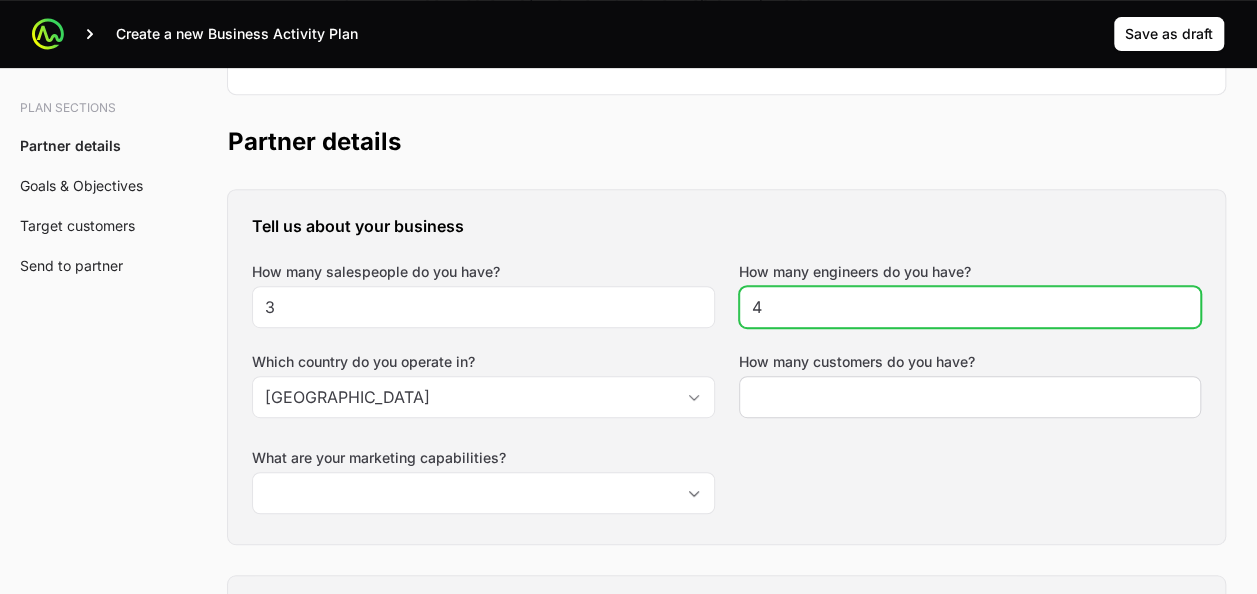 type on "4" 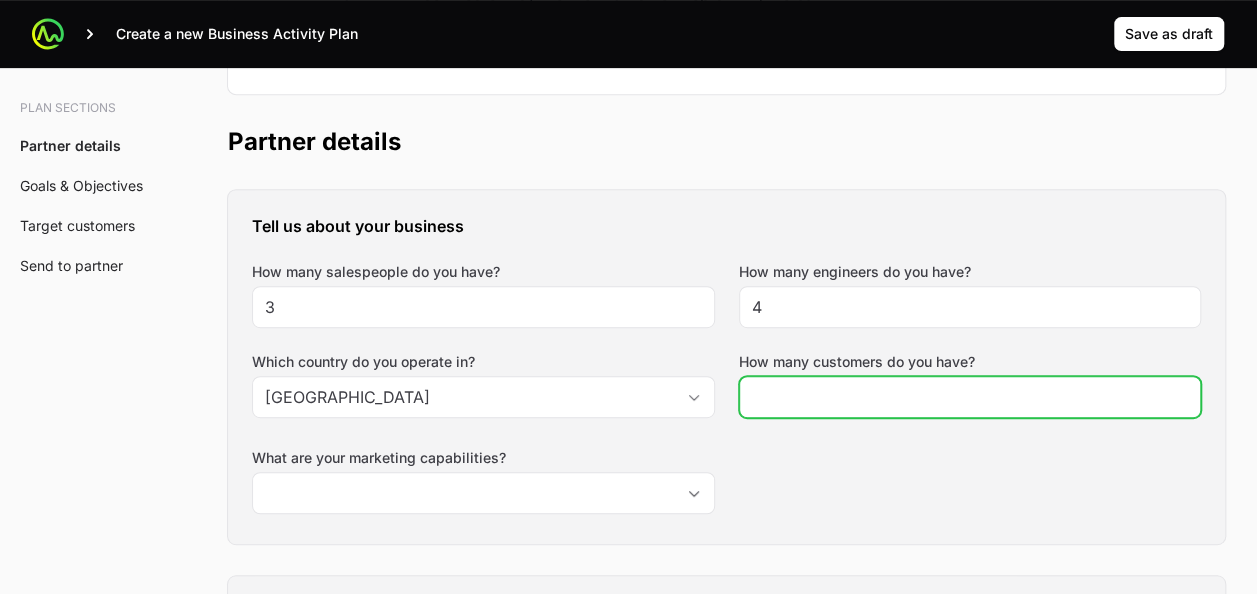click on "How many customers do you have?" 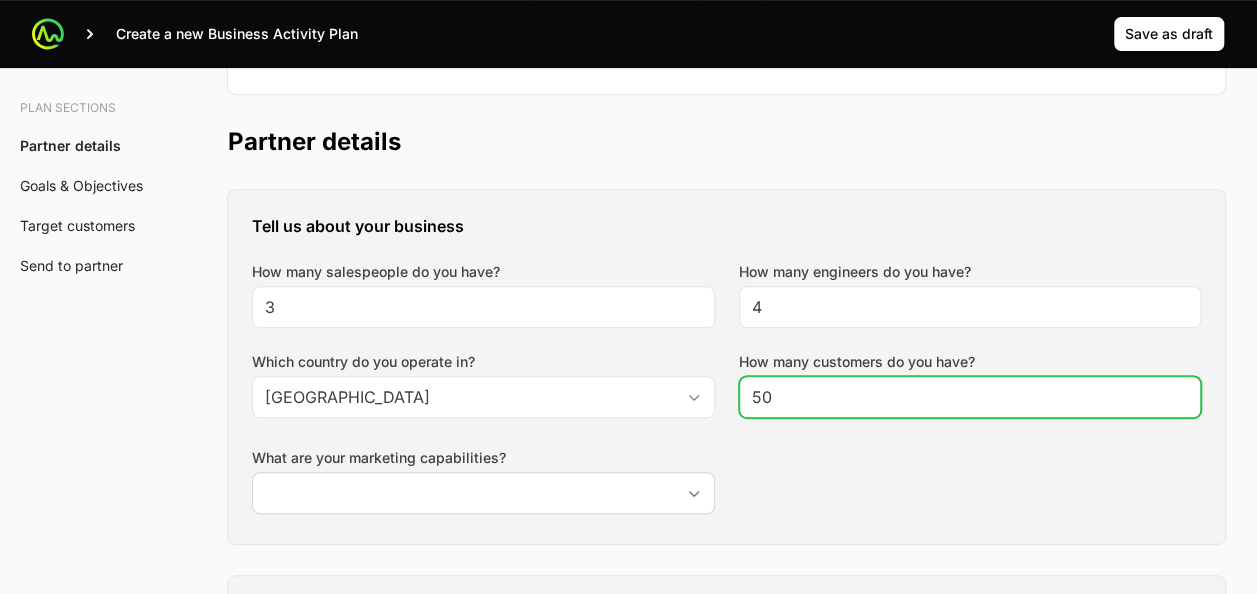 type on "50" 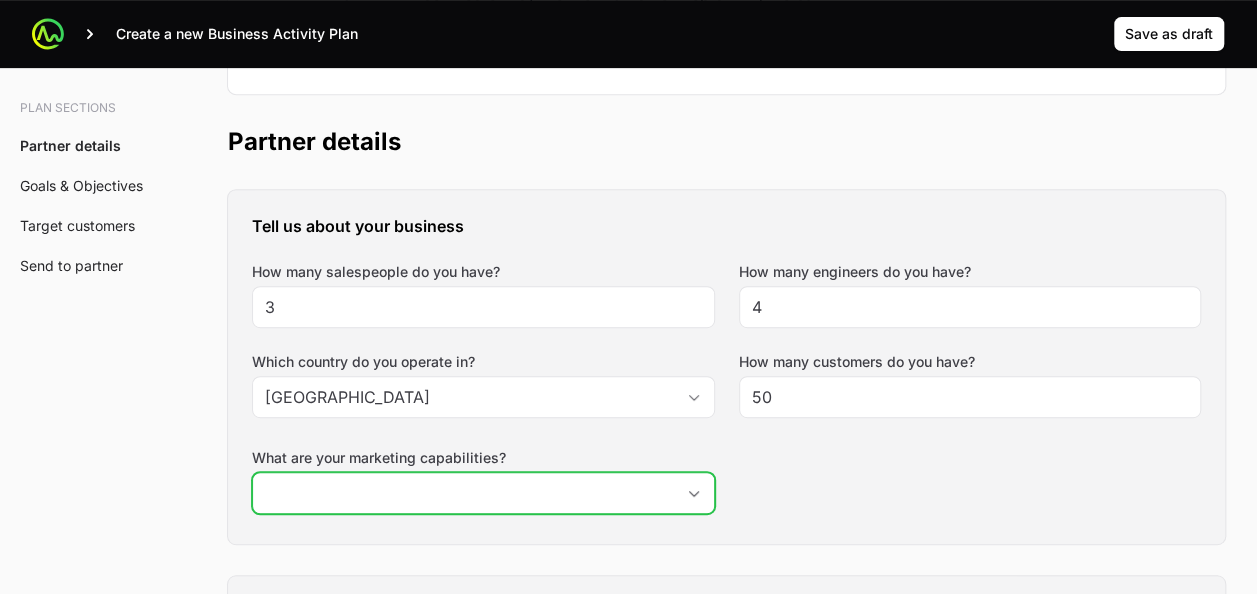 click on "What are your marketing capabilities?" 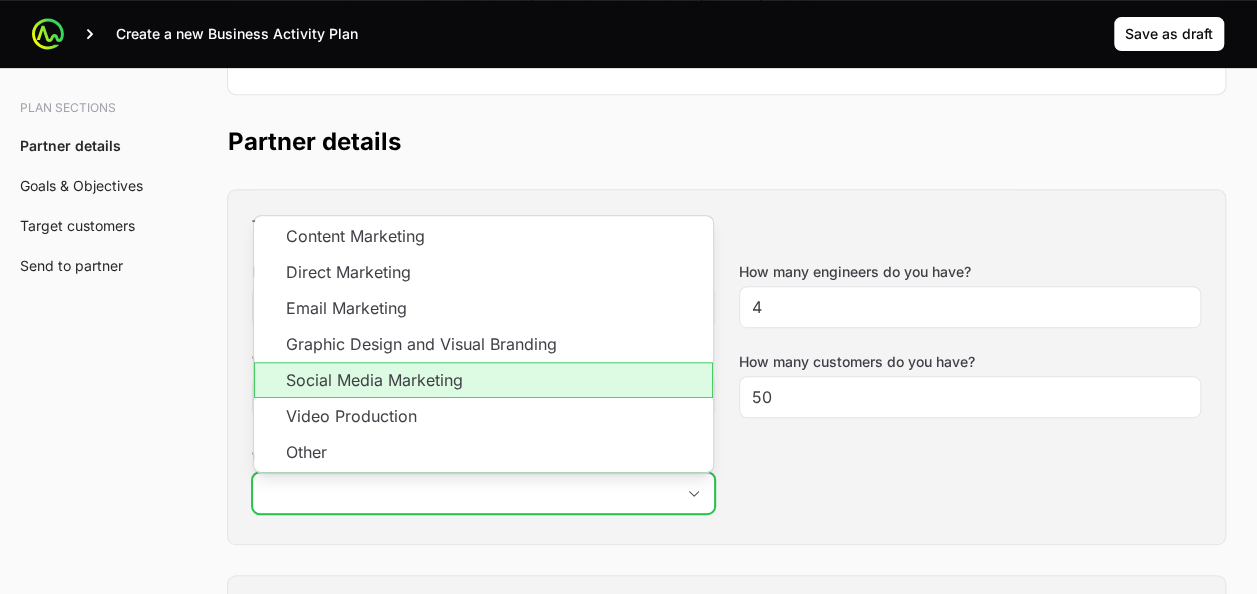 click on "Social Media Marketing" 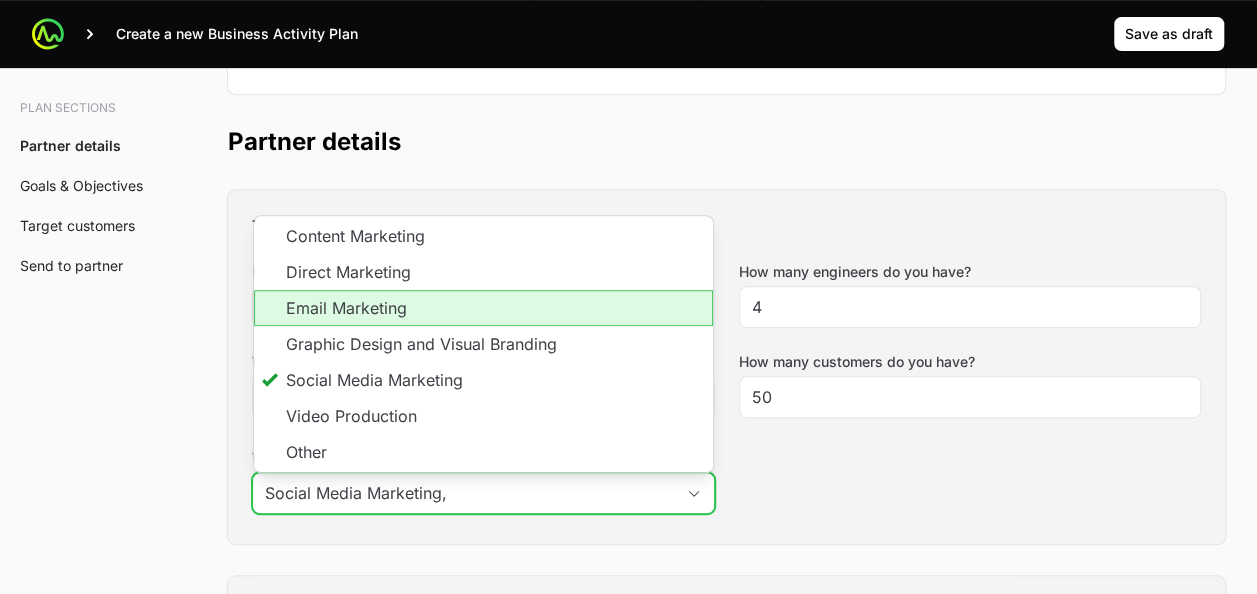 click on "Email Marketing" 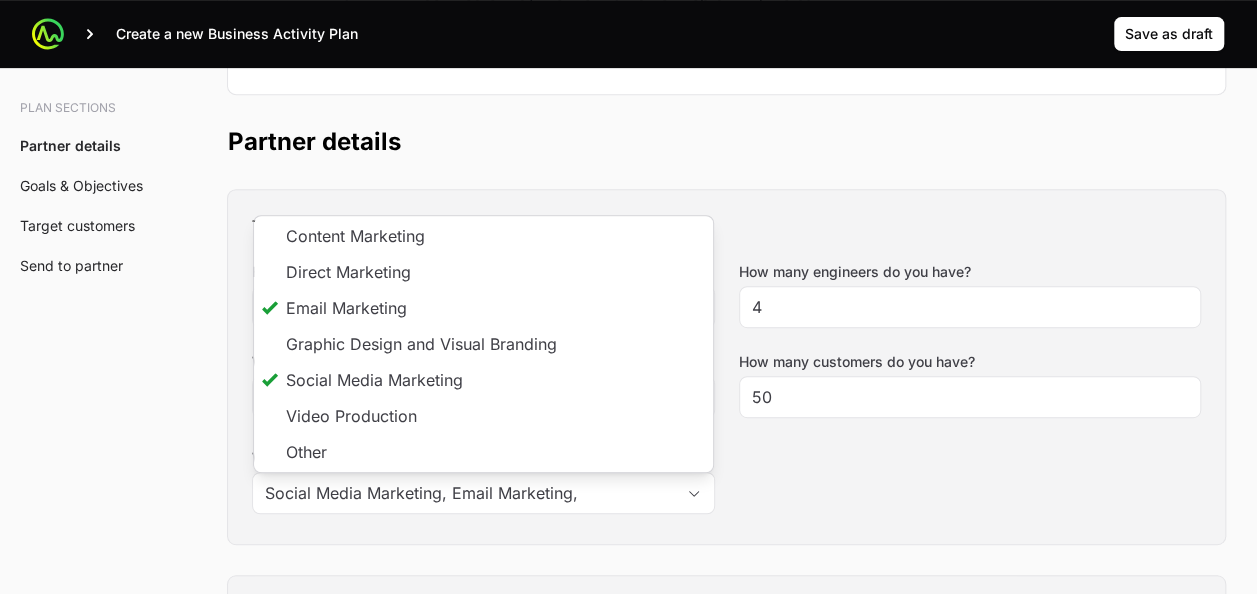 type on "Social Media Marketing, Email Marketing" 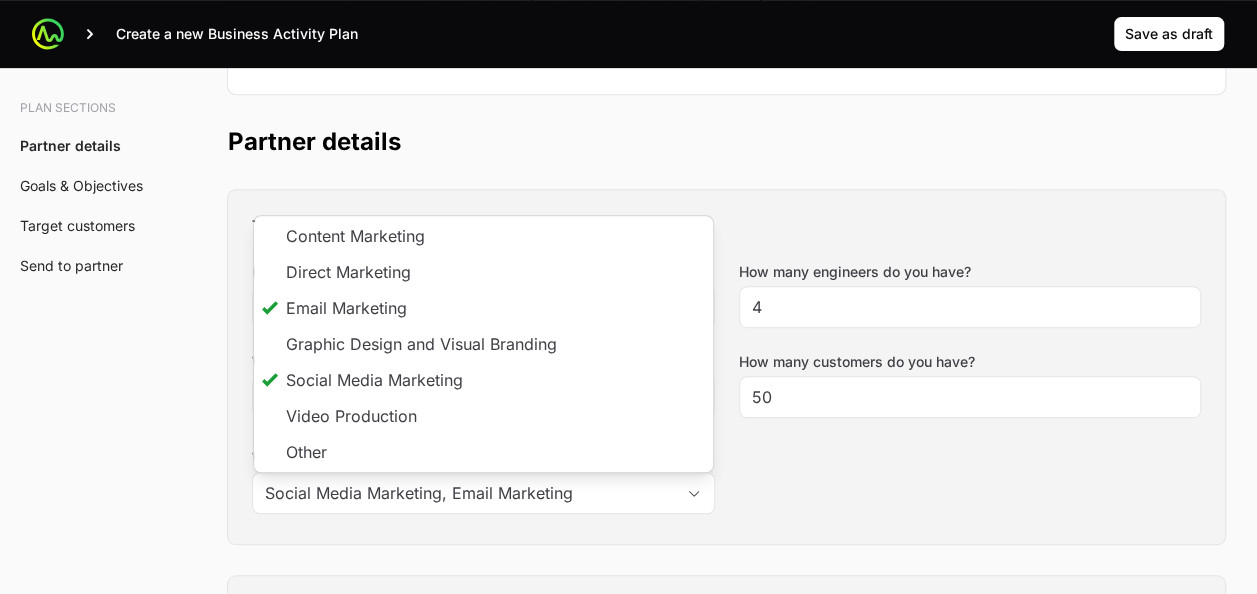 click on "A  Business Activity Plan  is an agreement between the partner and the distributor about the targets they will aim for and the activities they will run to hit those targets. The Distributor will arrange a meeting to talk through the business activity plan below. This BAP will be filled out by the the Distributor Rep during the call. The BAP will be assigned to the Partner to review on the portal. Partner will then accept the BAP in the portal. Partner details Tell us about your business How many salespeople do you have? 3 How many engineers do you have? 4 Which country do you operate in? Poland How many customers do you have? 50 What are your marketing capabilities? Social Media Marketing, Email Marketing Content Marketing Direct Marketing Email Marketing Graphic Design and Visual Branding Social Media Marketing Video Production Other What are your goals for the APEX initiative? How many new deals will you register? (Minimum 10) How many Championship points will you earn? Training and enablement targets , or" 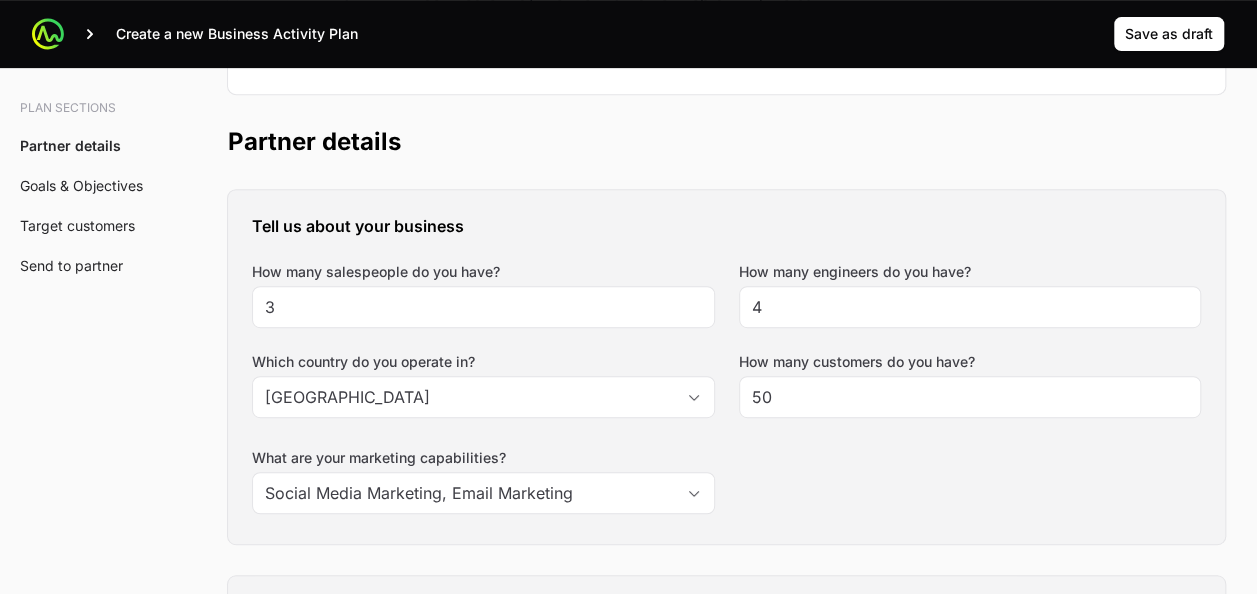 click on "Tell us about your business How many salespeople do you have? 3 How many engineers do you have? 4 Which country do you operate in? Poland How many customers do you have? 50 What are your marketing capabilities? Social Media Marketing, Email Marketing" 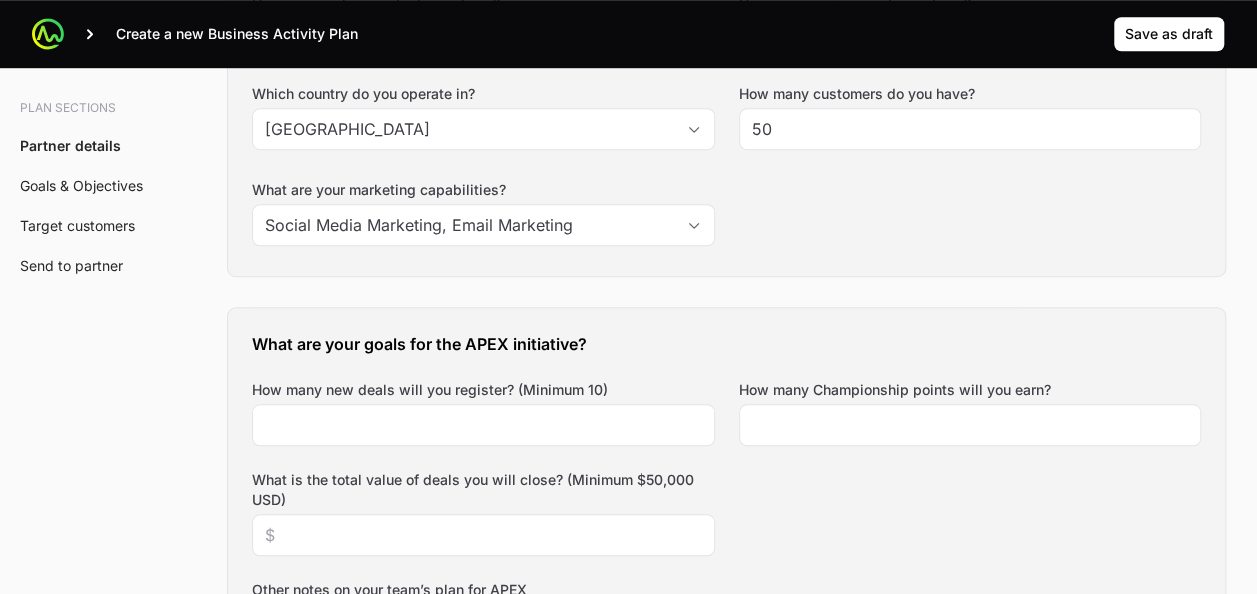 scroll, scrollTop: 698, scrollLeft: 0, axis: vertical 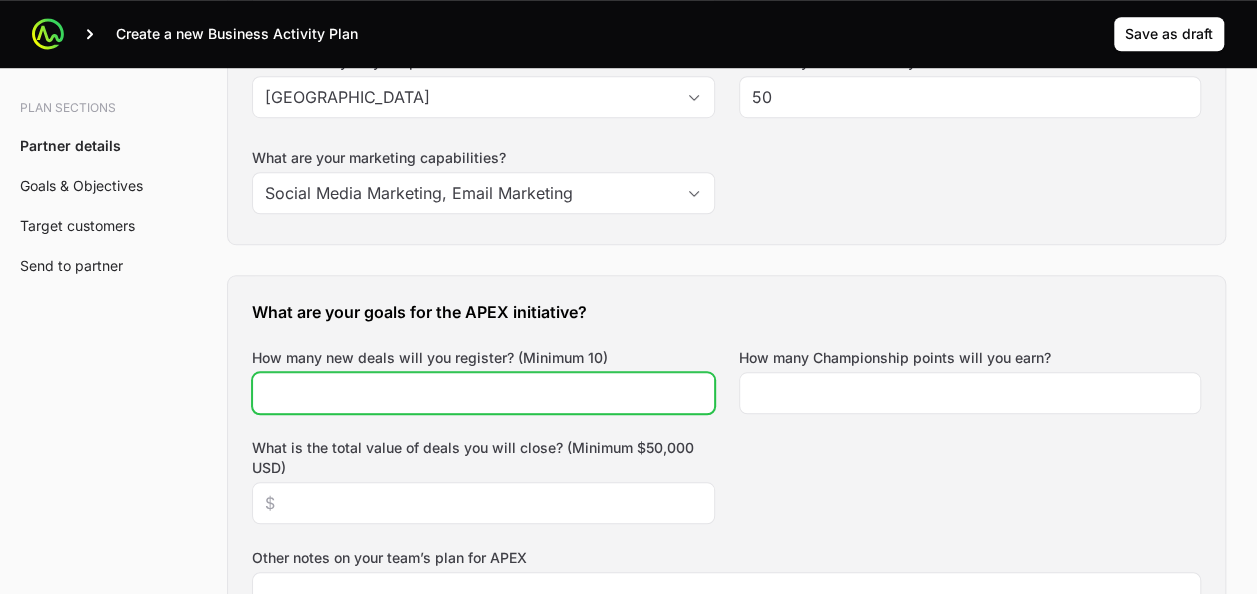 click on "How many new deals will you register? (Minimum 10)" 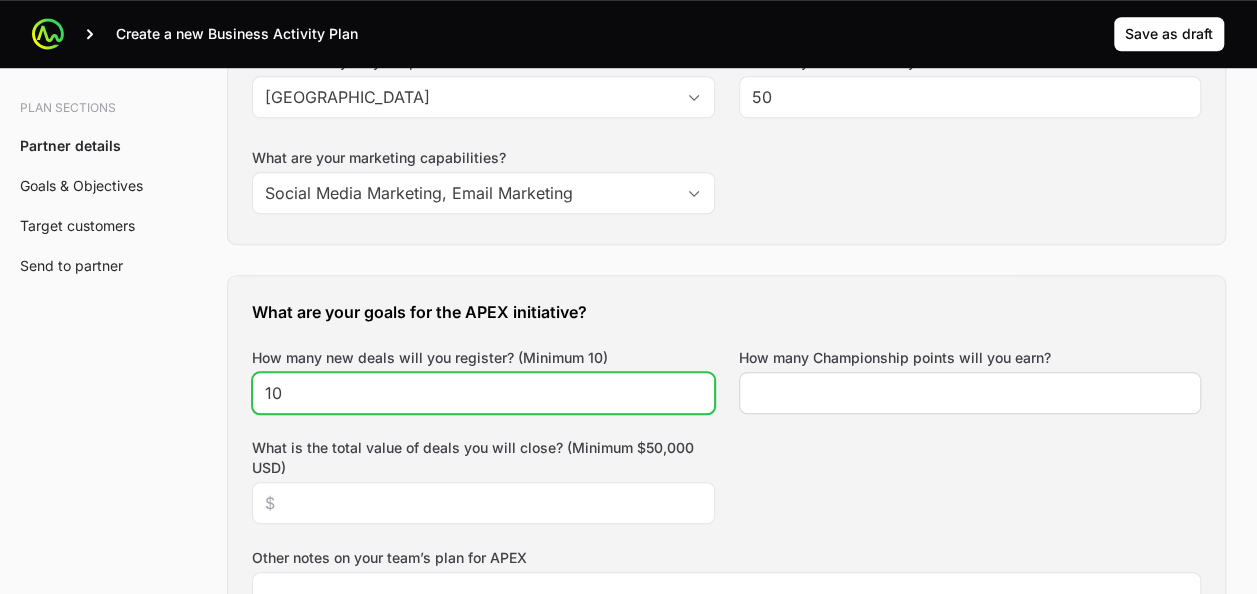 type on "10" 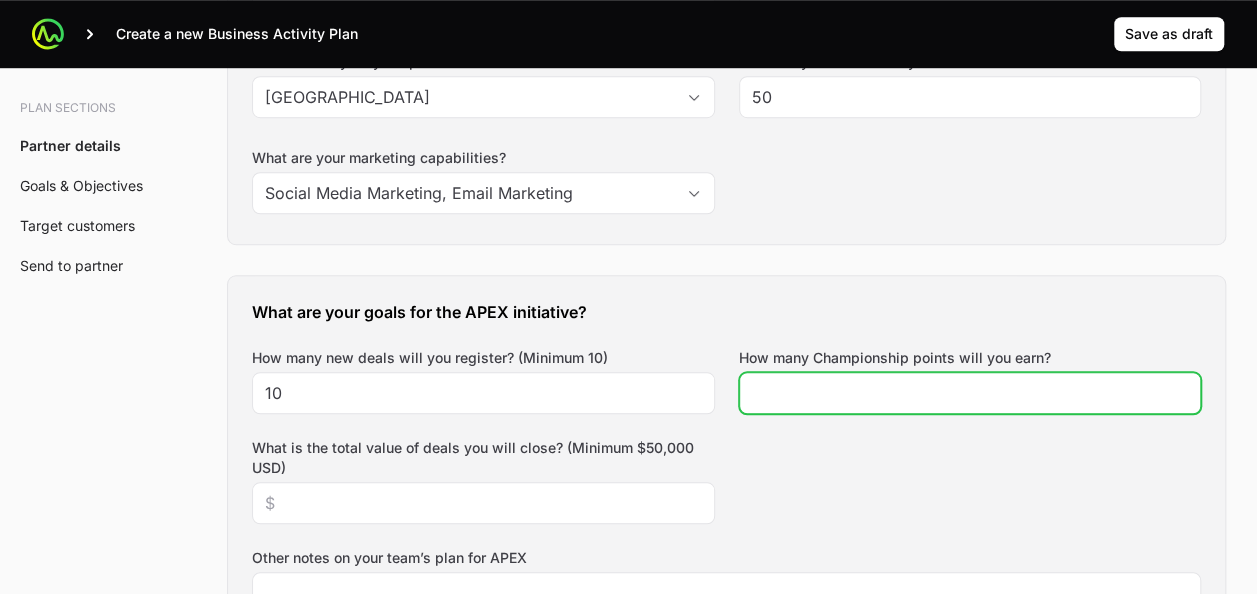 click on "How many Championship points will you earn?" 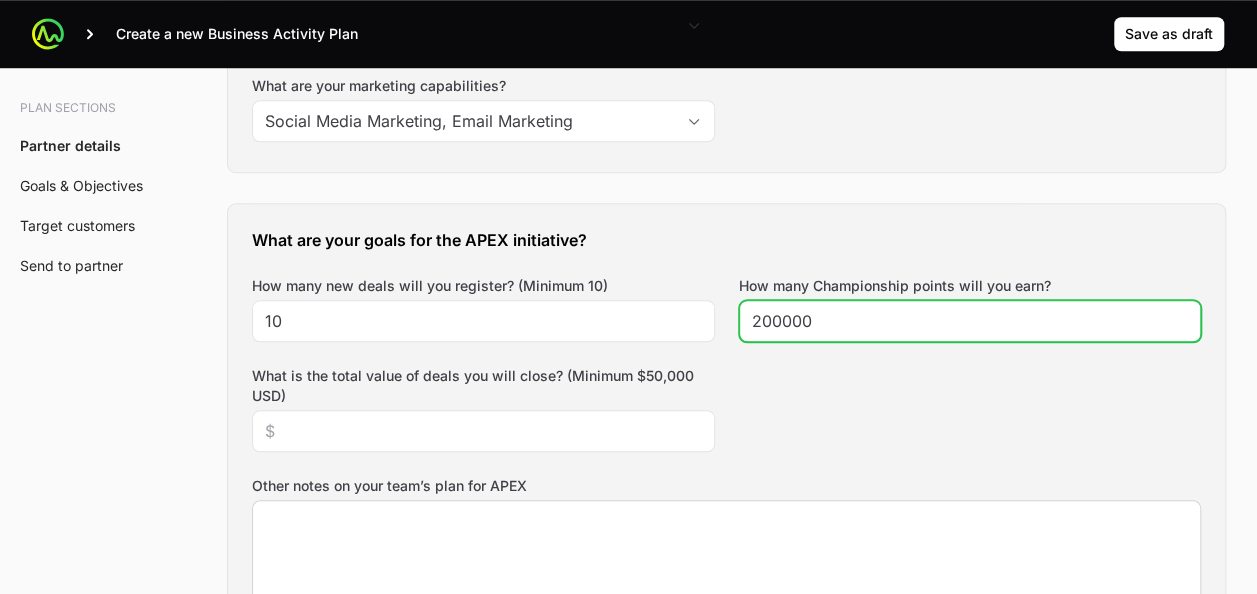 scroll, scrollTop: 898, scrollLeft: 0, axis: vertical 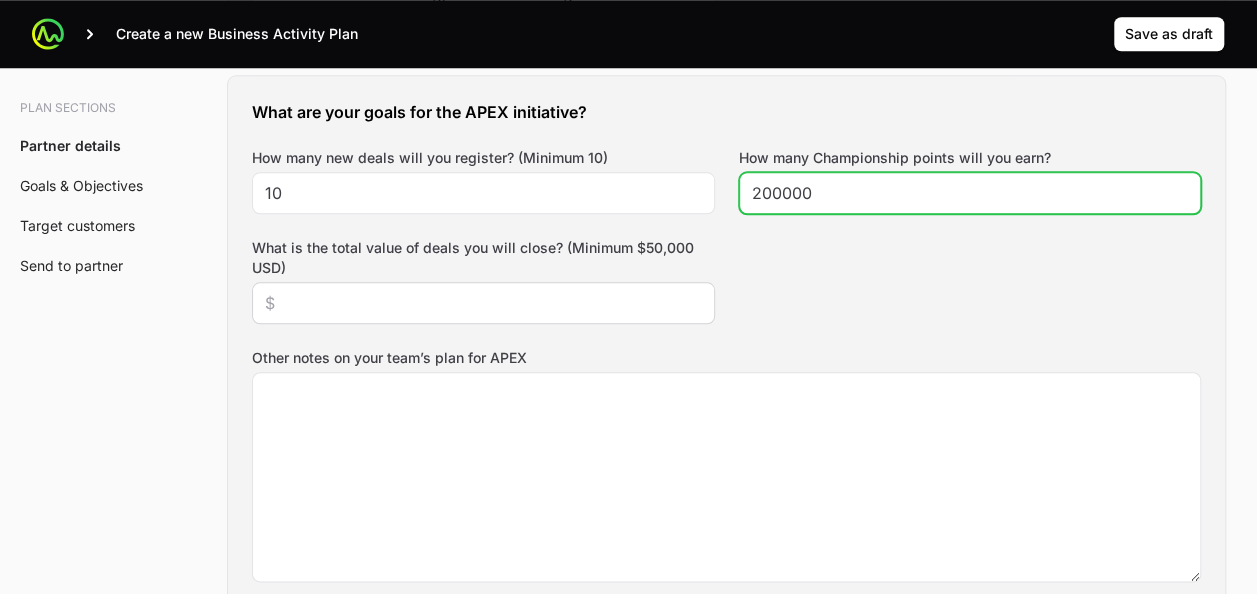 type on "200000" 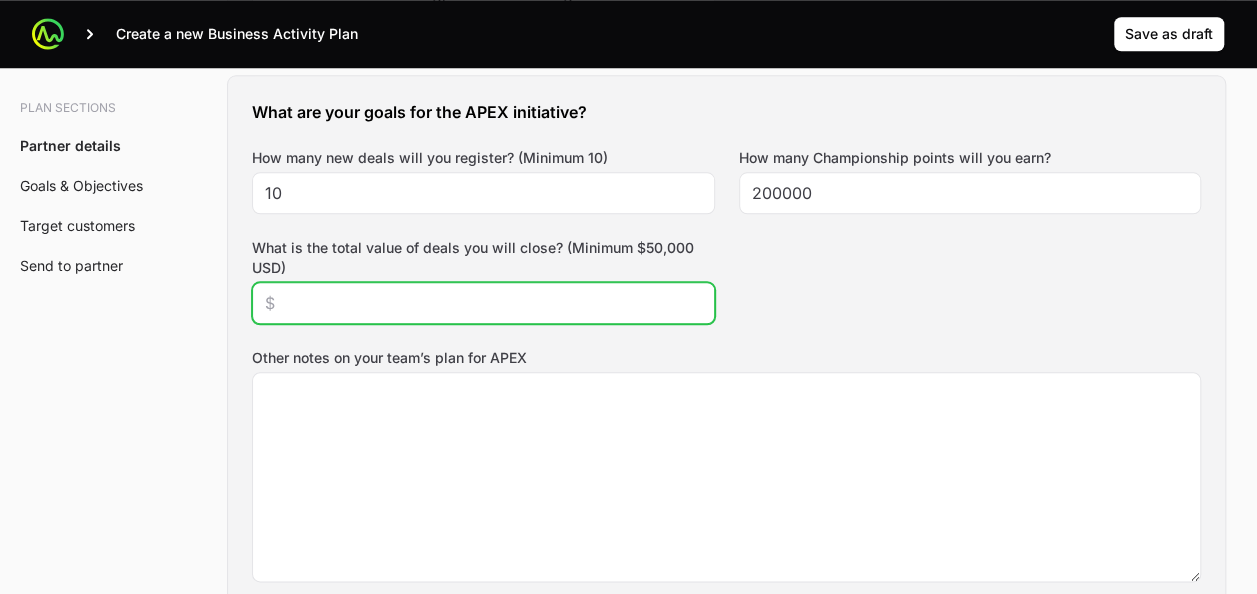 click on "What is the total value of deals you will close? (Minimum $50,000 USD)" 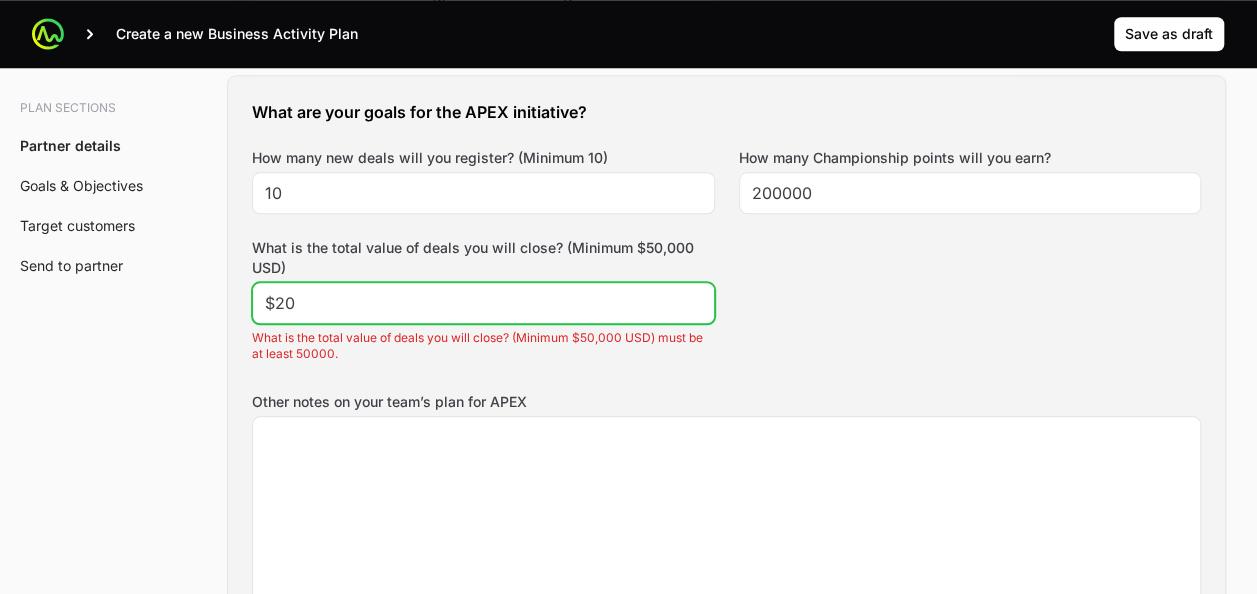 type on "$2" 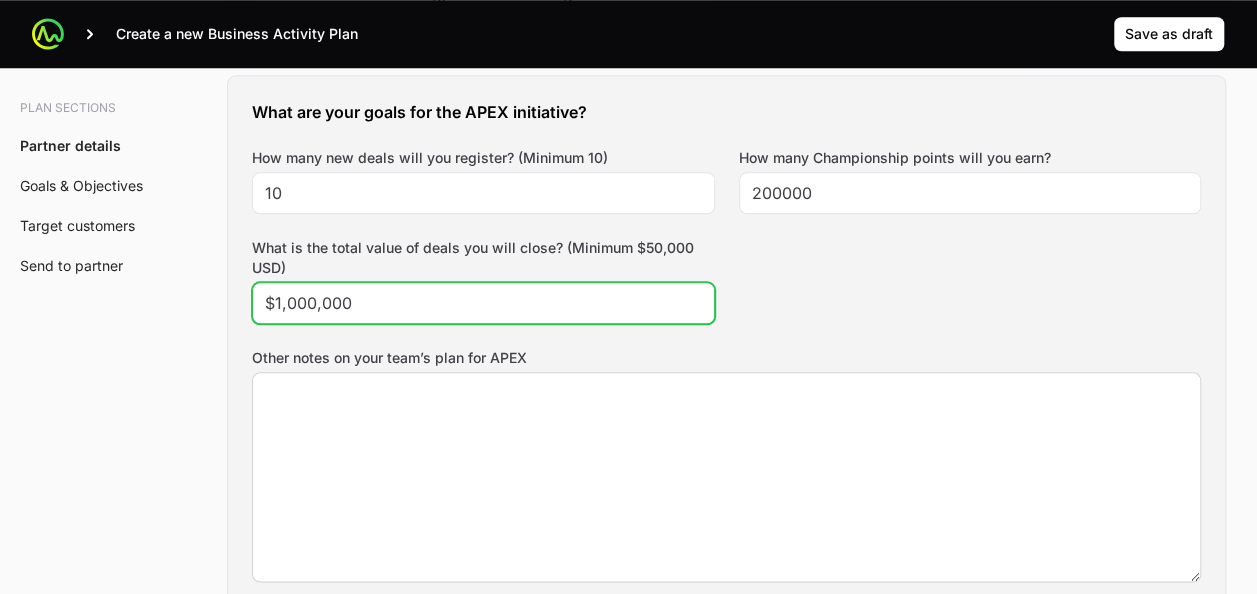 type on "$1,000,000" 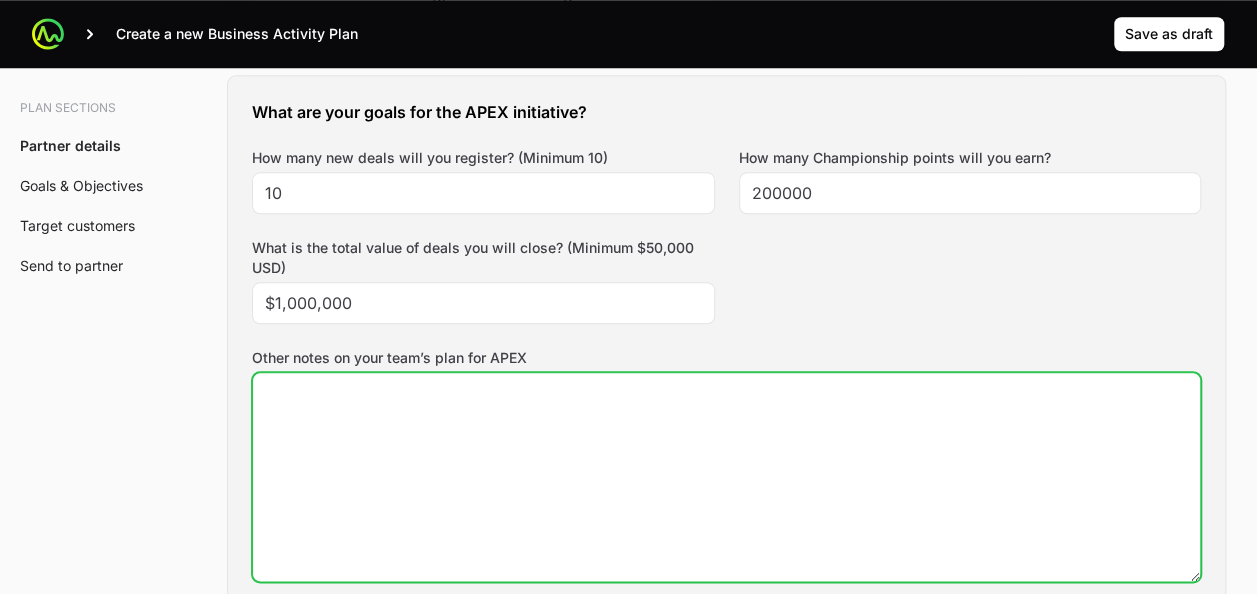 click on "Other notes on your team’s plan for APEX" 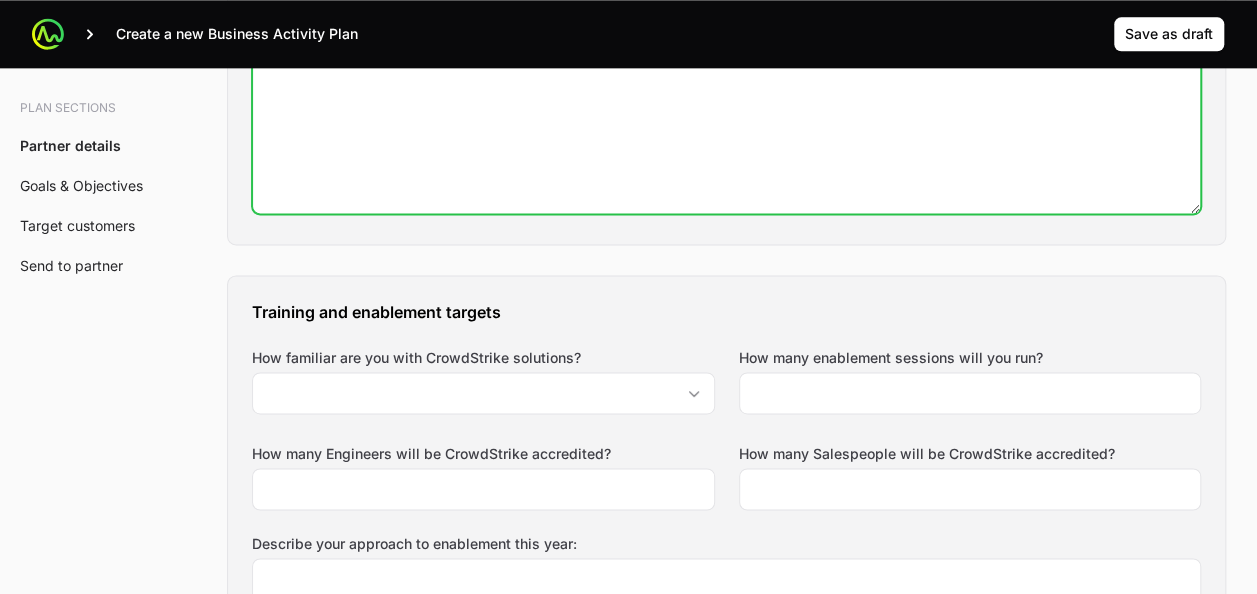 scroll, scrollTop: 1298, scrollLeft: 0, axis: vertical 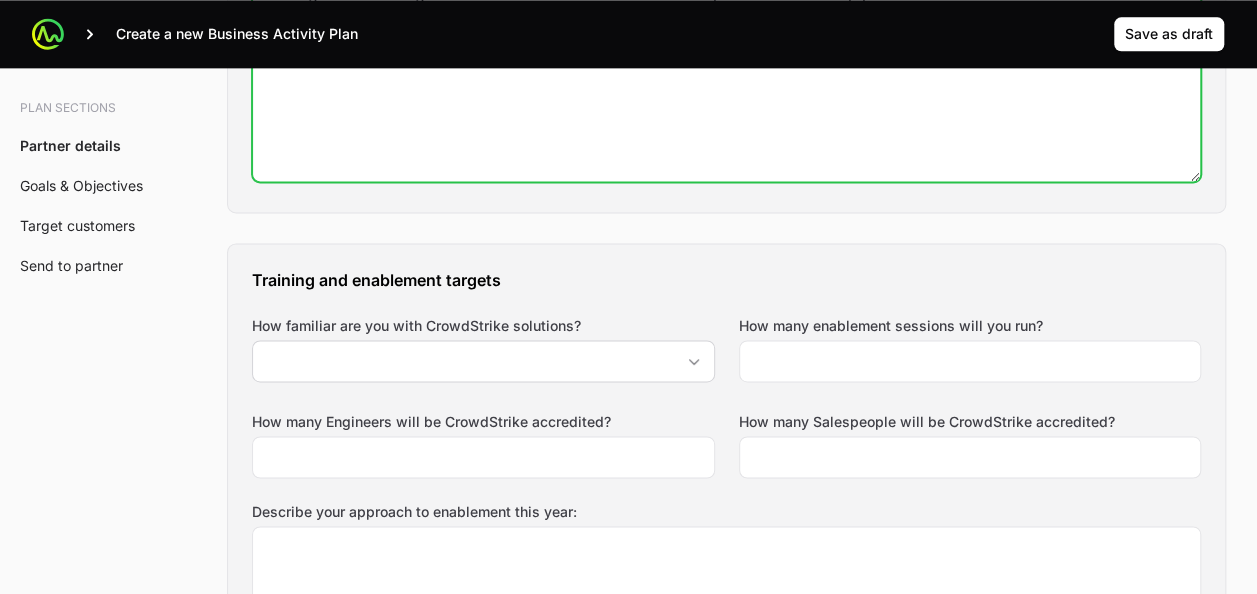 type on "Having full knowledge about CrowdStrike that will make impact on our sales pipeline" 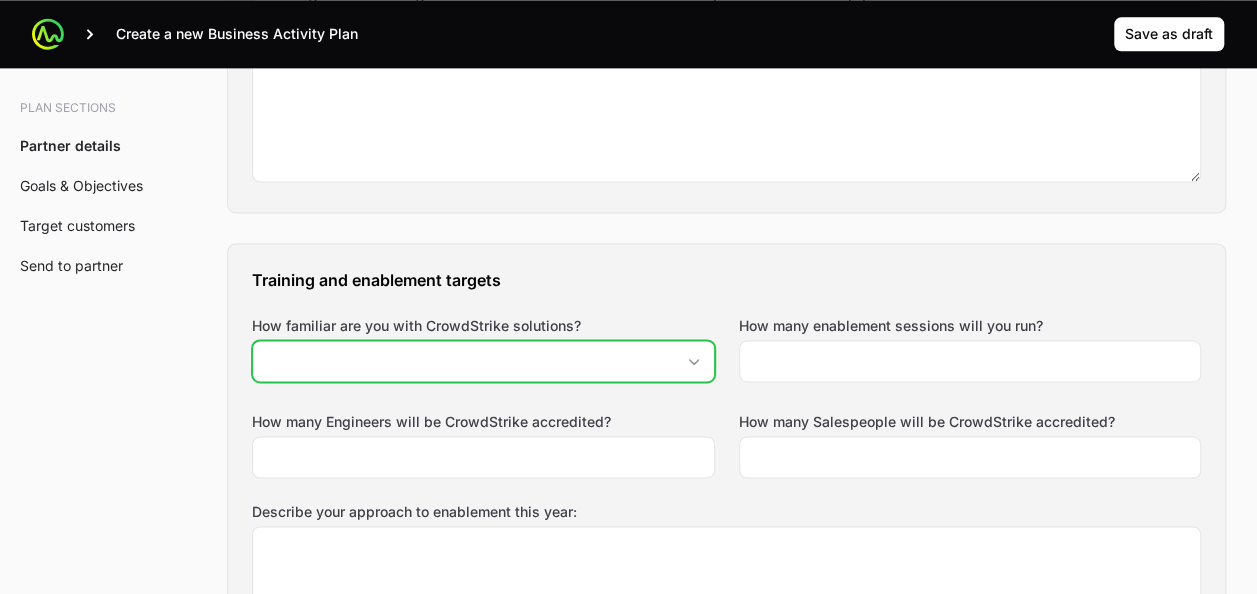 click on "How familiar are you with CrowdStrike solutions?" 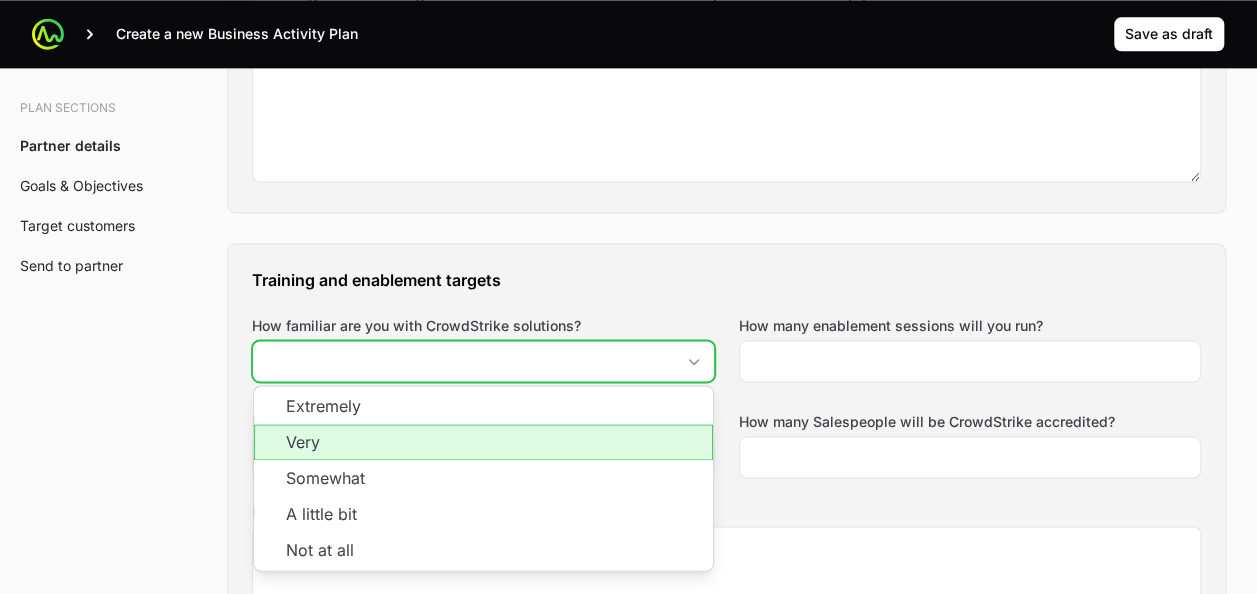 click on "Very" 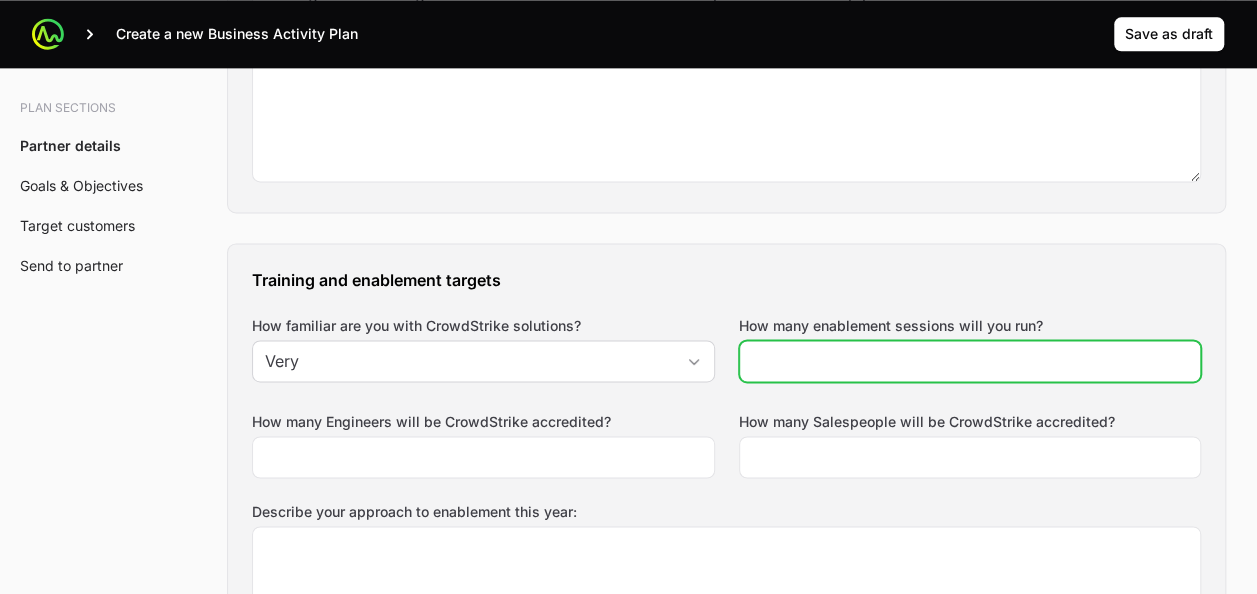 click on "How many enablement sessions will you run?" 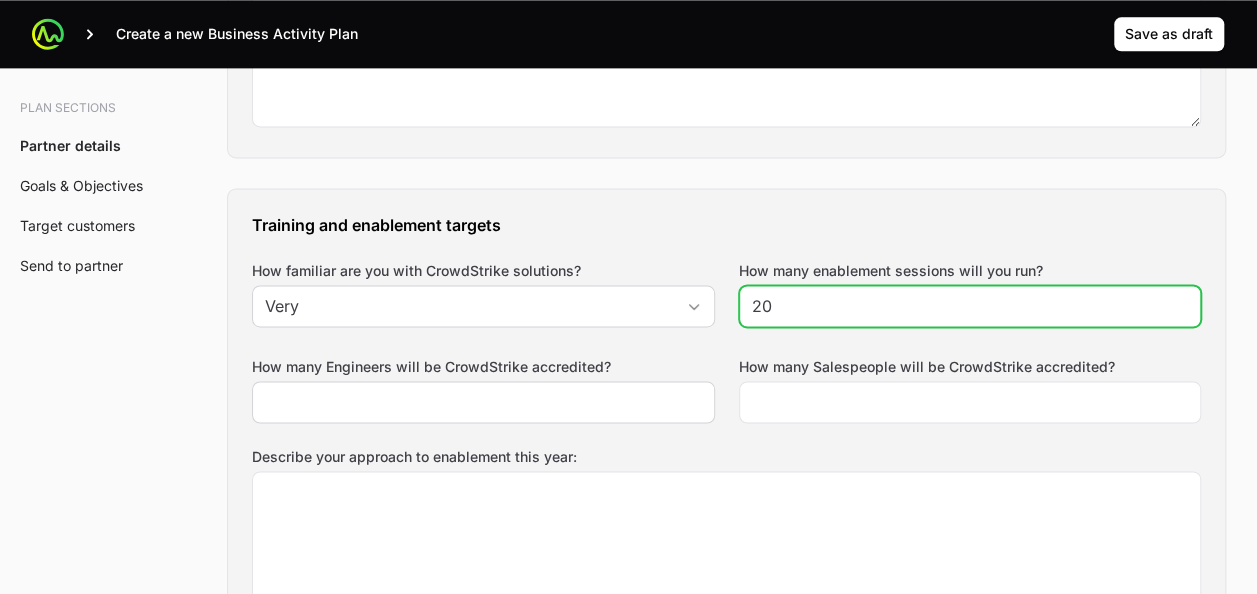 scroll, scrollTop: 1398, scrollLeft: 0, axis: vertical 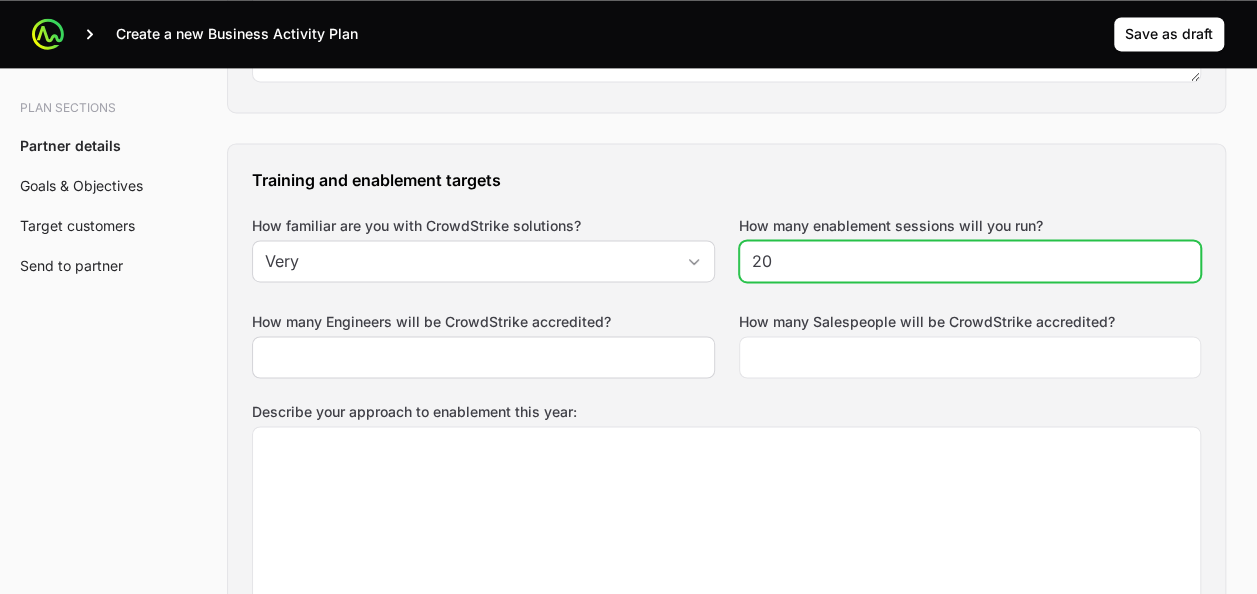 type on "20" 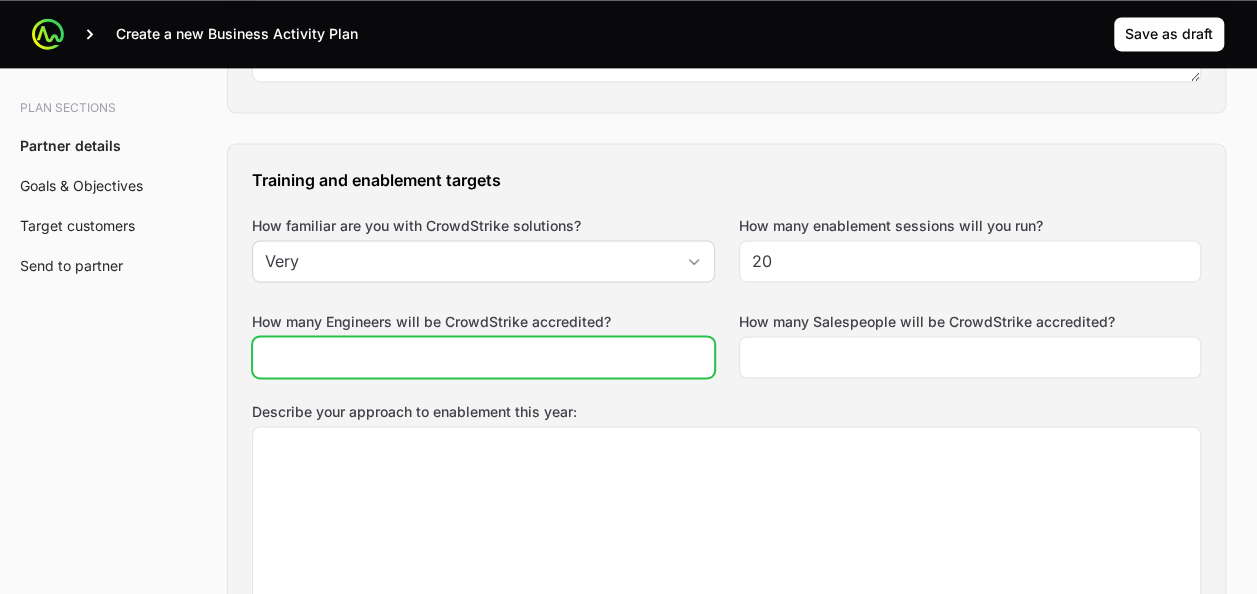 click on "How many Engineers will be CrowdStrike accredited?" 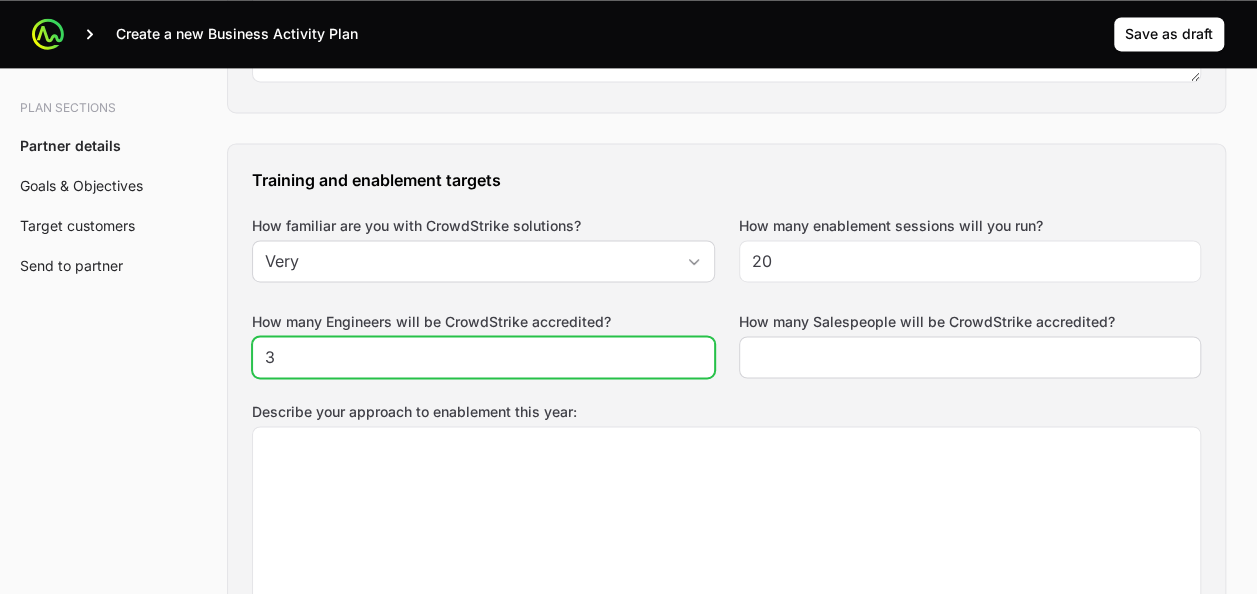 type on "3" 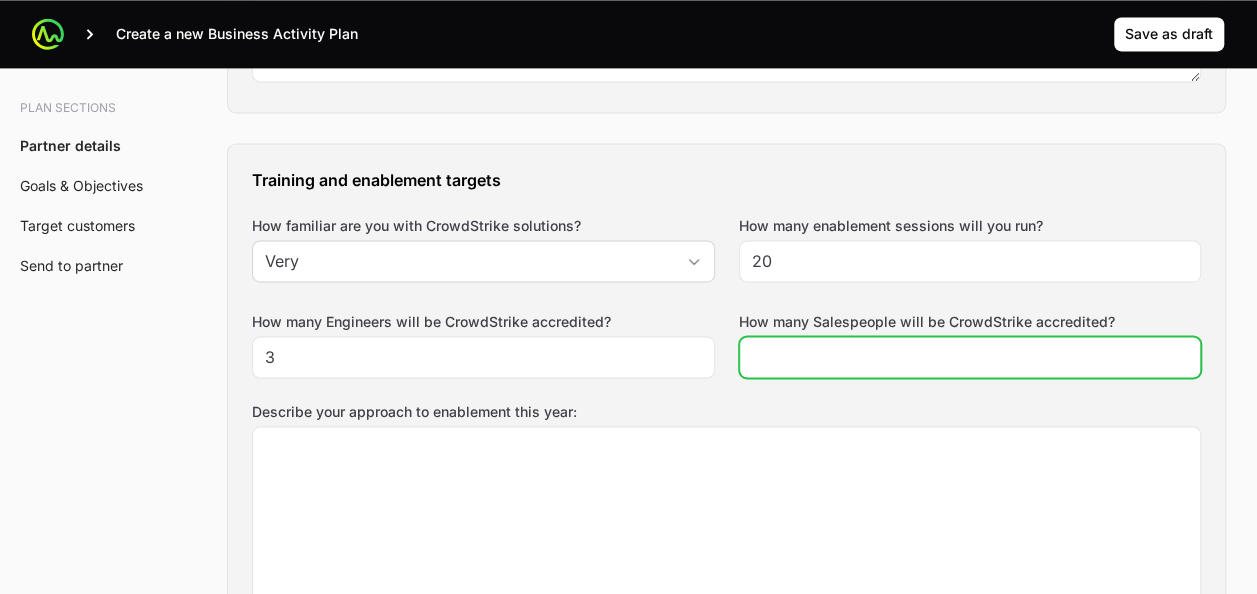 click on "How many Salespeople will be CrowdStrike accredited?" 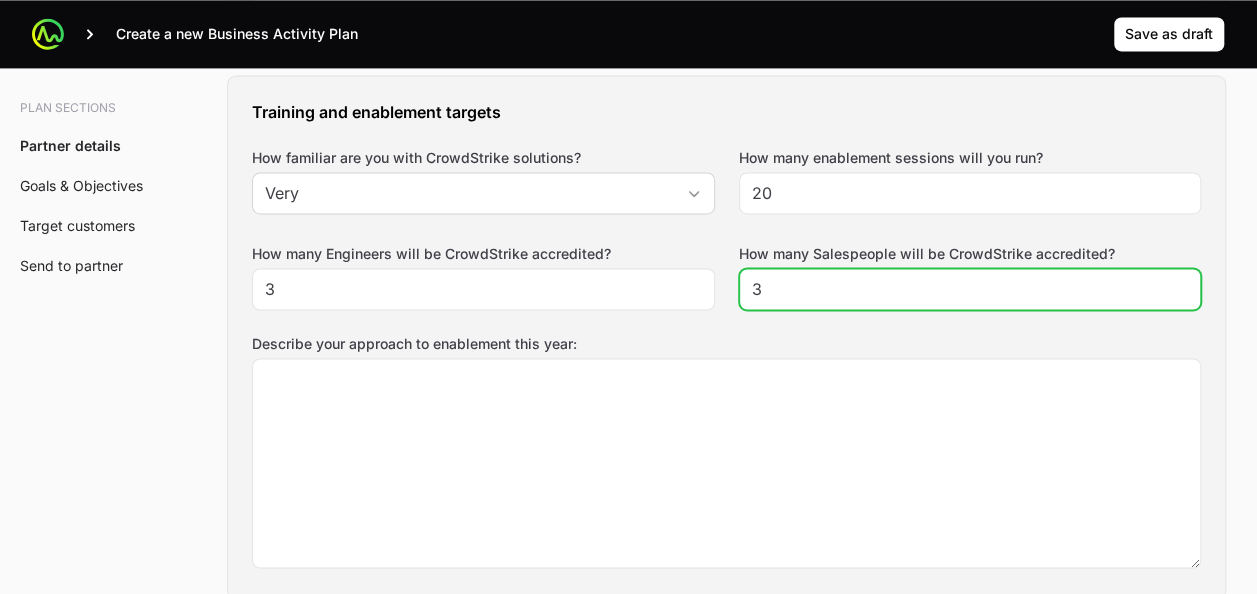 scroll, scrollTop: 1498, scrollLeft: 0, axis: vertical 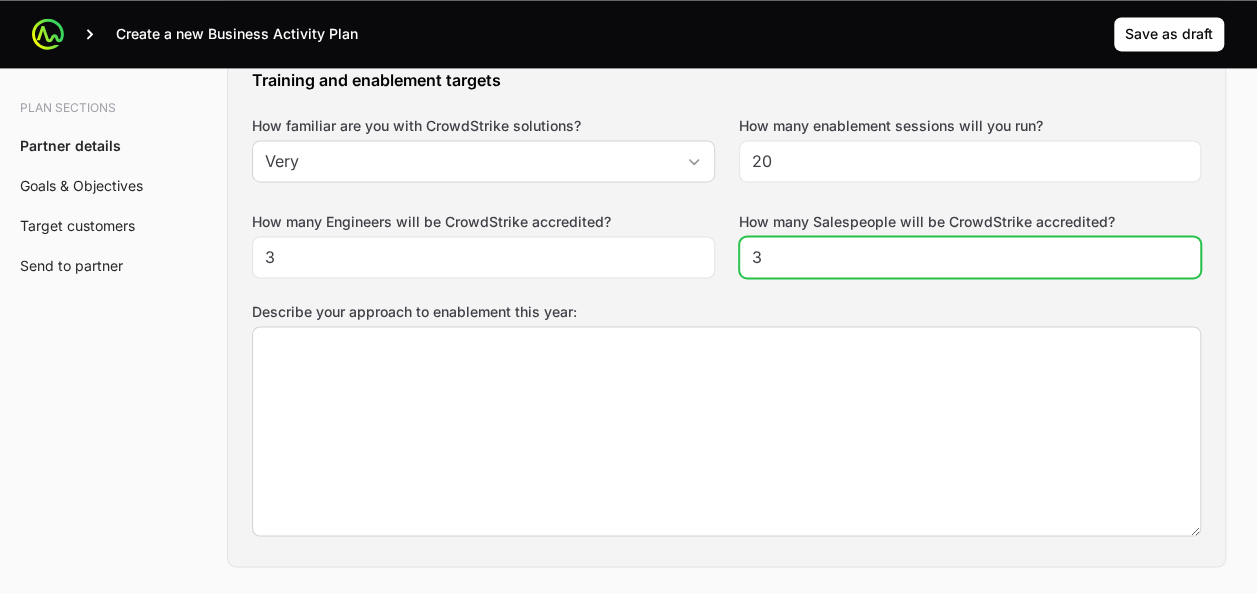 type on "3" 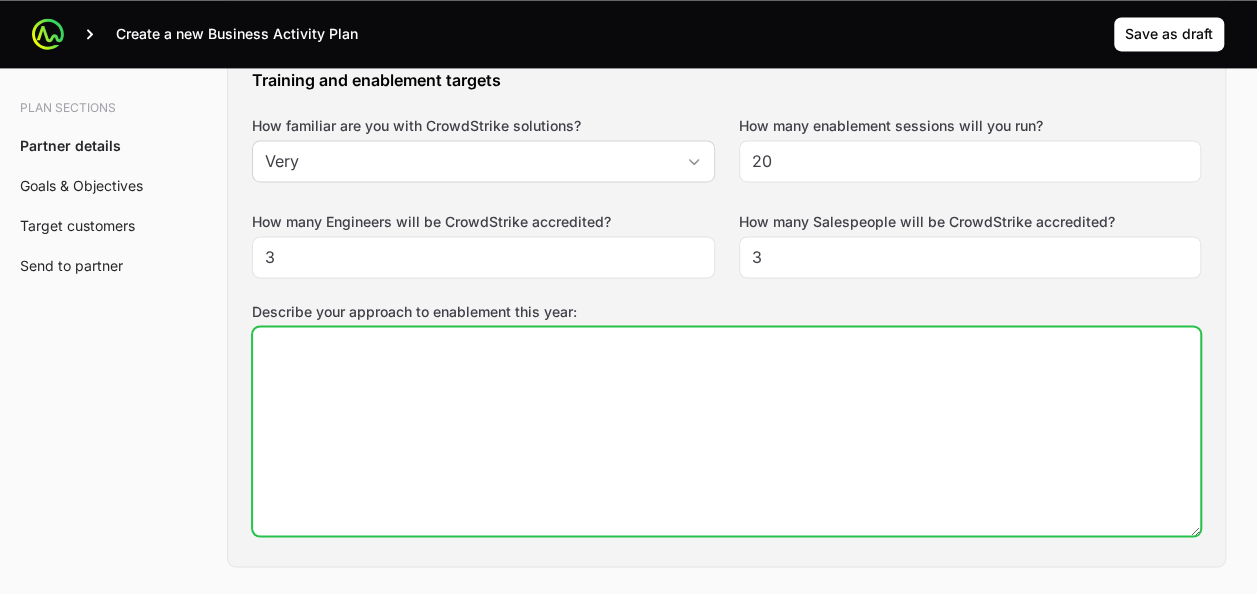 click on "Describe your approach to enablement this year:" 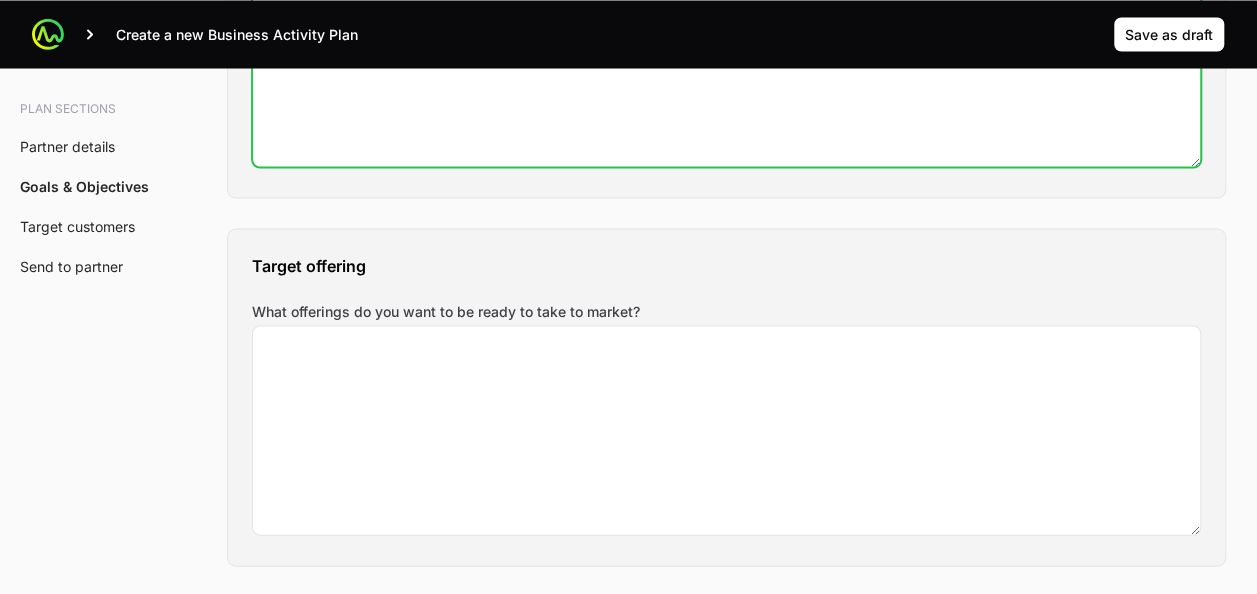 scroll, scrollTop: 1898, scrollLeft: 0, axis: vertical 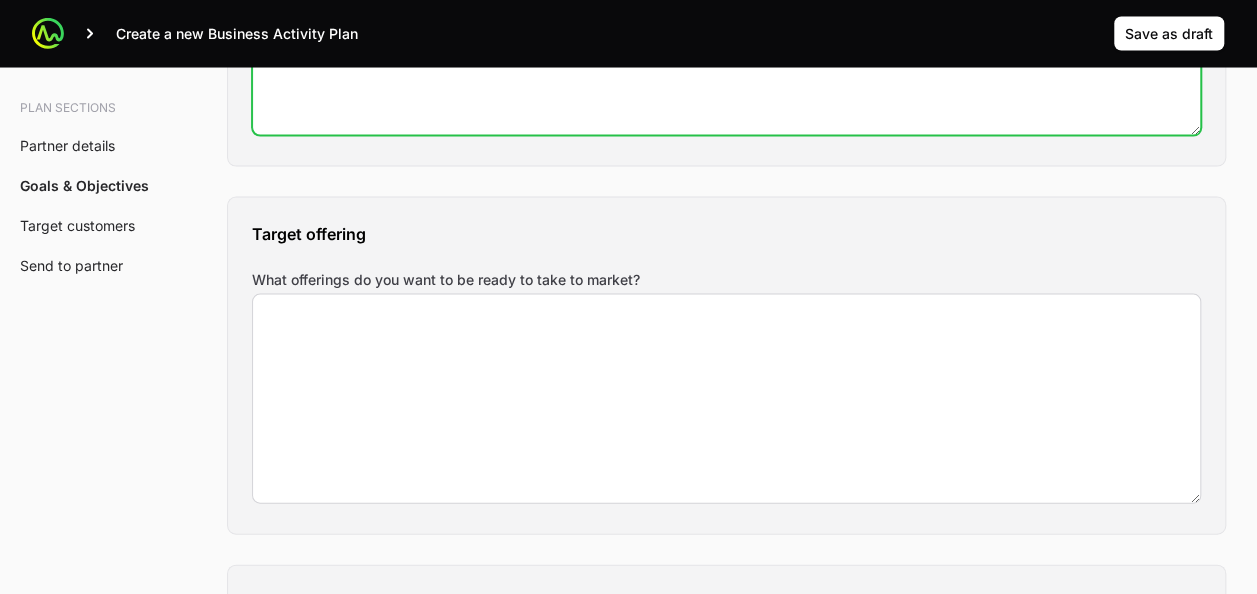 type on "We want to spread information into market that we are valuable CrowdStrike partner" 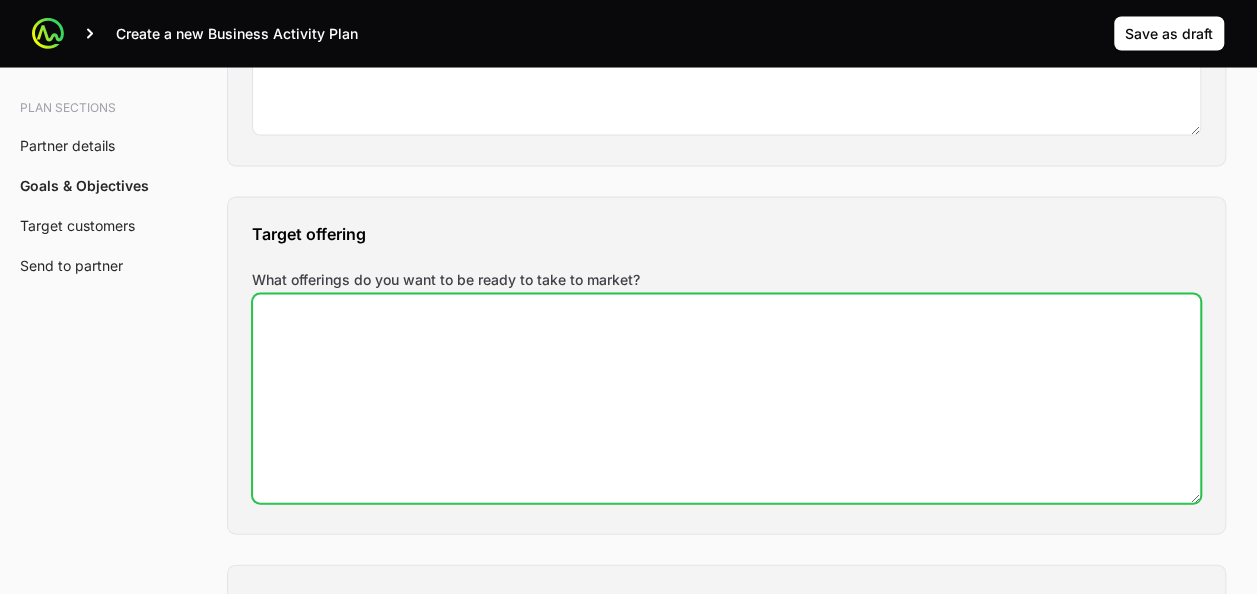 drag, startPoint x: 387, startPoint y: 346, endPoint x: 397, endPoint y: 338, distance: 12.806249 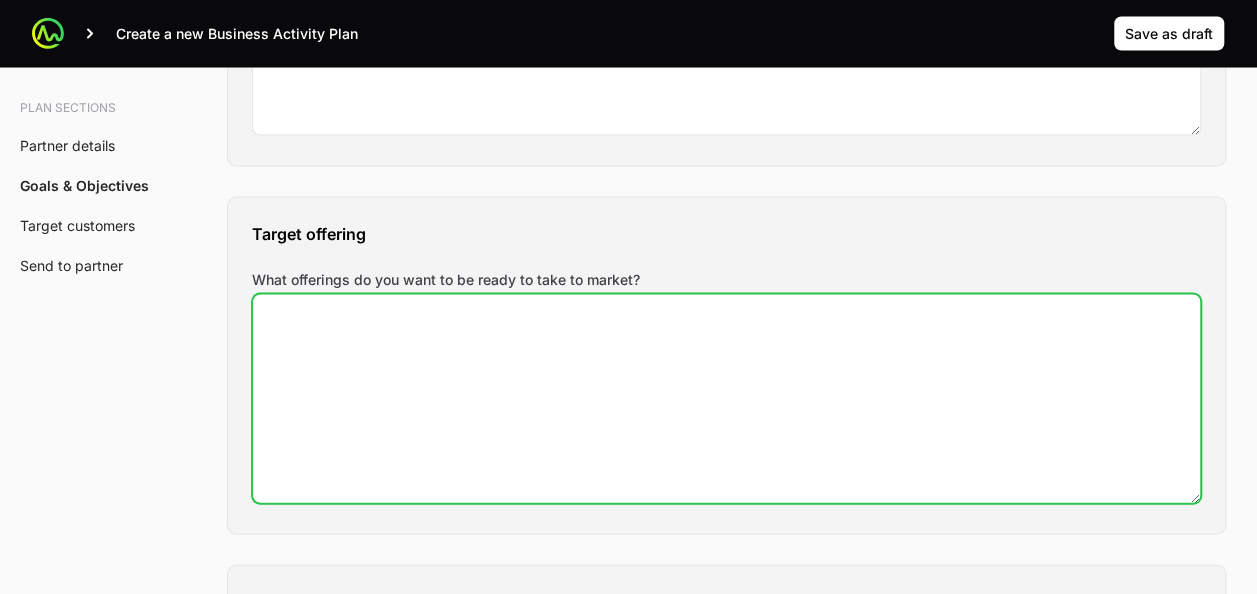 type on "I" 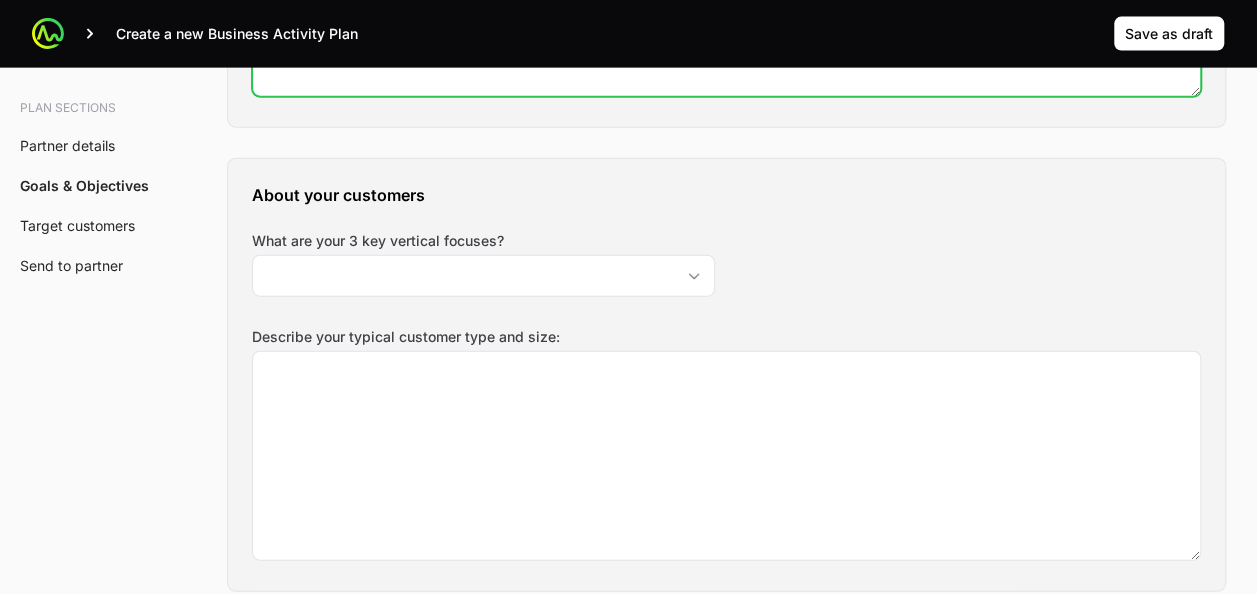 scroll, scrollTop: 2398, scrollLeft: 0, axis: vertical 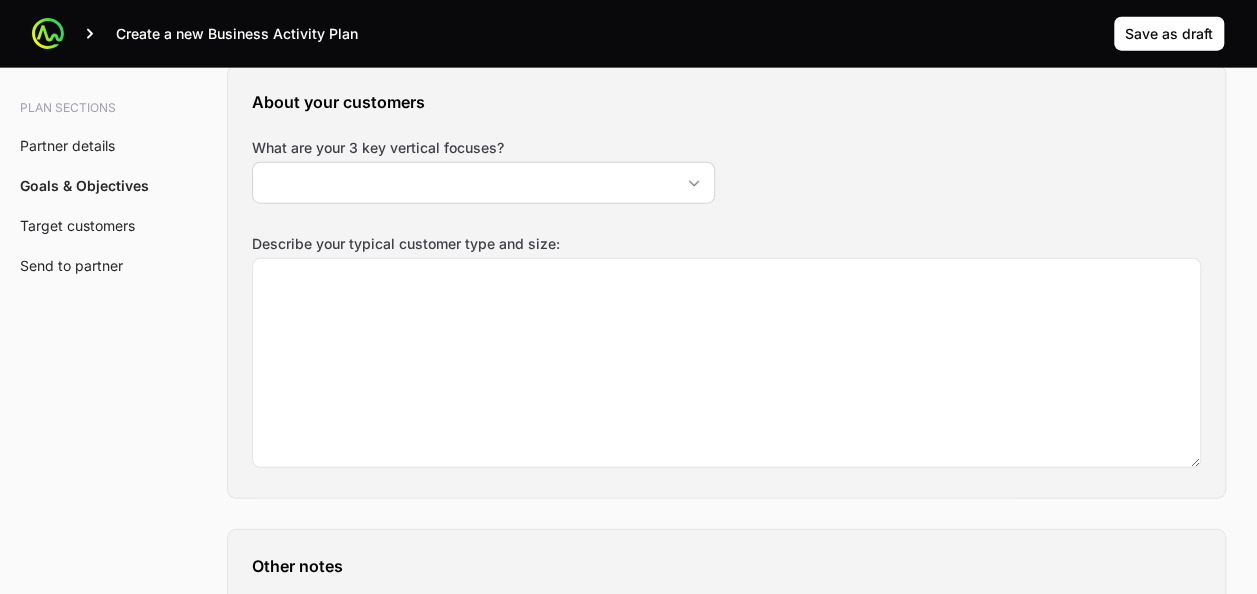 type on "EDR, Cloud Security and NG-SIEM" 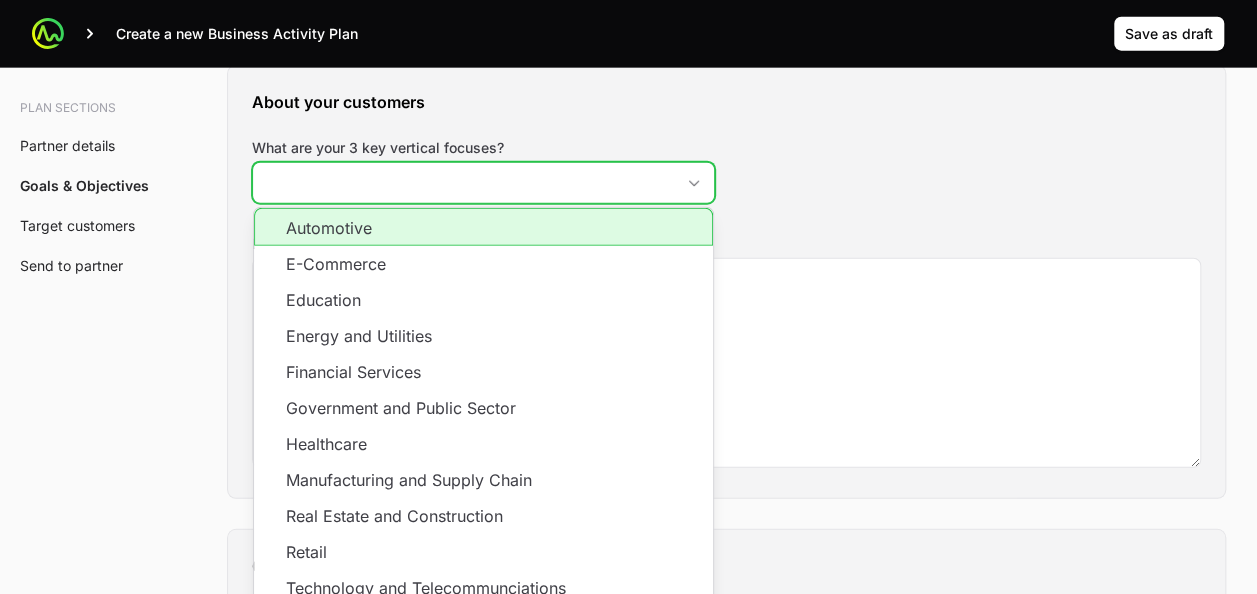 click on "What are your 3 key vertical focuses?" 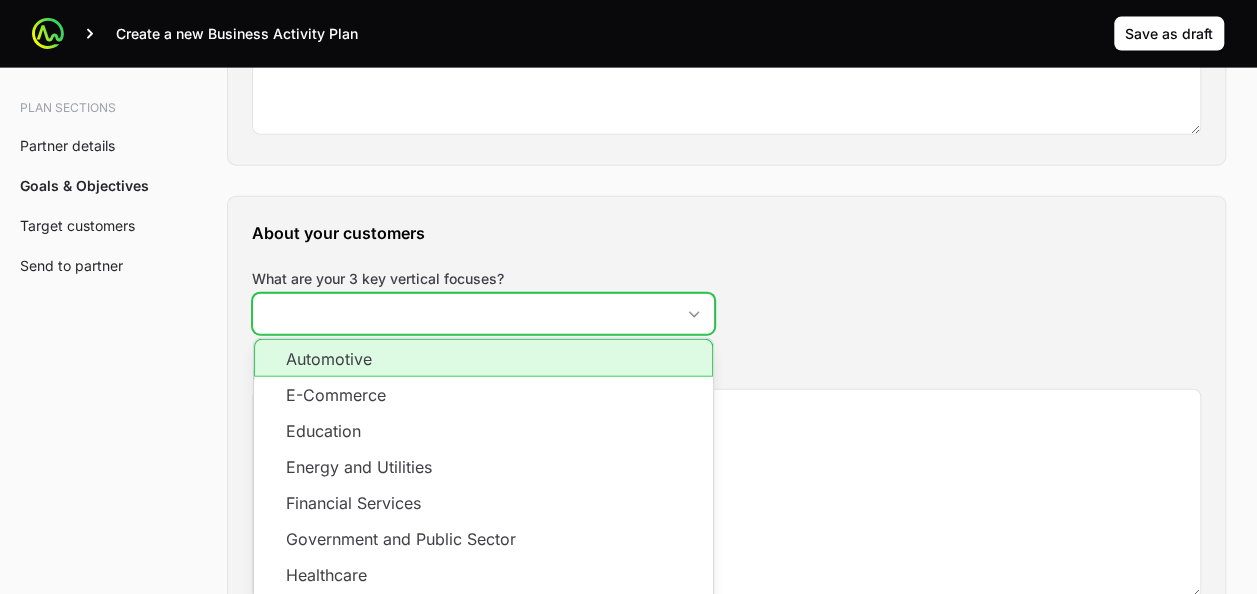 scroll, scrollTop: 2298, scrollLeft: 0, axis: vertical 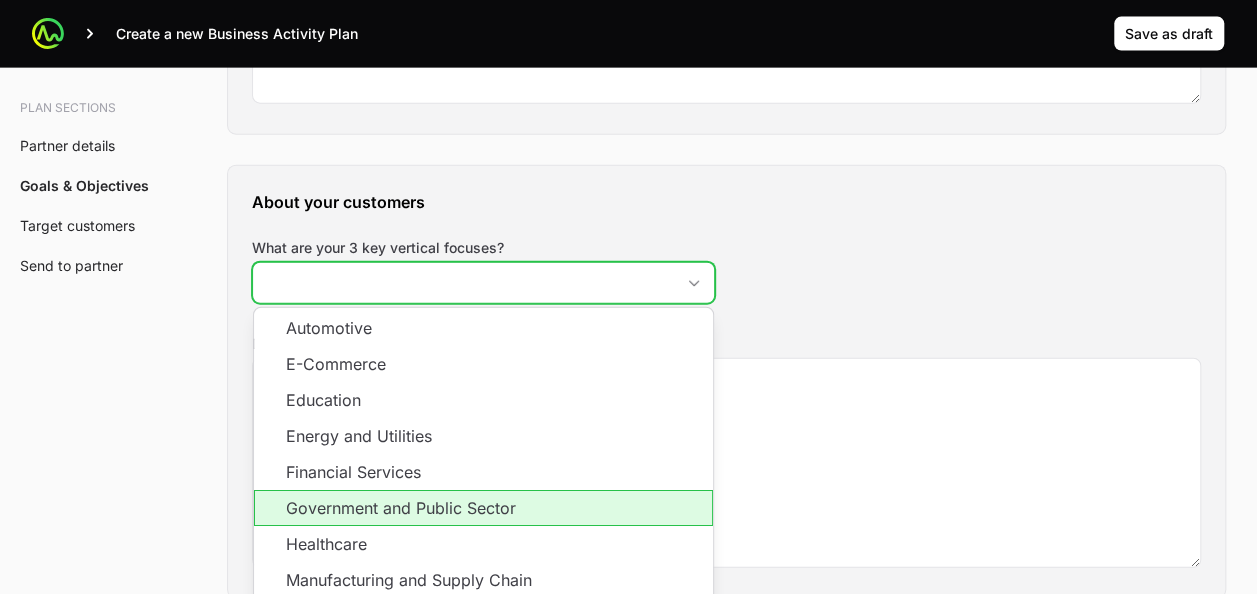click on "Government and Public Sector" 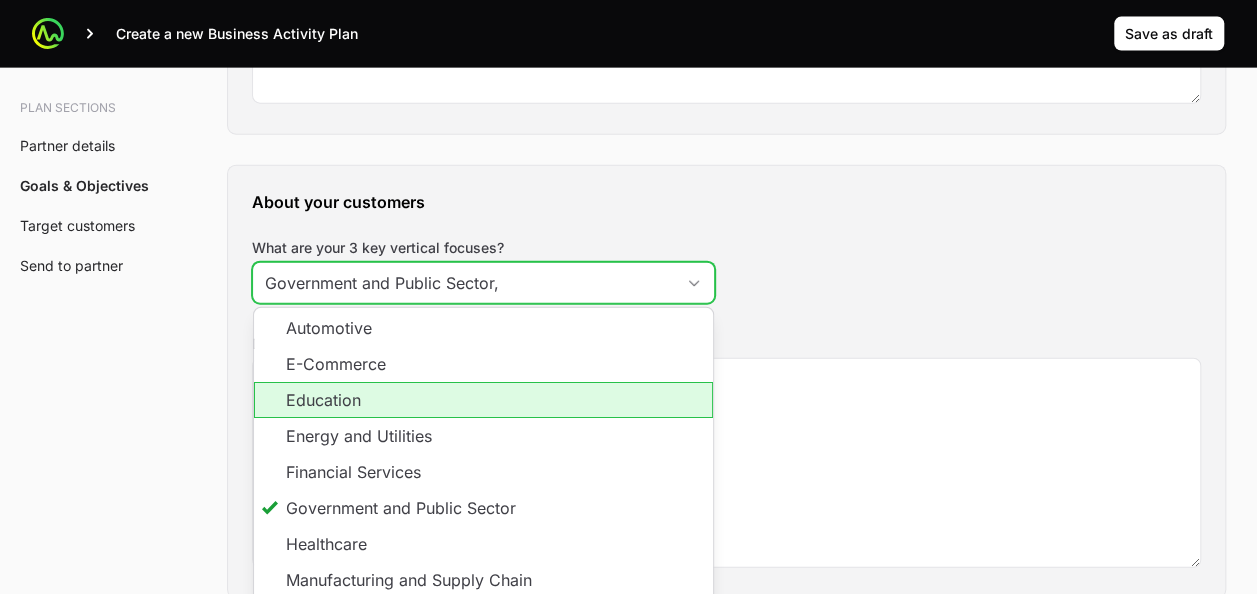 click on "Education" 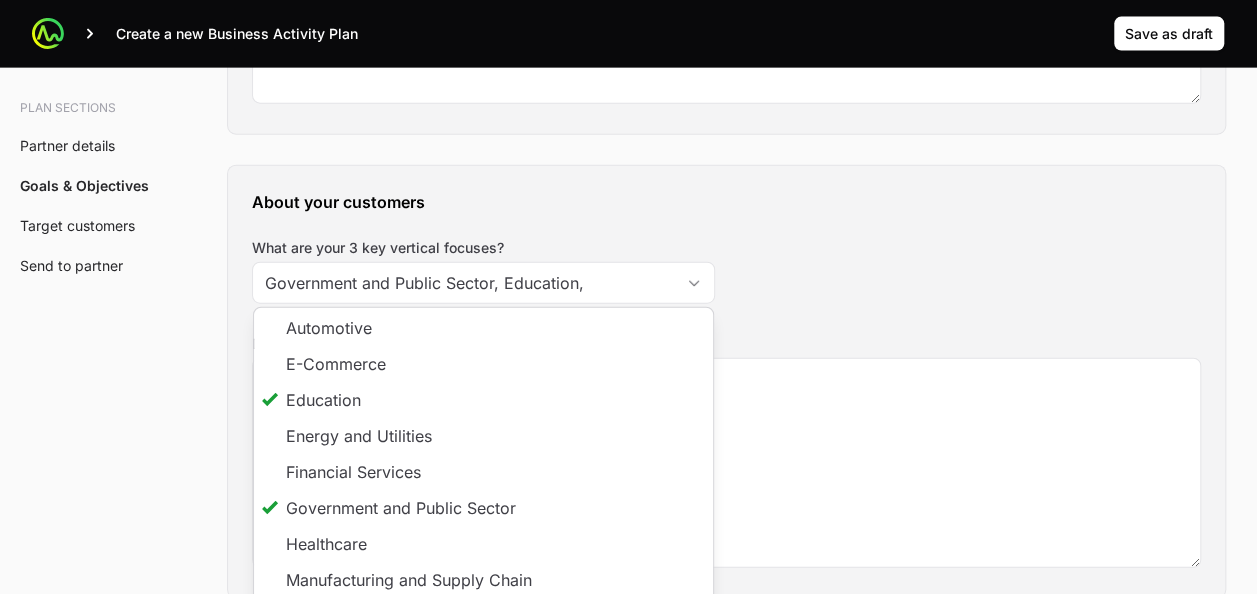 type on "Government and Public Sector, Education" 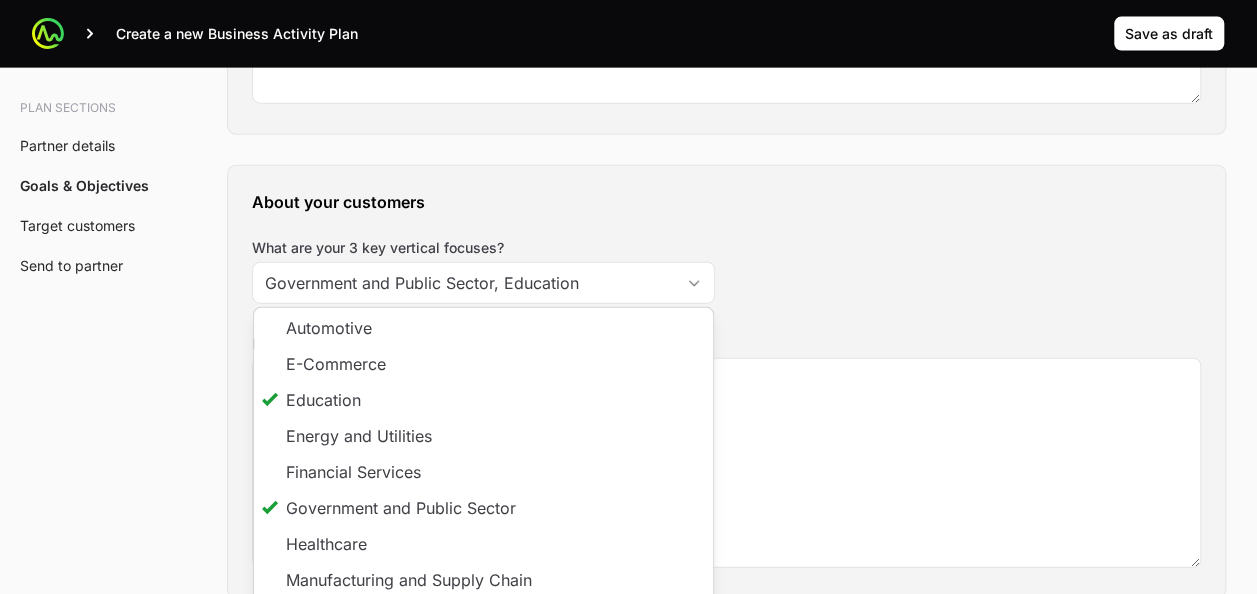 click on "Plan sections Partner details Goals & Objectives Target customers Send to partner A  Business Activity Plan  is an agreement between the partner and the distributor about the targets they will aim for and the activities they will run to hit those targets. The Distributor will arrange a meeting to talk through the business activity plan below. This BAP will be filled out by the the Distributor Rep during the call. The BAP will be assigned to the Partner to review on the portal. Partner will then accept the BAP in the portal. Partner details Tell us about your business How many salespeople do you have? 3 How many engineers do you have? 4 Which country do you operate in? Poland How many customers do you have? 50 What are your marketing capabilities? Social Media Marketing, Email Marketing What are your goals for the APEX initiative? How many new deals will you register? (Minimum 10) 10 How many Championship points will you earn? 200000 What is the total value of deals you will close? (Minimum $50,000 USD) Very 3" 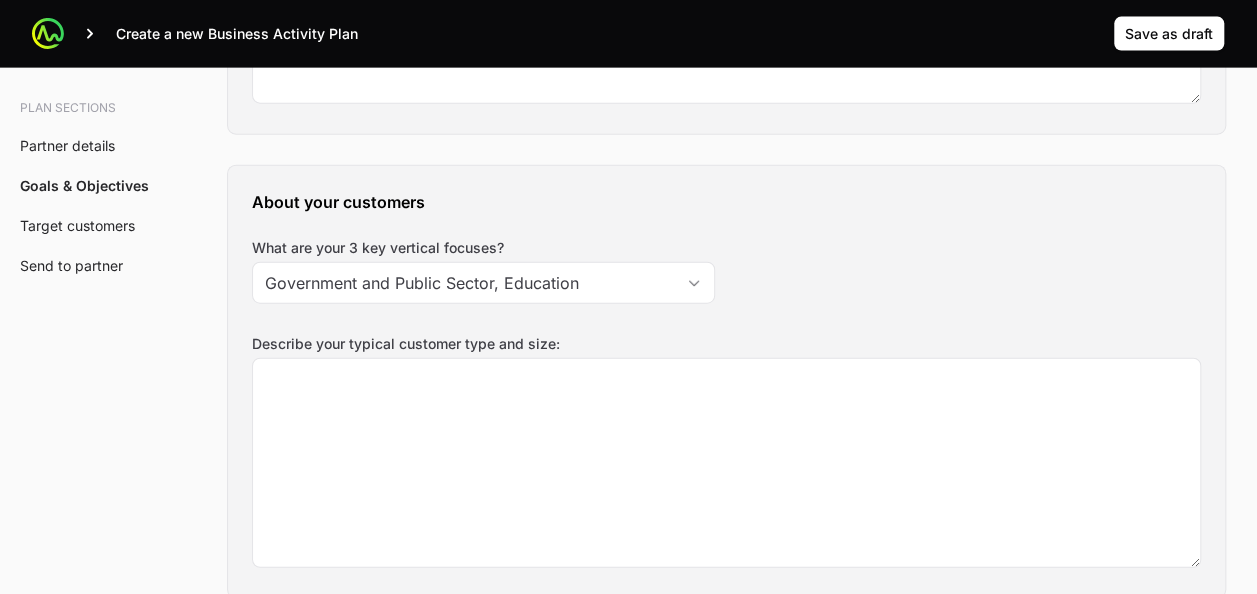 scroll, scrollTop: 2398, scrollLeft: 0, axis: vertical 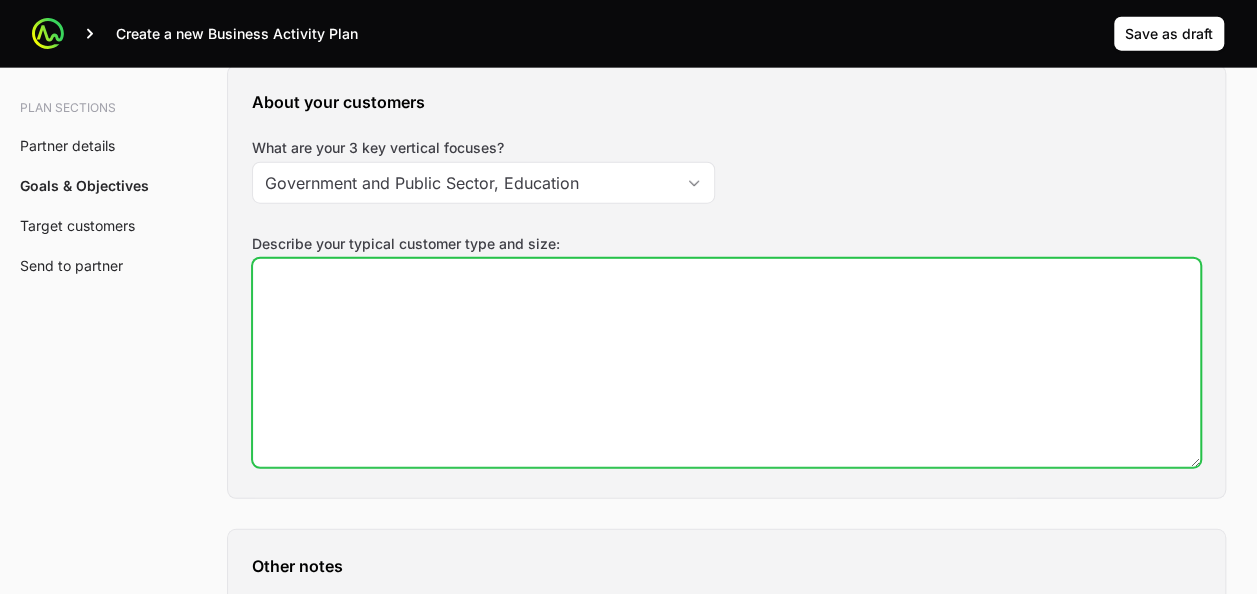click on "Describe your typical customer type and size:" 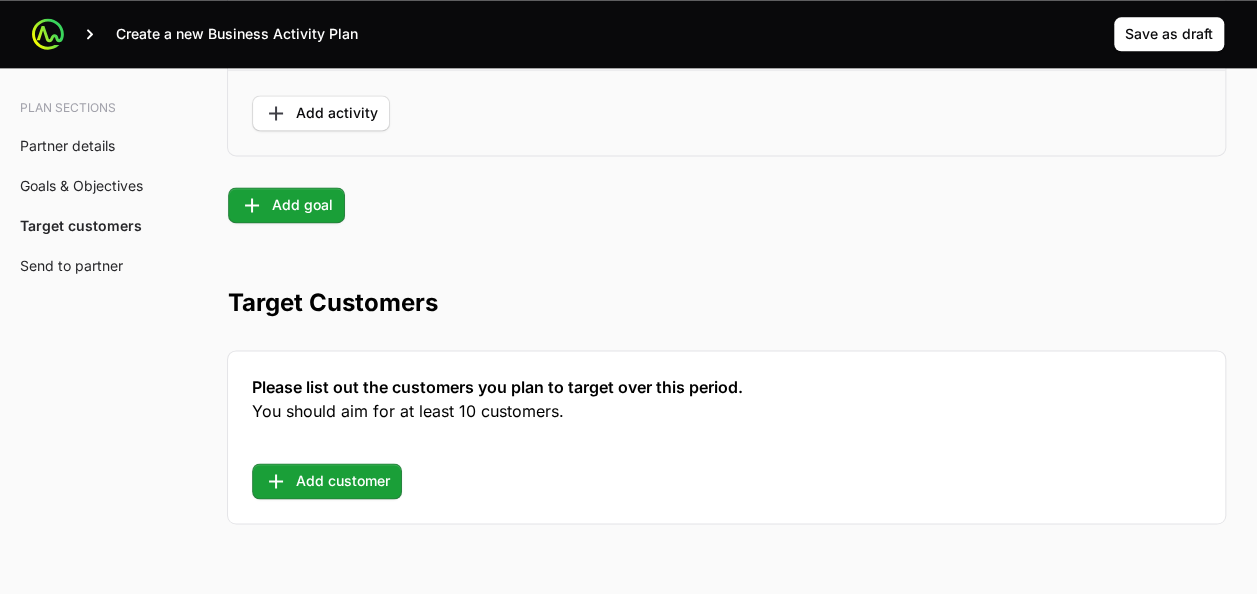 scroll, scrollTop: 5298, scrollLeft: 0, axis: vertical 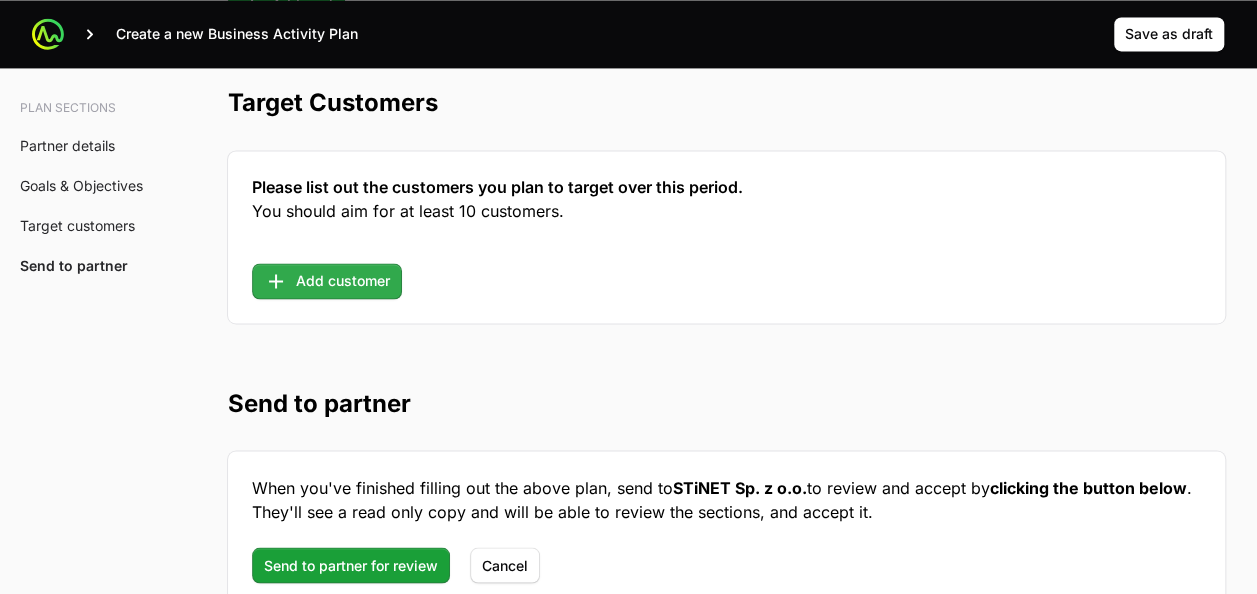 type on "Customer above 1000+ EP" 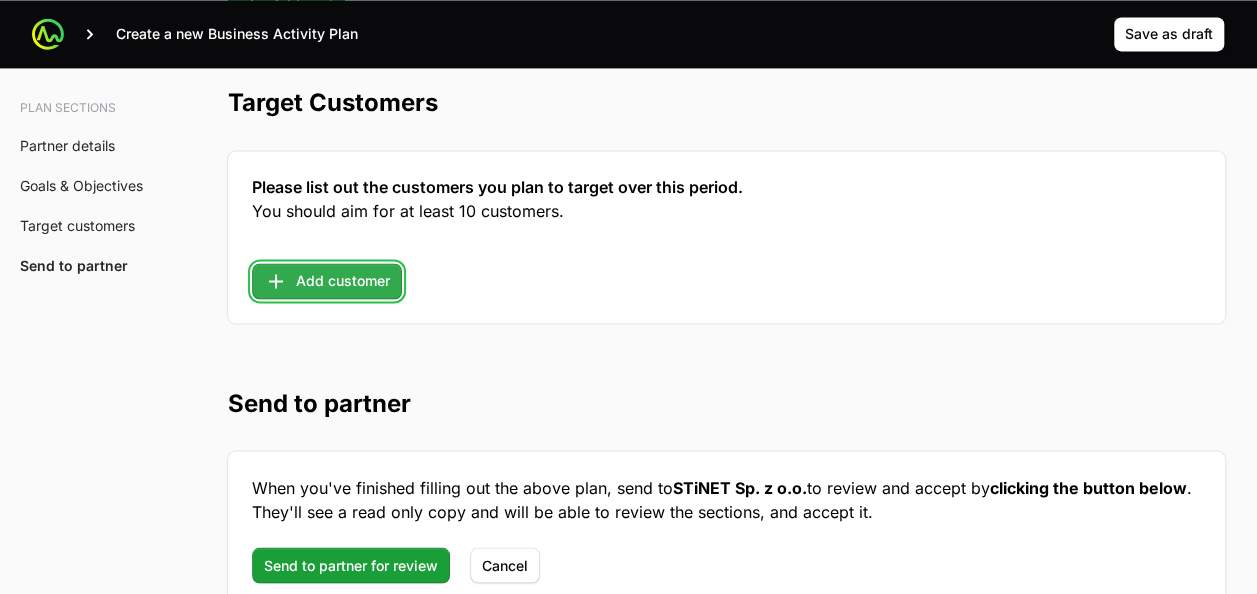 click on "Add customer" 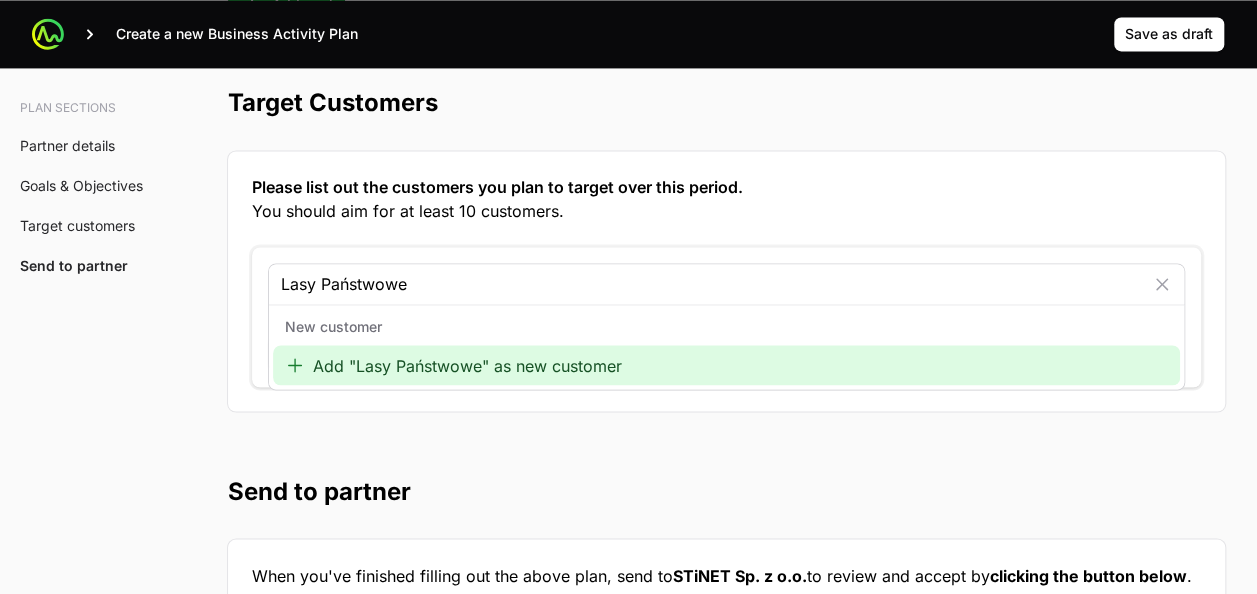 type on "Lasy Państwowe" 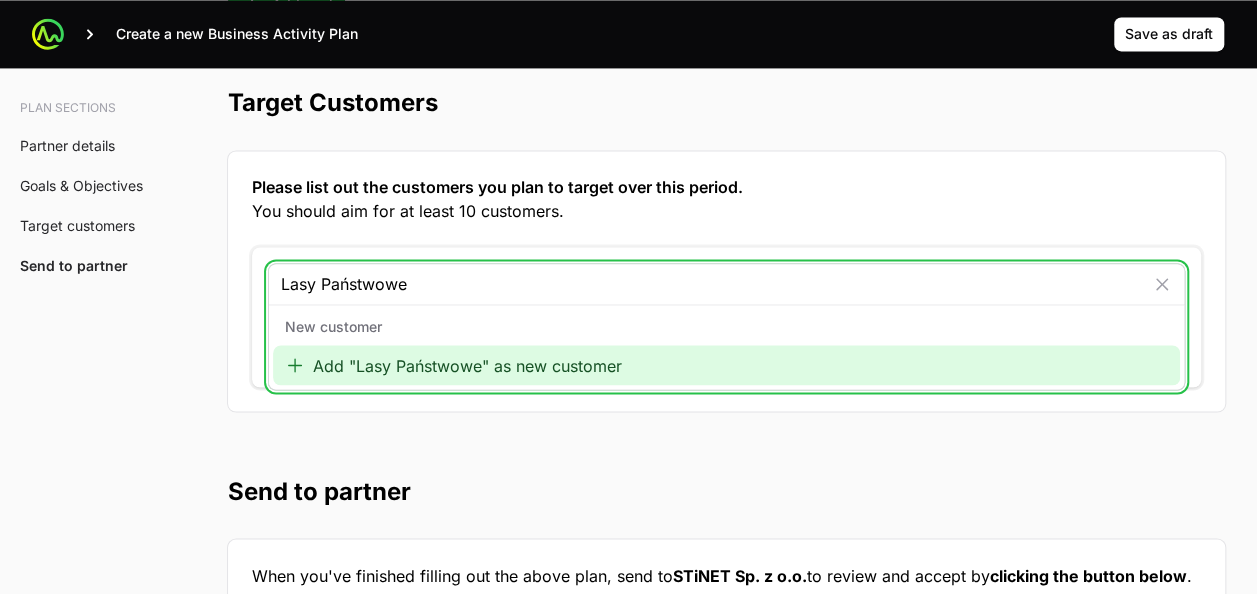 click on "Add "Lasy Państwowe" as new customer" 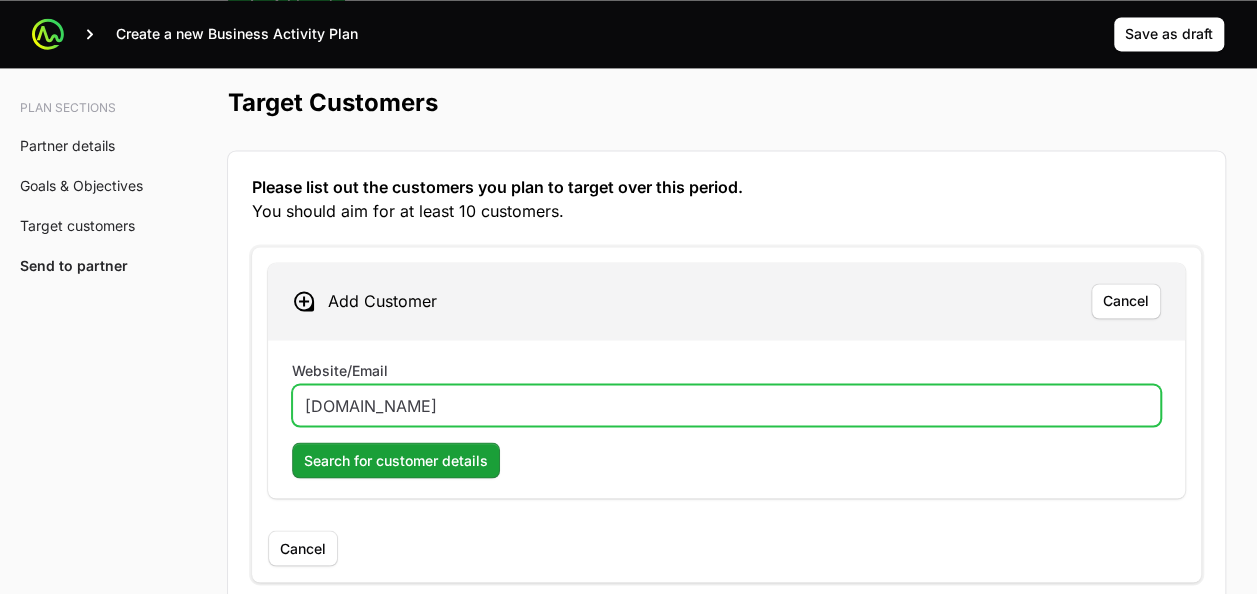 type on "www.lasy.gov.pl" 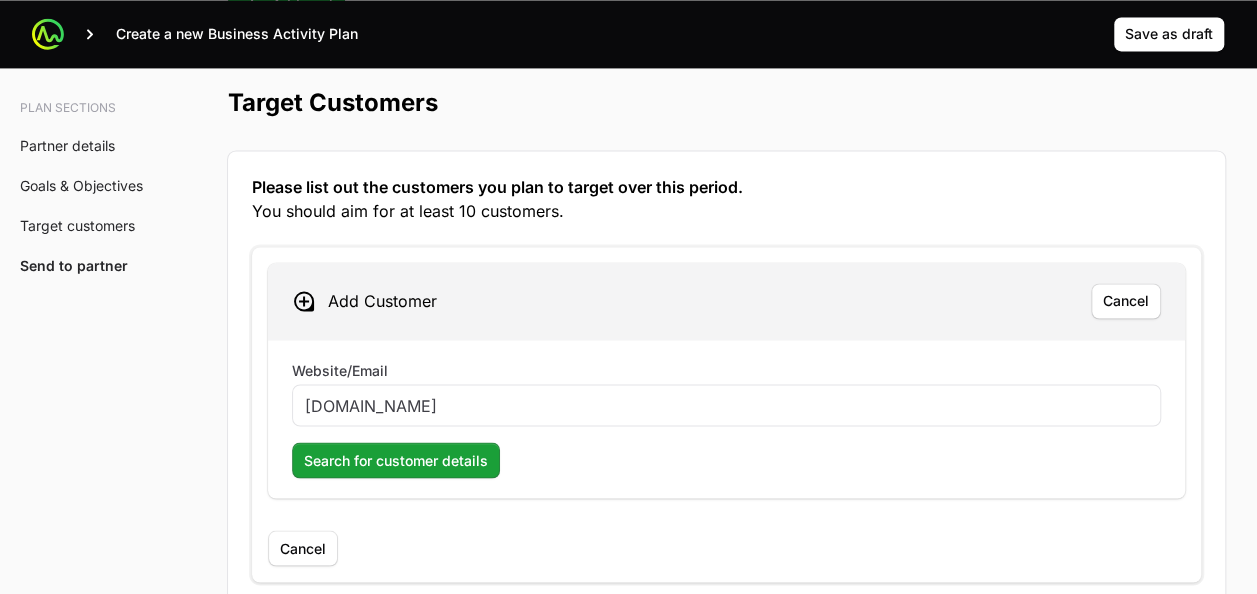 click on "Search for customer details" 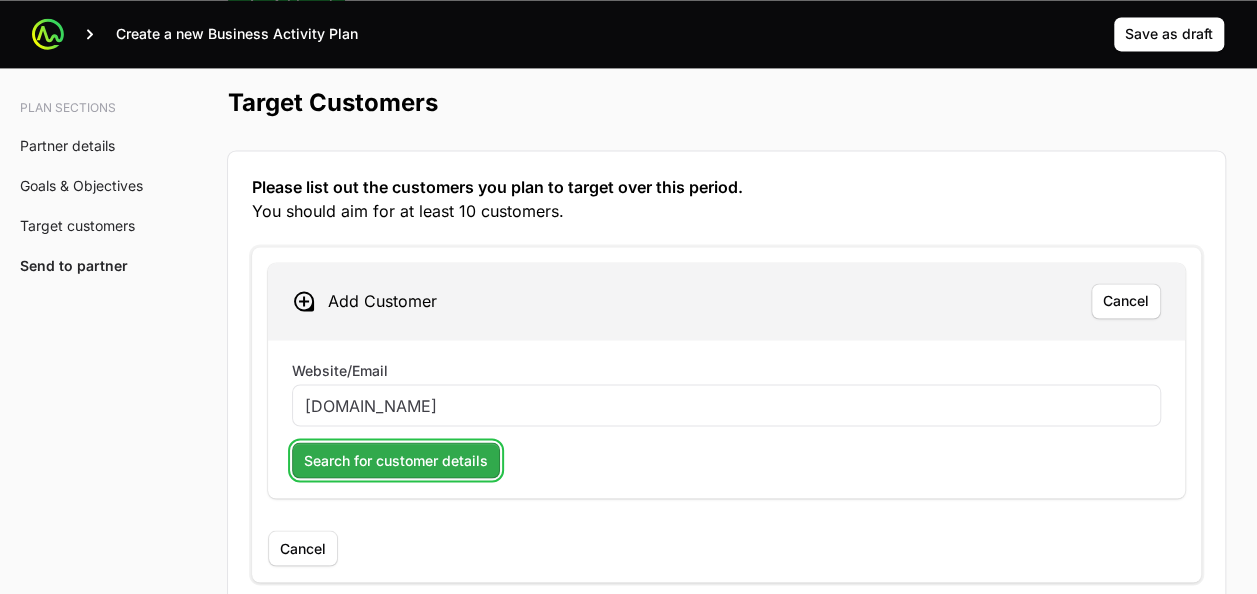 click on "Search for customer details" 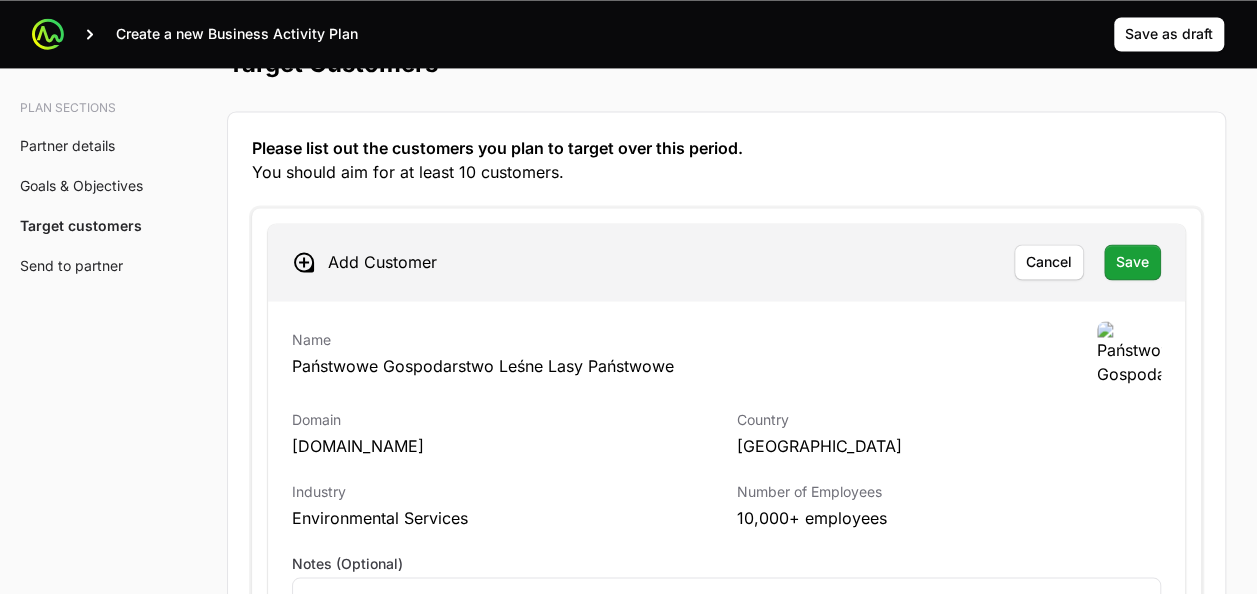 scroll, scrollTop: 5398, scrollLeft: 0, axis: vertical 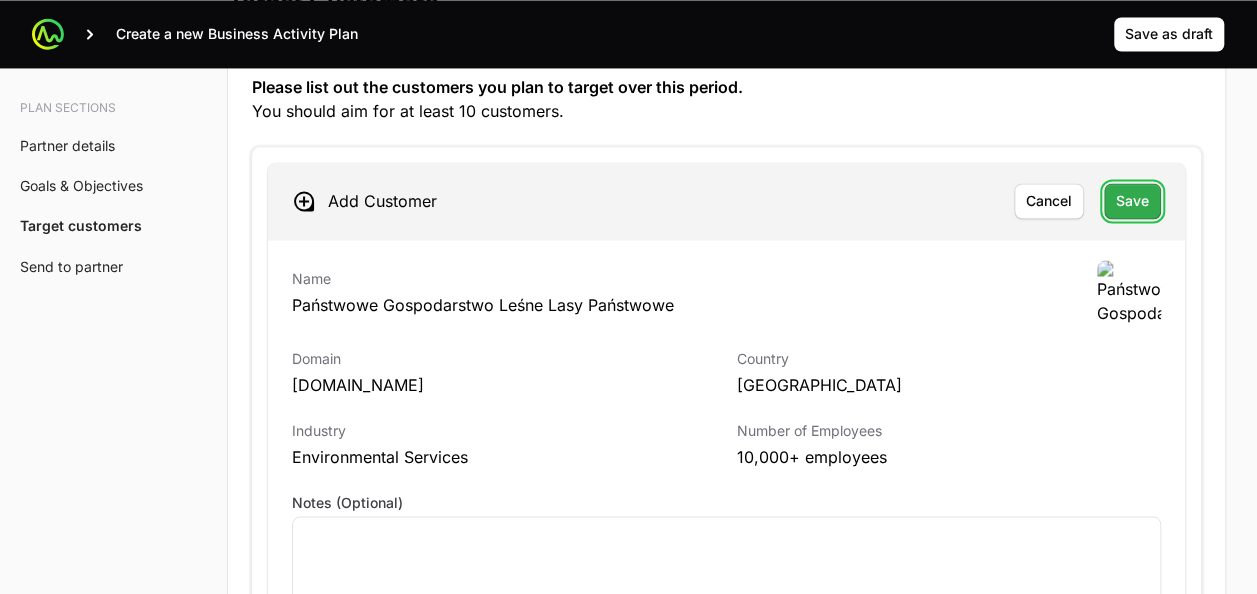 click on "Save" 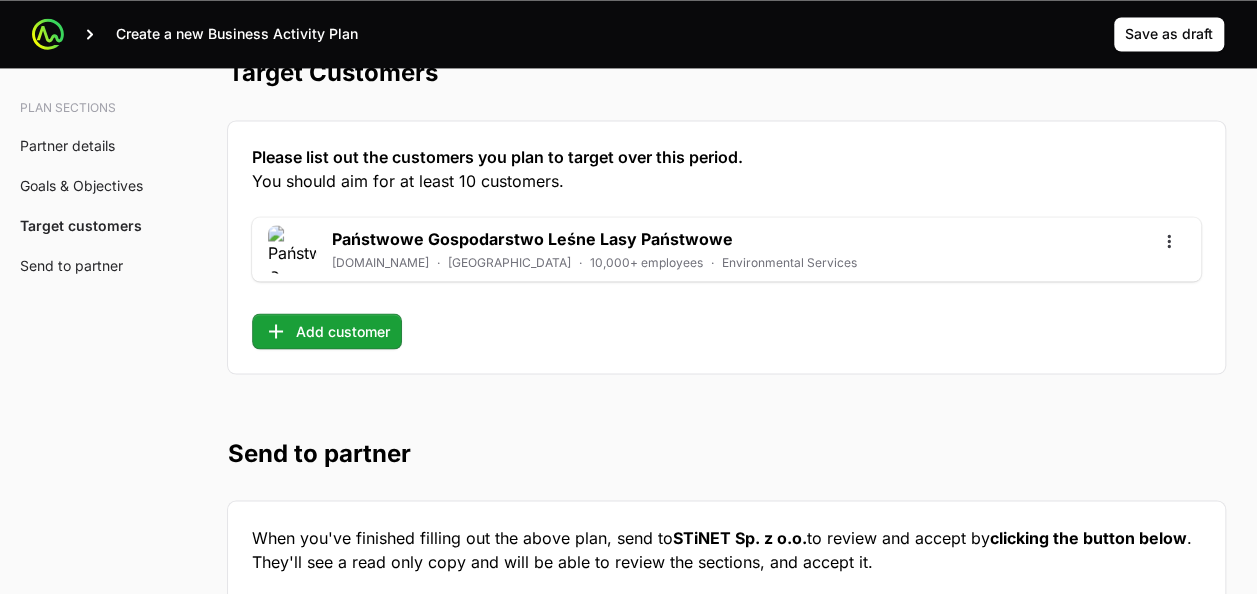 scroll, scrollTop: 5298, scrollLeft: 0, axis: vertical 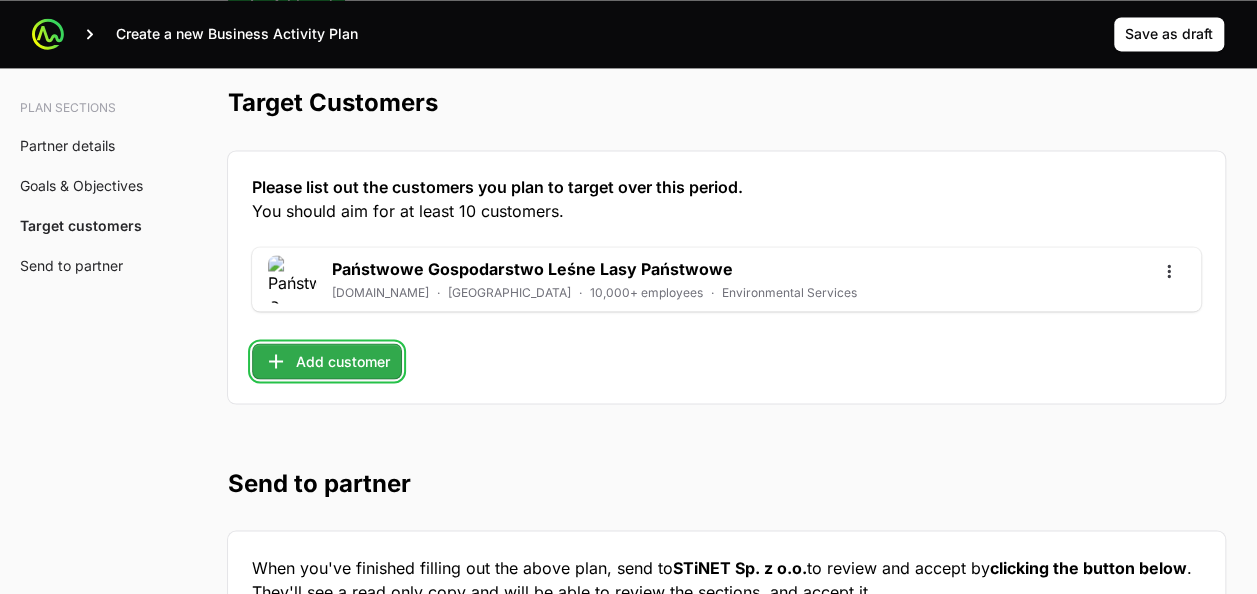click on "Add customer" 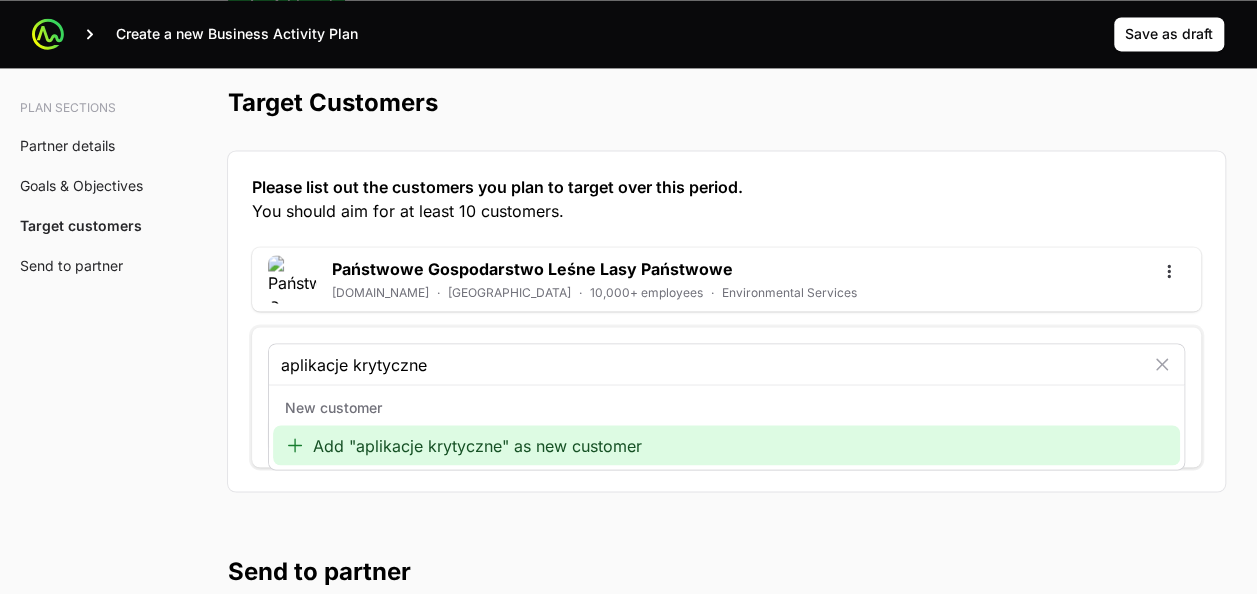 type on "aplikacje krytyczne" 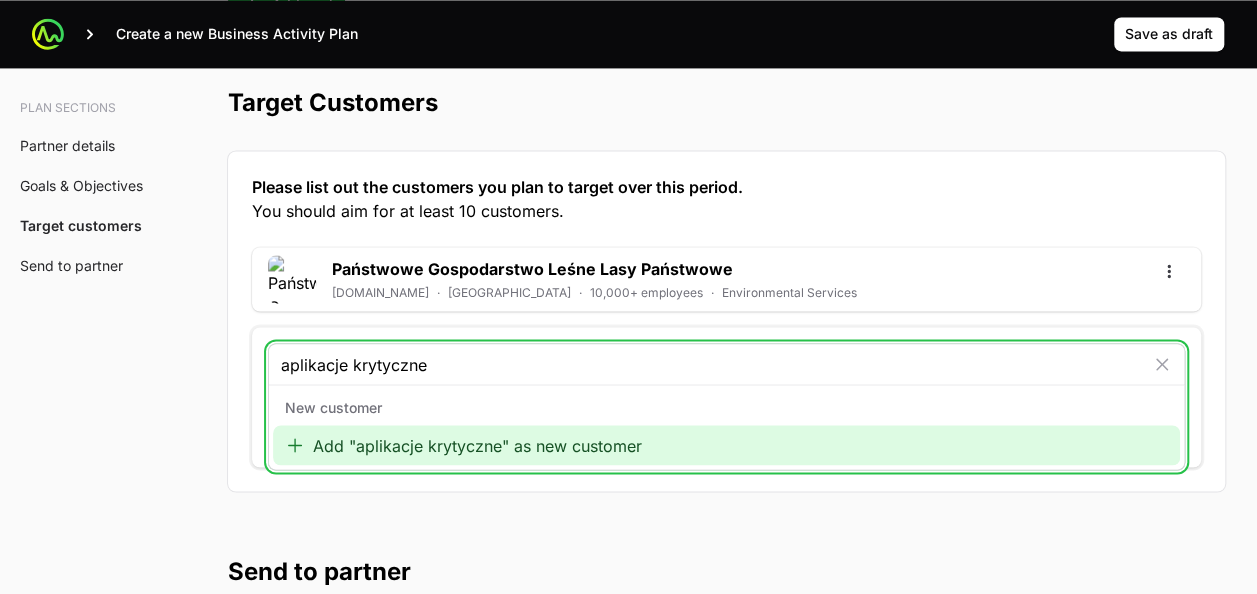 click on "Add "aplikacje krytyczne" as new customer" 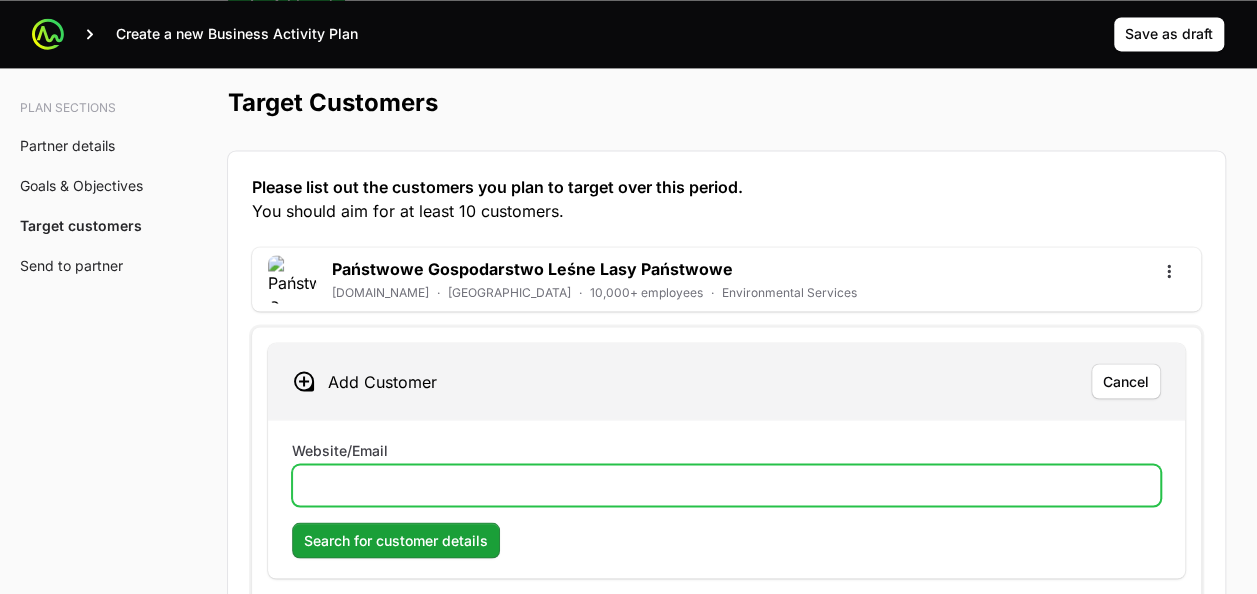 click on "Website/Email" 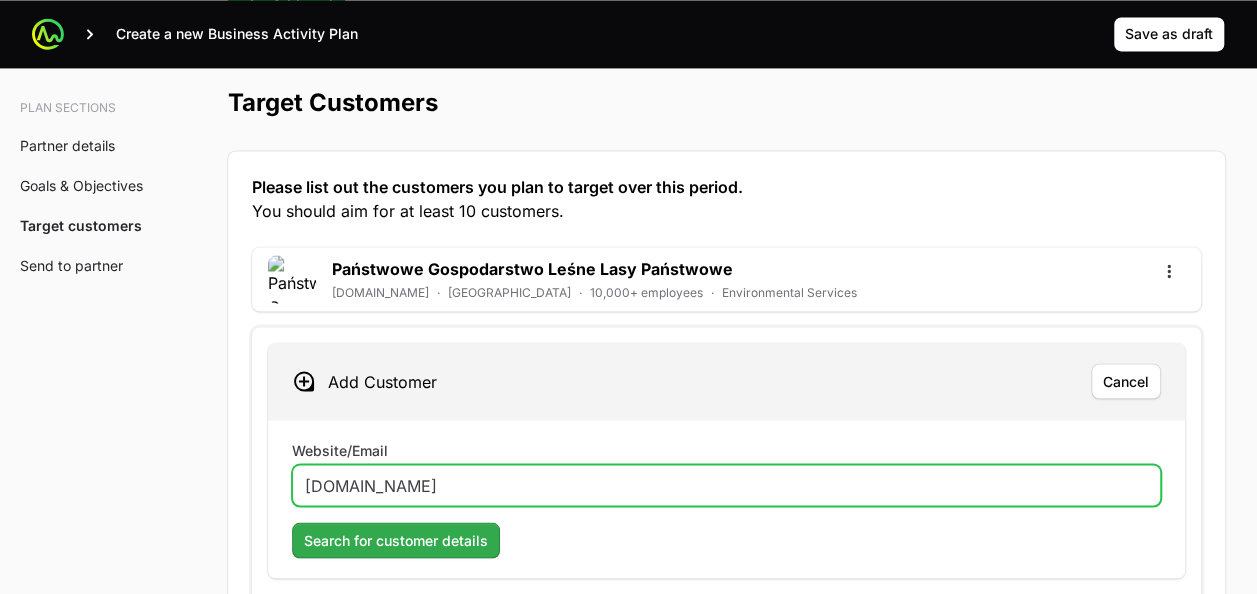 type on "www.akmf.pl" 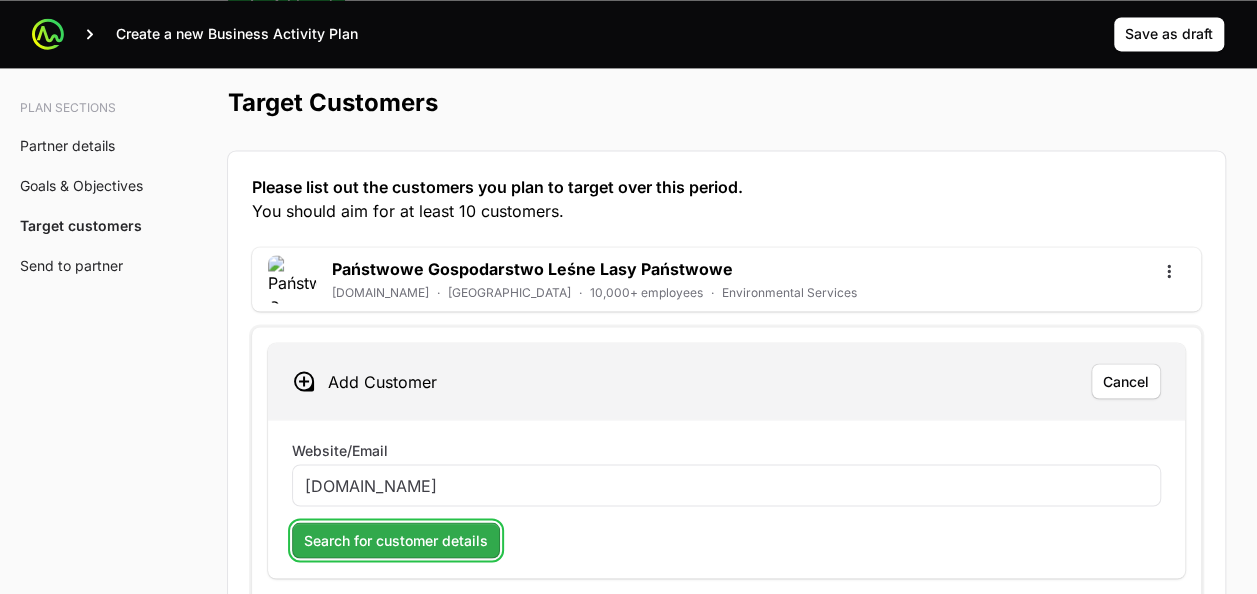 click on "Search for customer details" 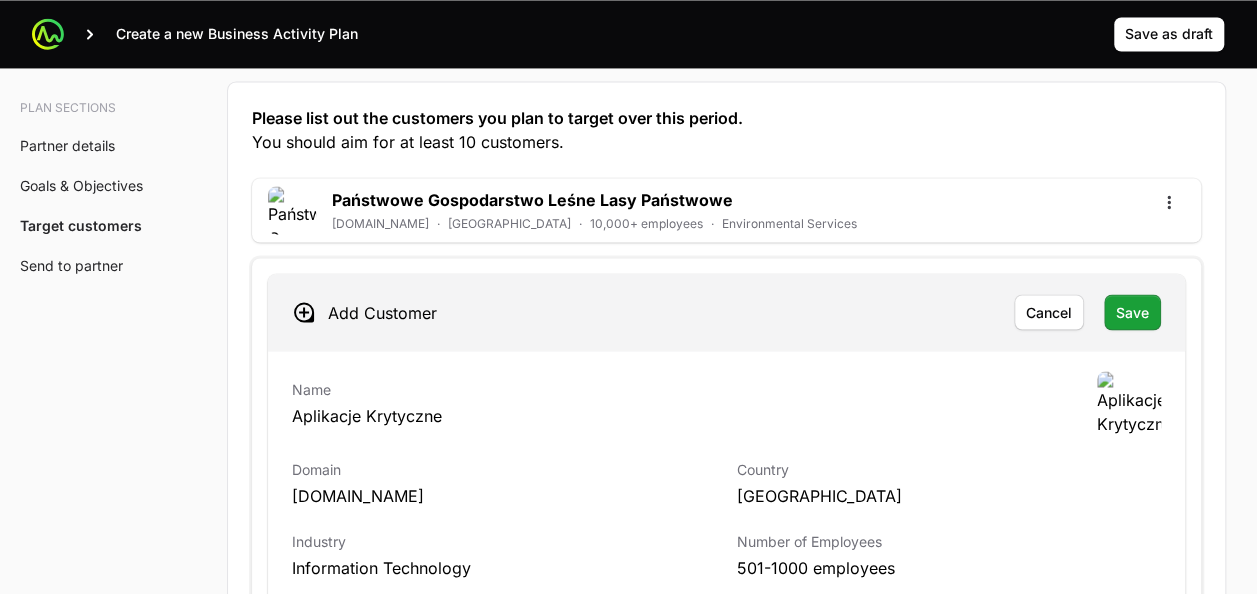 scroll, scrollTop: 5398, scrollLeft: 0, axis: vertical 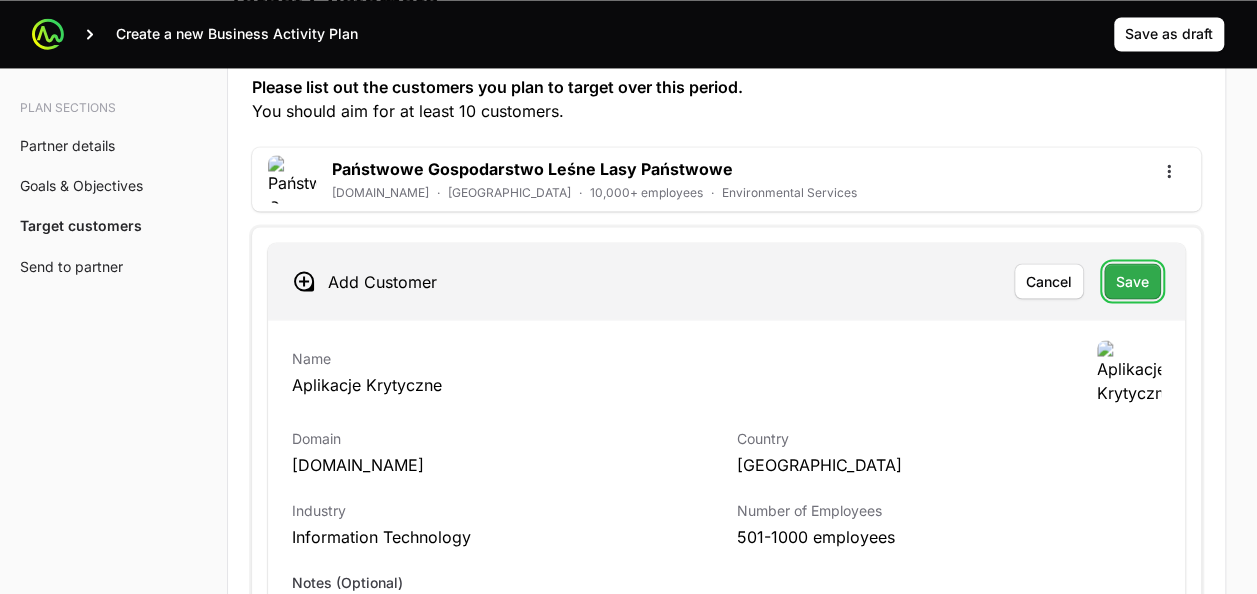 click on "Save" 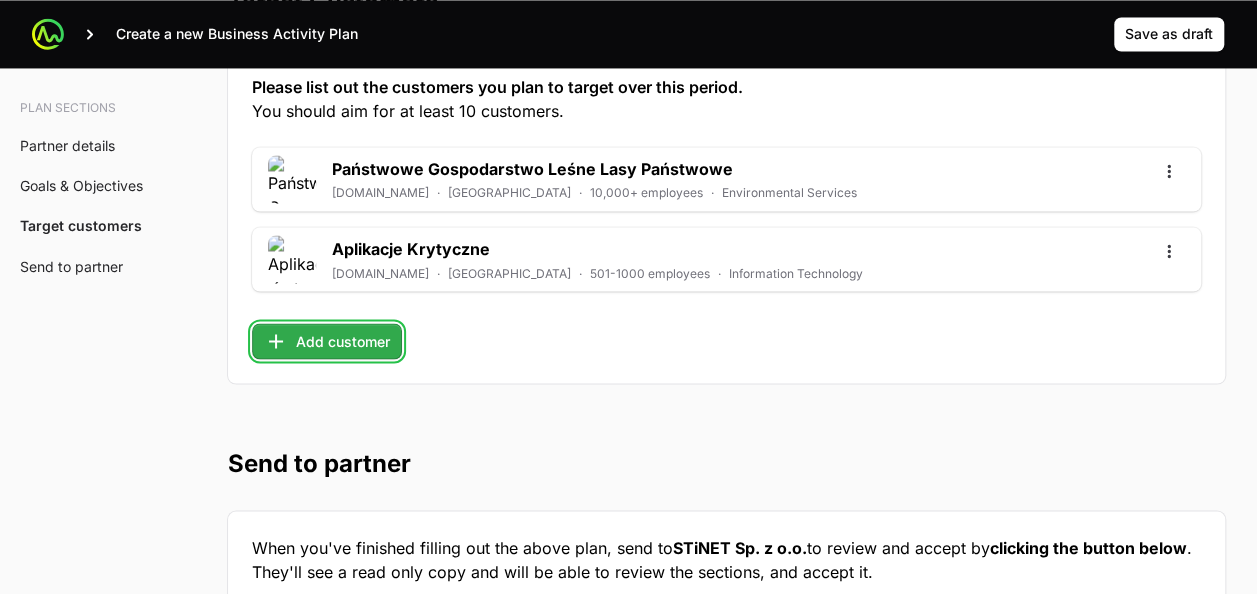 click on "Add customer" 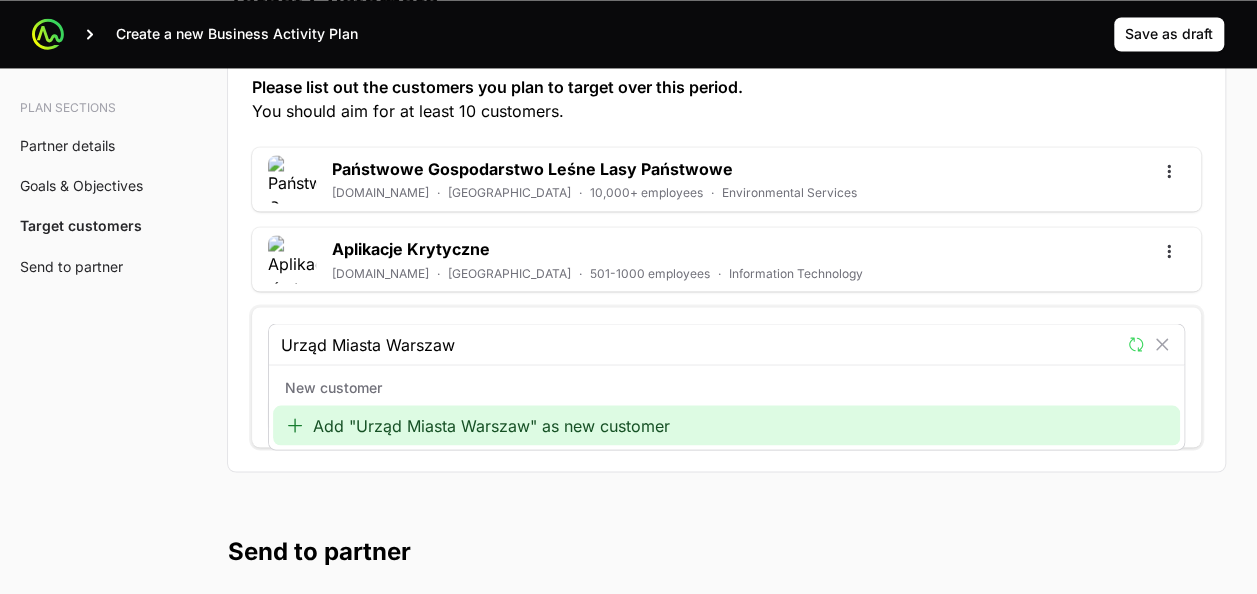 type on "Urząd Miasta Warszawa" 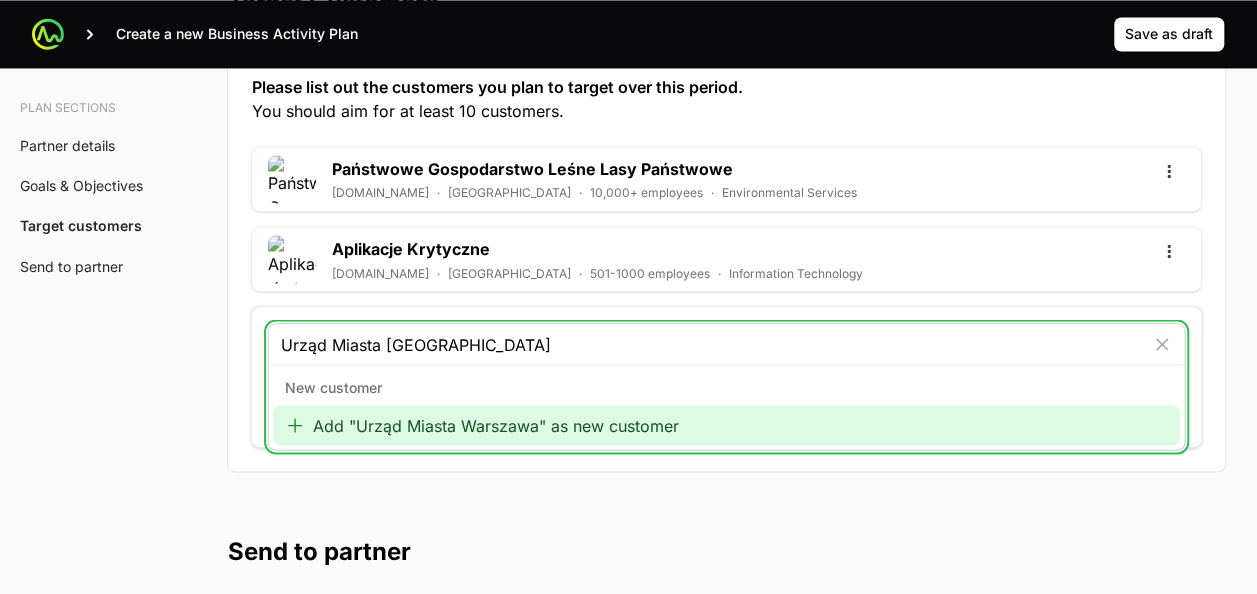 click on "Add "Urząd Miasta Warszawa" as new customer" 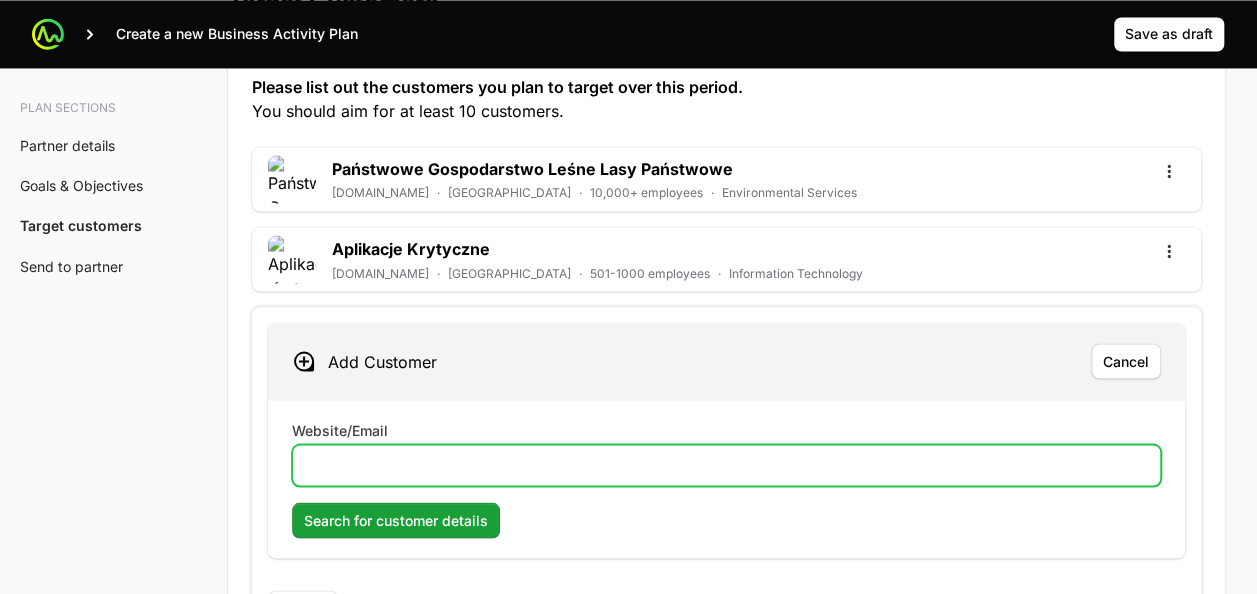 click on "Website/Email" 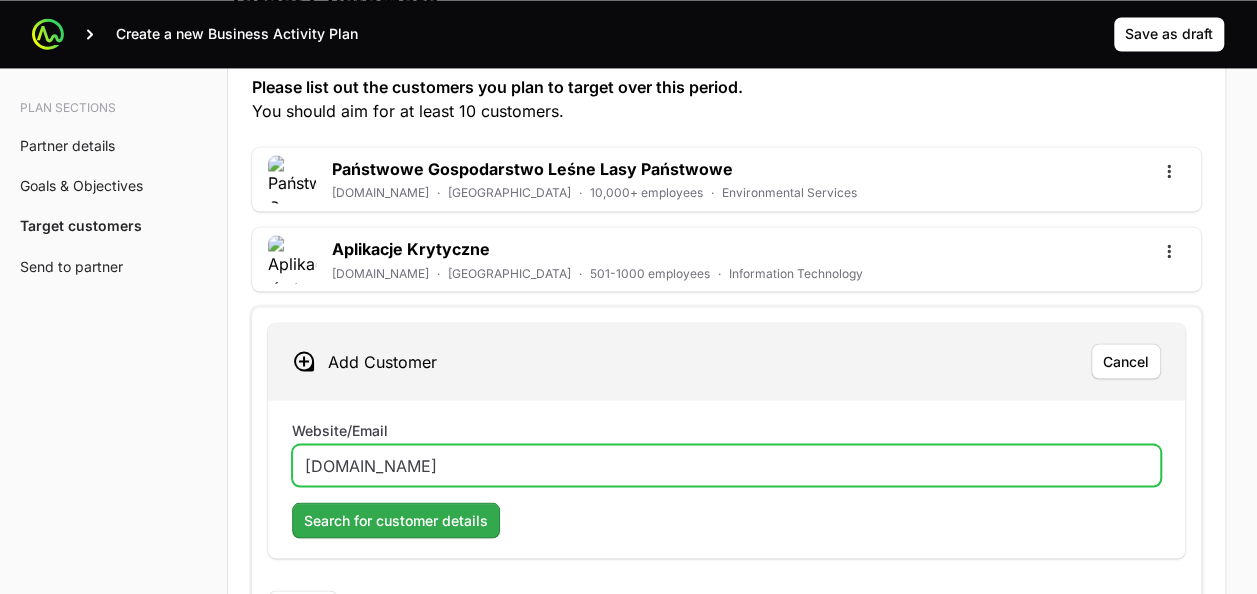 type on "www.um.warszawa.pl" 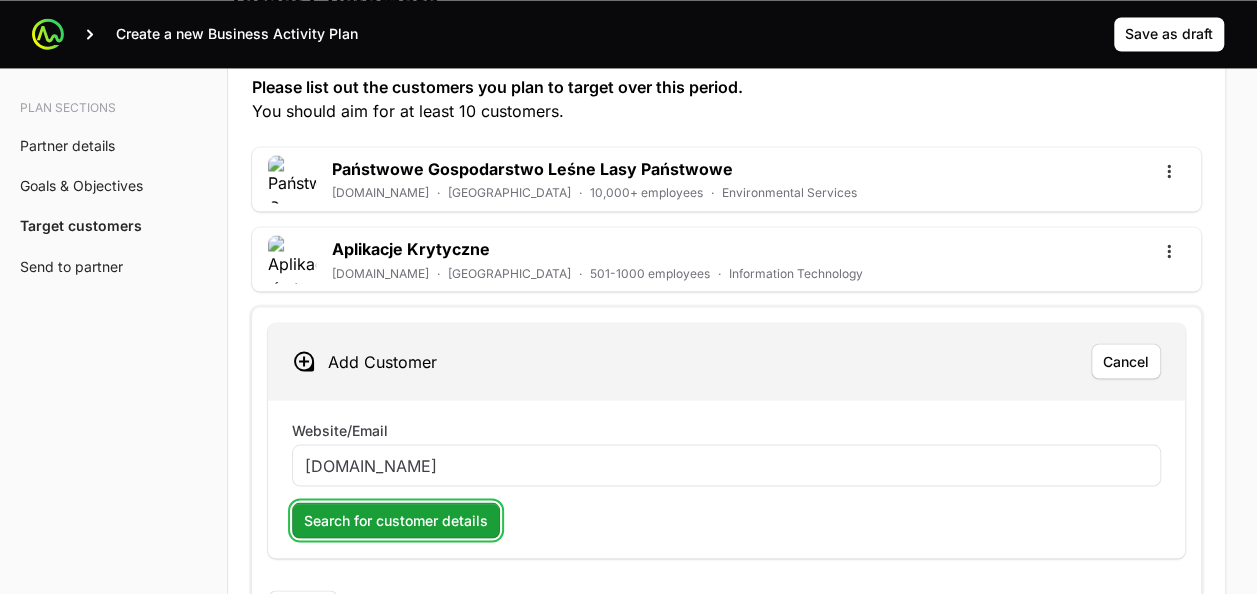 click on "Search for customer details" 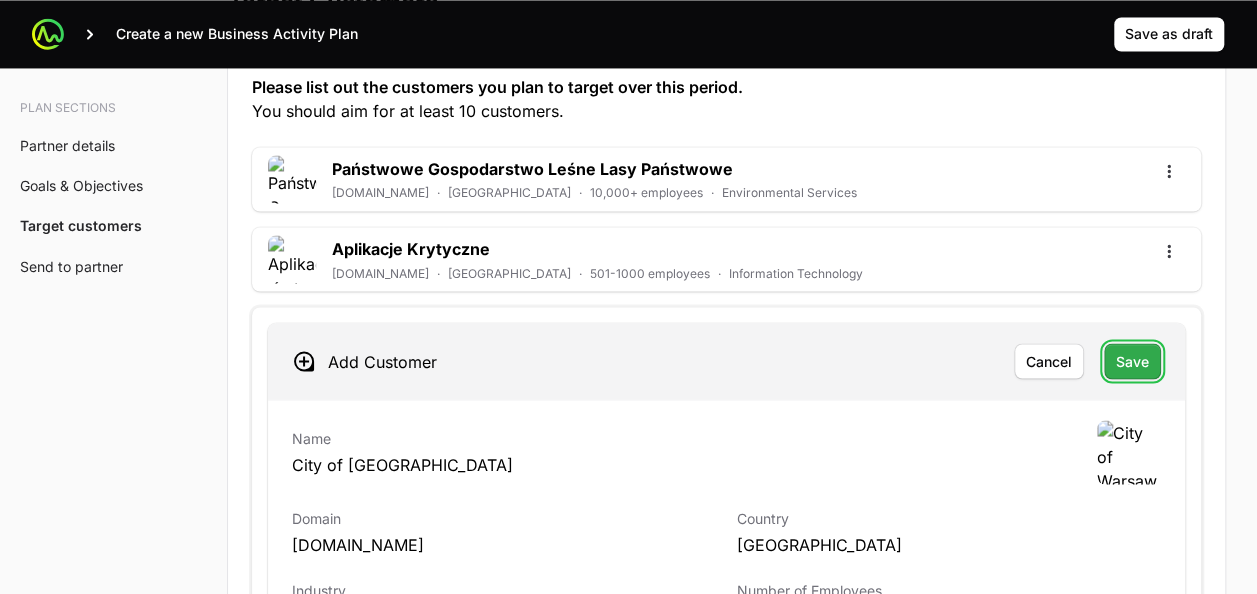 click on "Save" 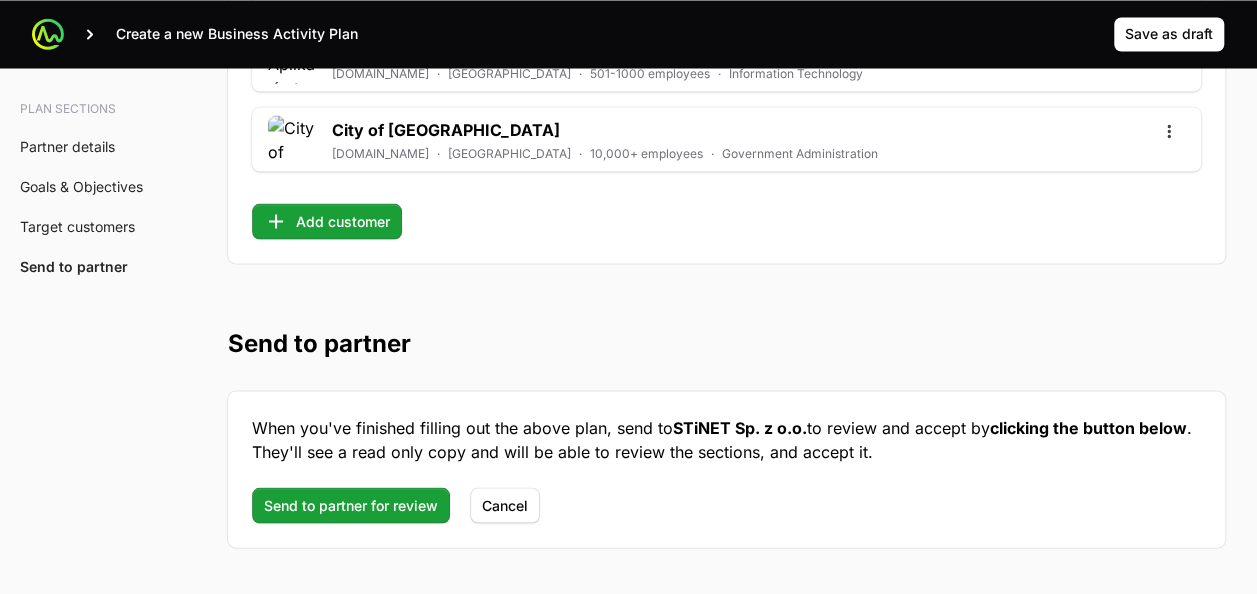 scroll, scrollTop: 5672, scrollLeft: 0, axis: vertical 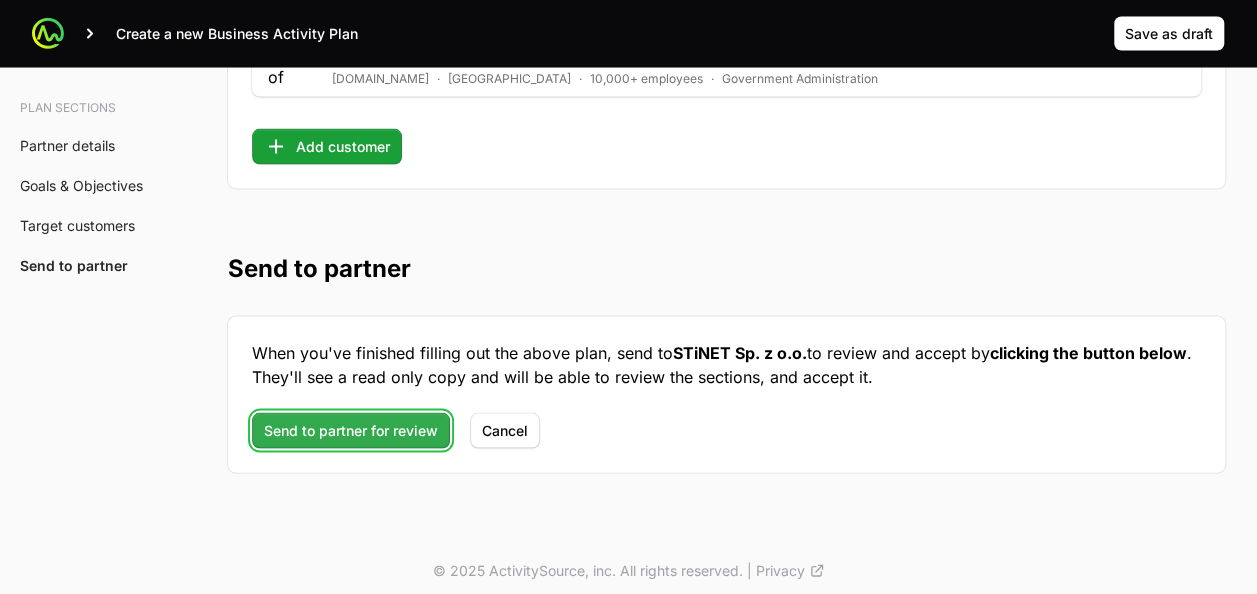 click on "Send to partner for review" 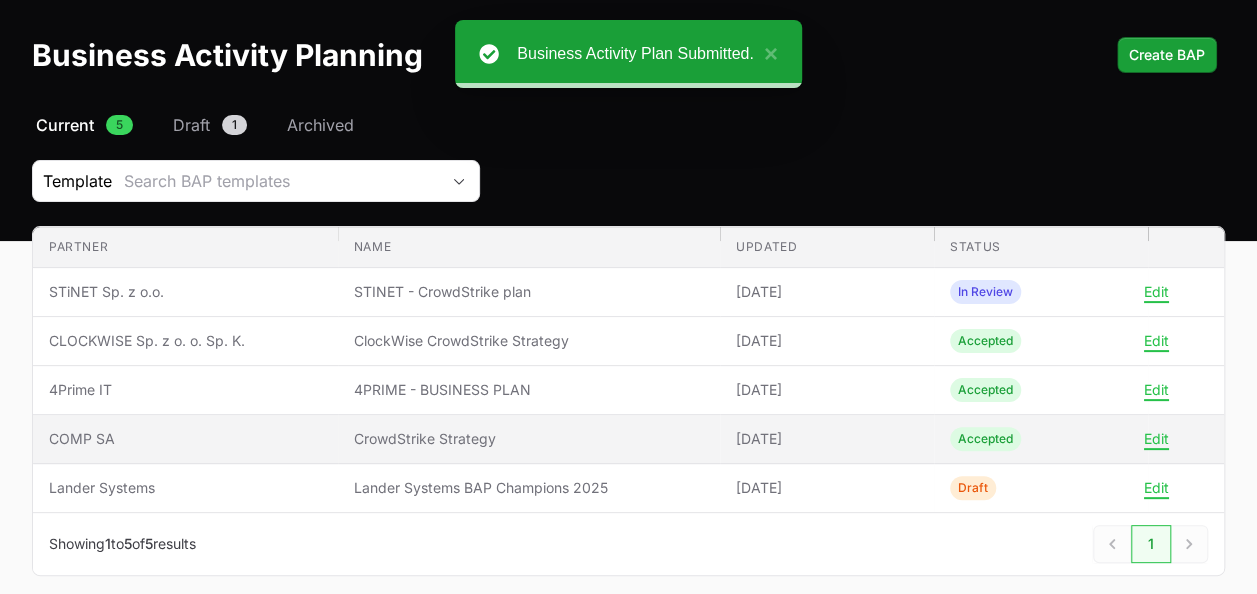 scroll, scrollTop: 0, scrollLeft: 0, axis: both 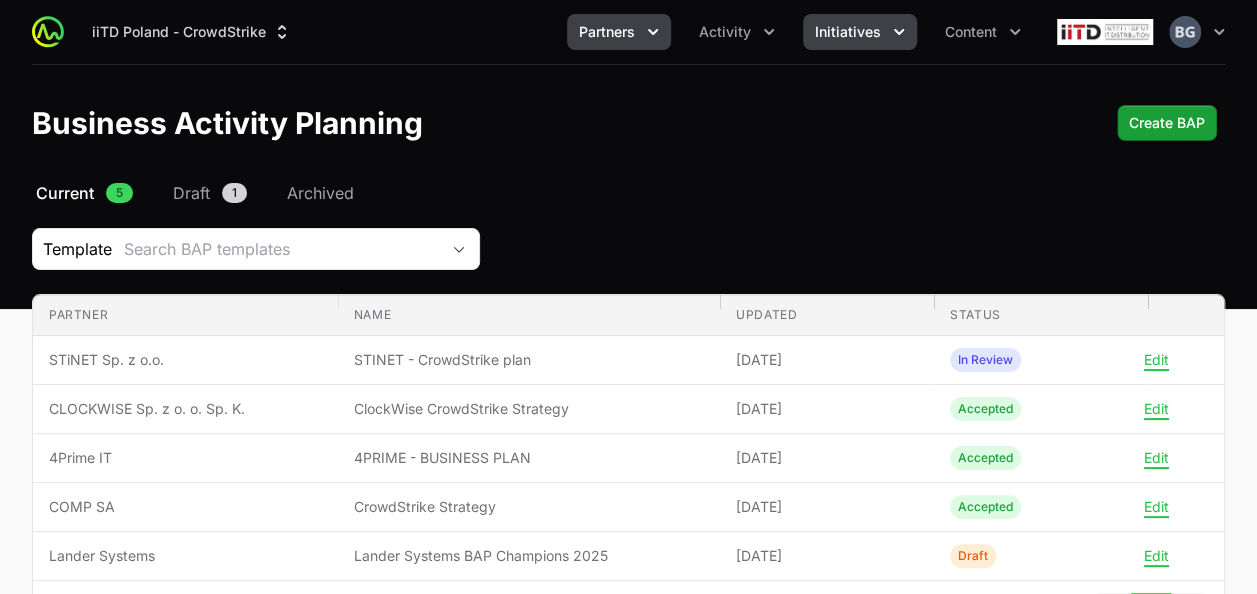 click on "Initiatives" 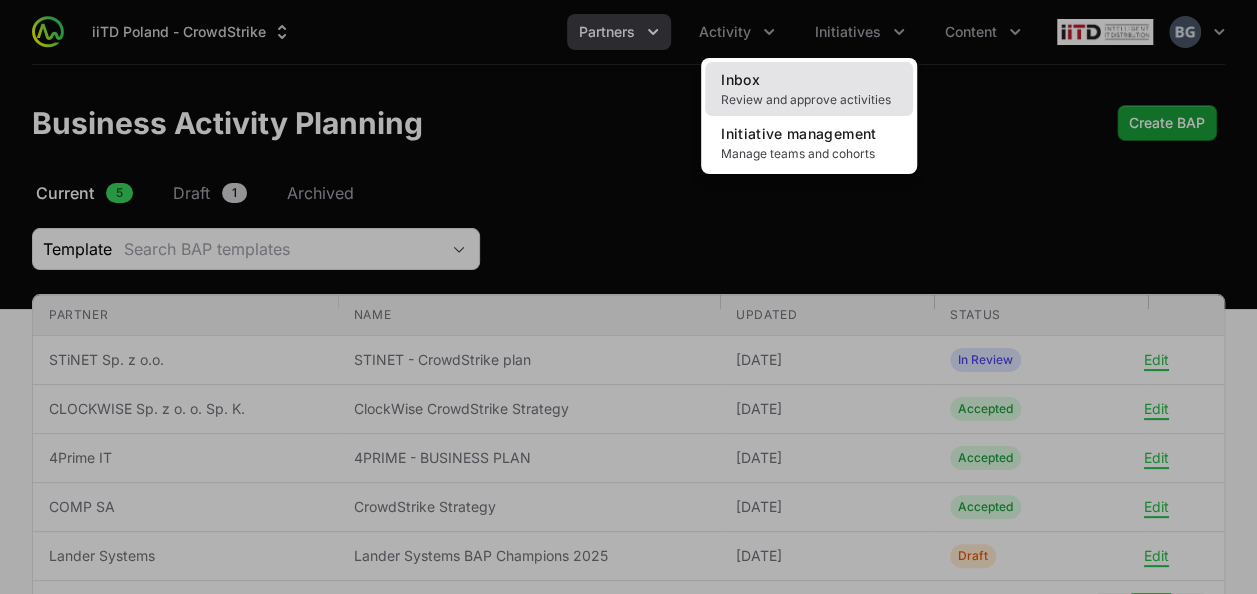 click on "Inbox Review and approve activities" 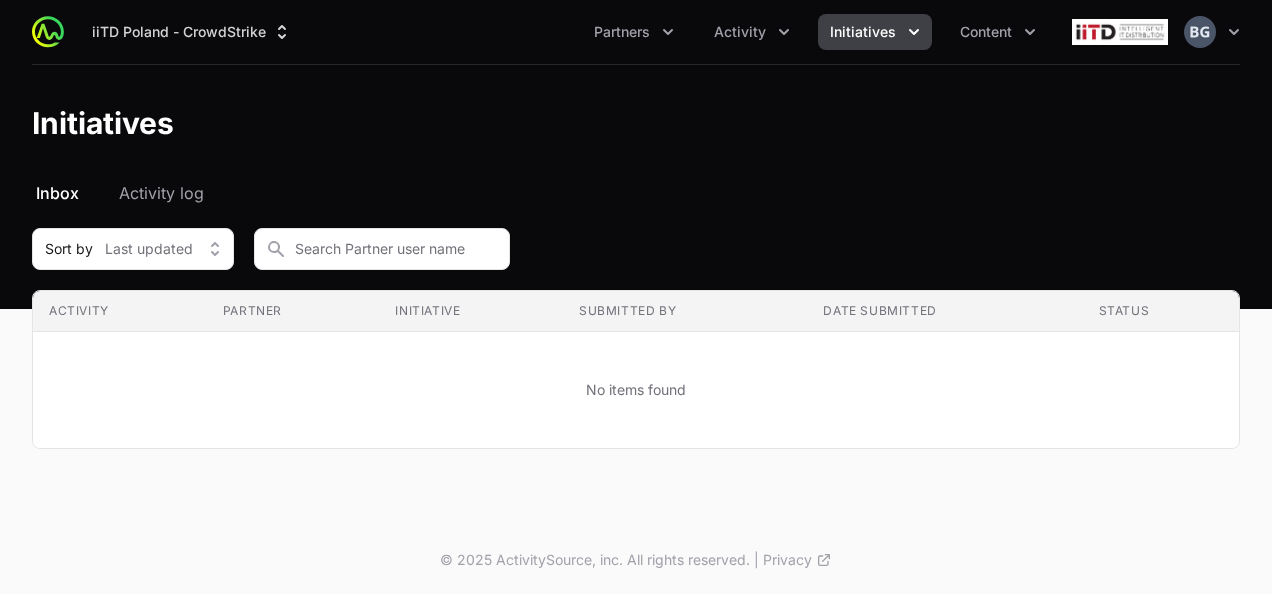 click on "Initiatives" 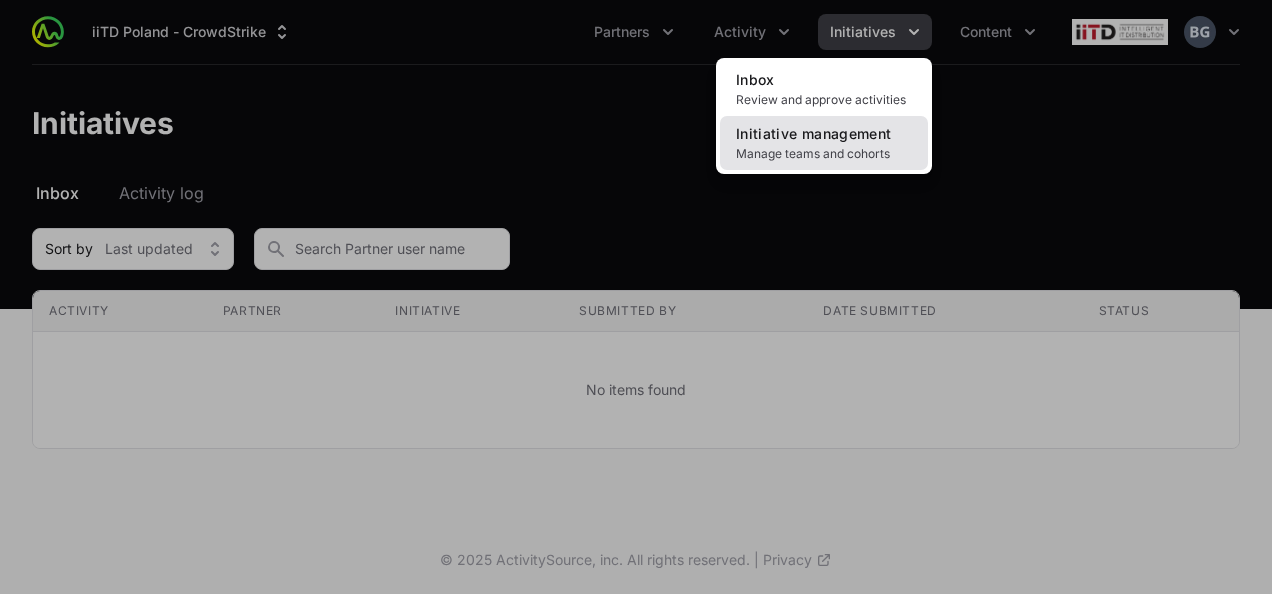 click on "Initiative management" 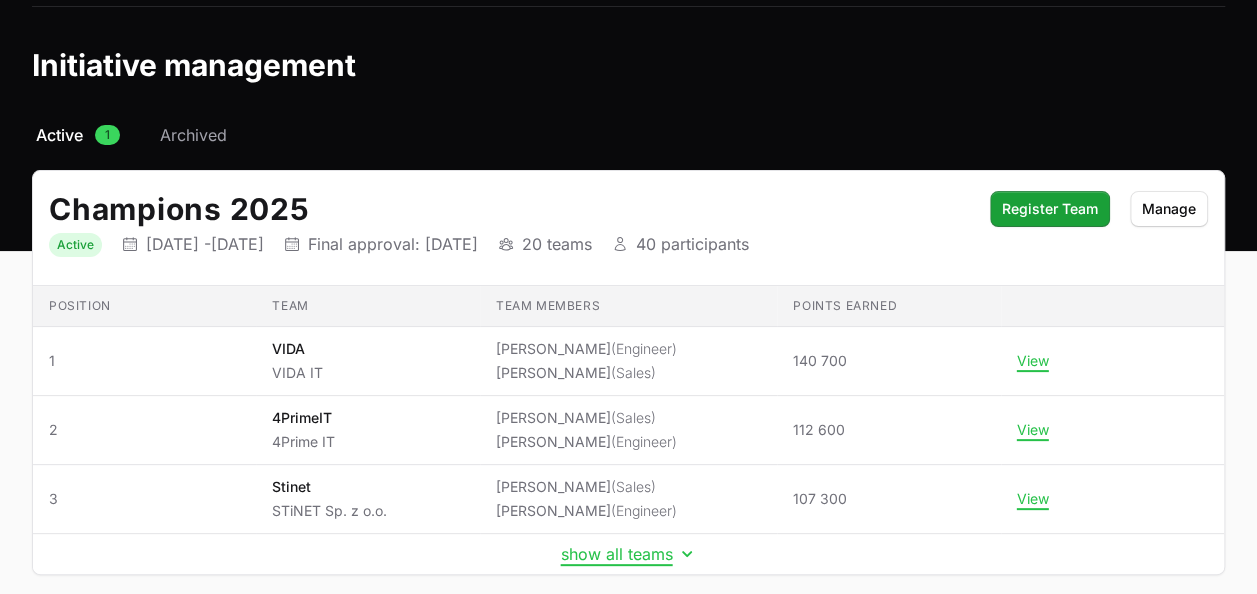 scroll, scrollTop: 100, scrollLeft: 0, axis: vertical 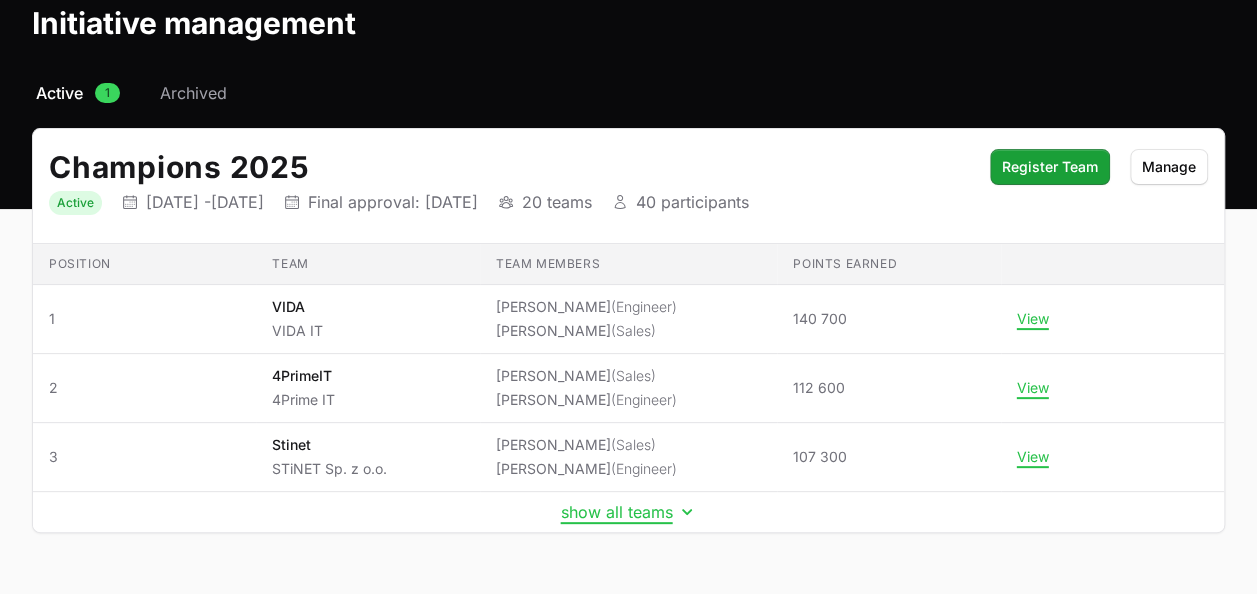 click on "show all teams" 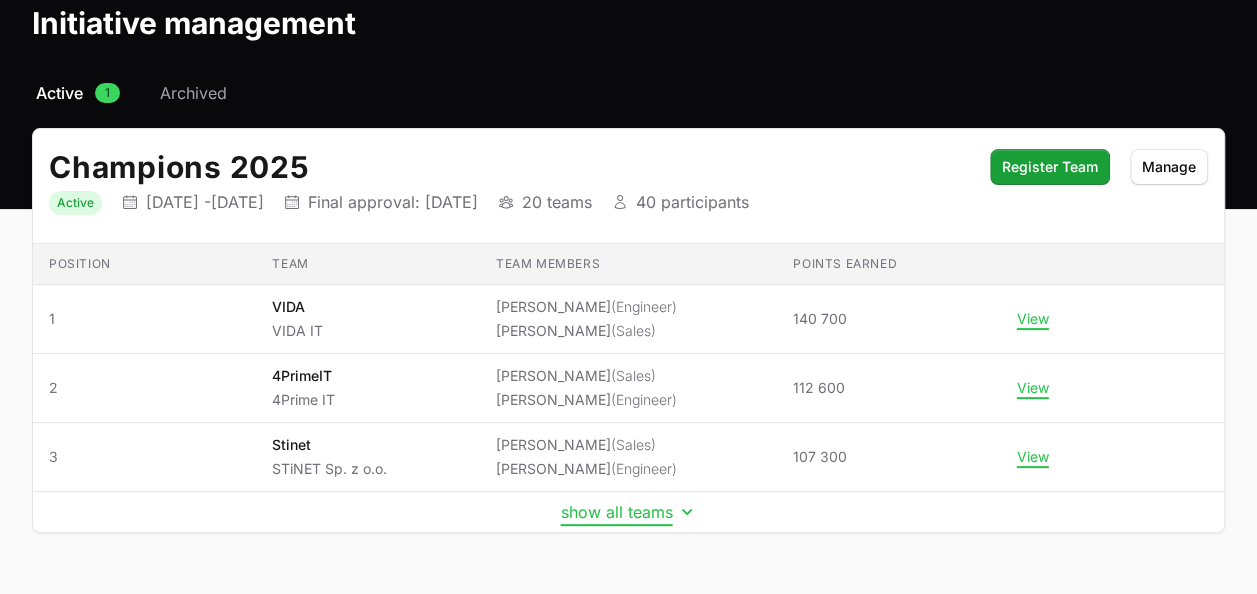 click on "show all teams" 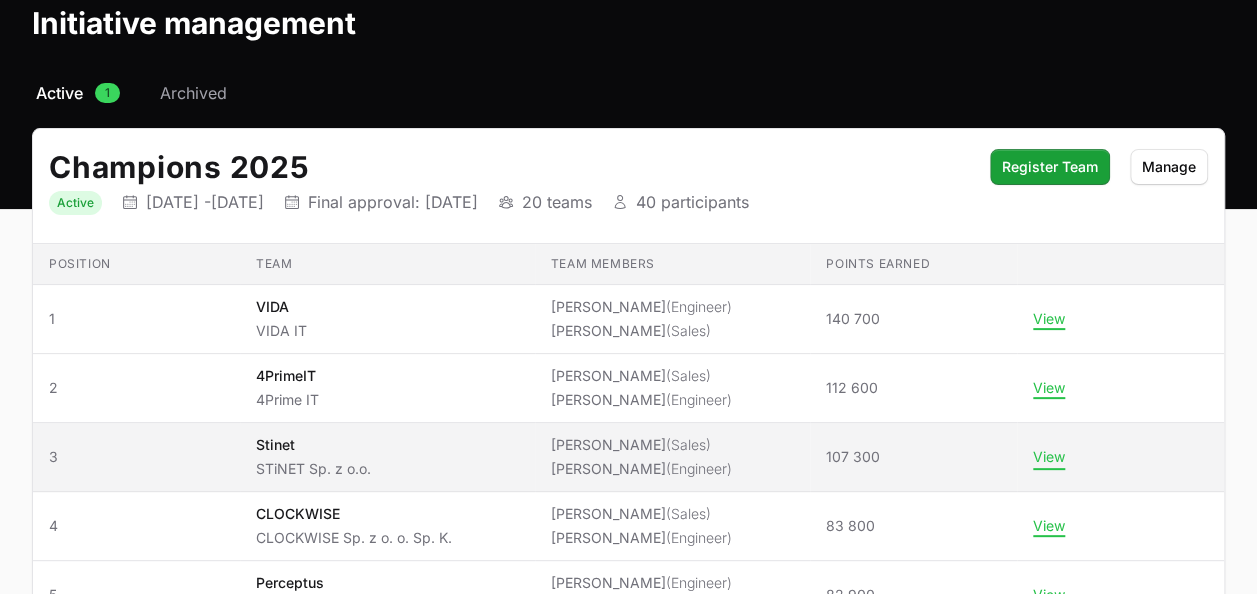 click on "View" 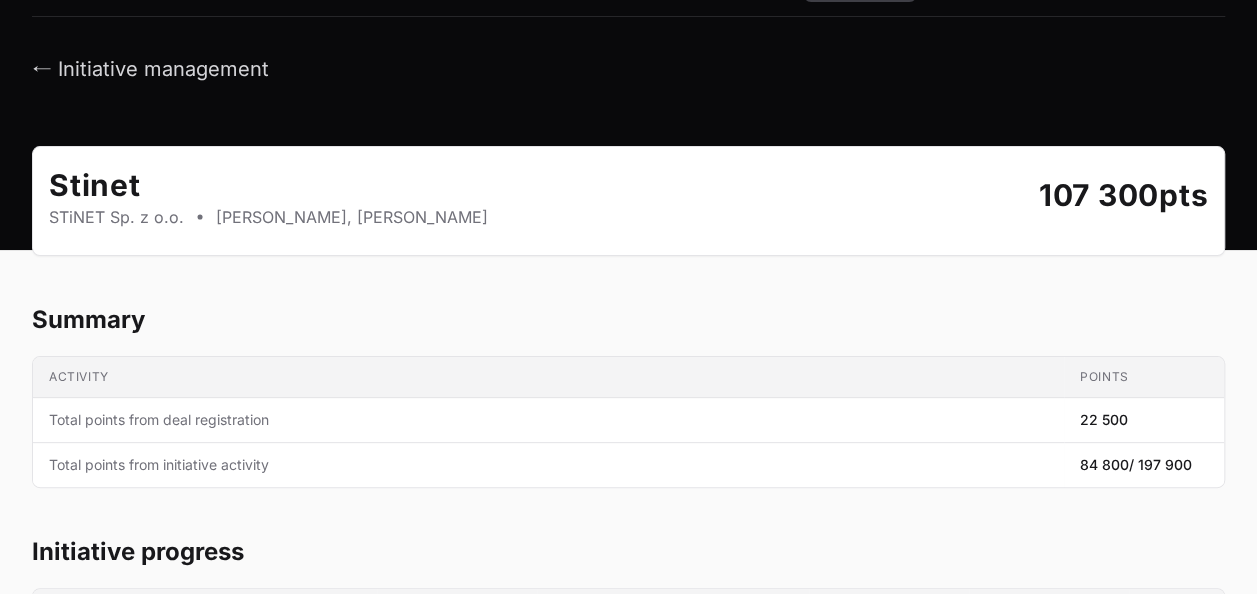 scroll, scrollTop: 0, scrollLeft: 0, axis: both 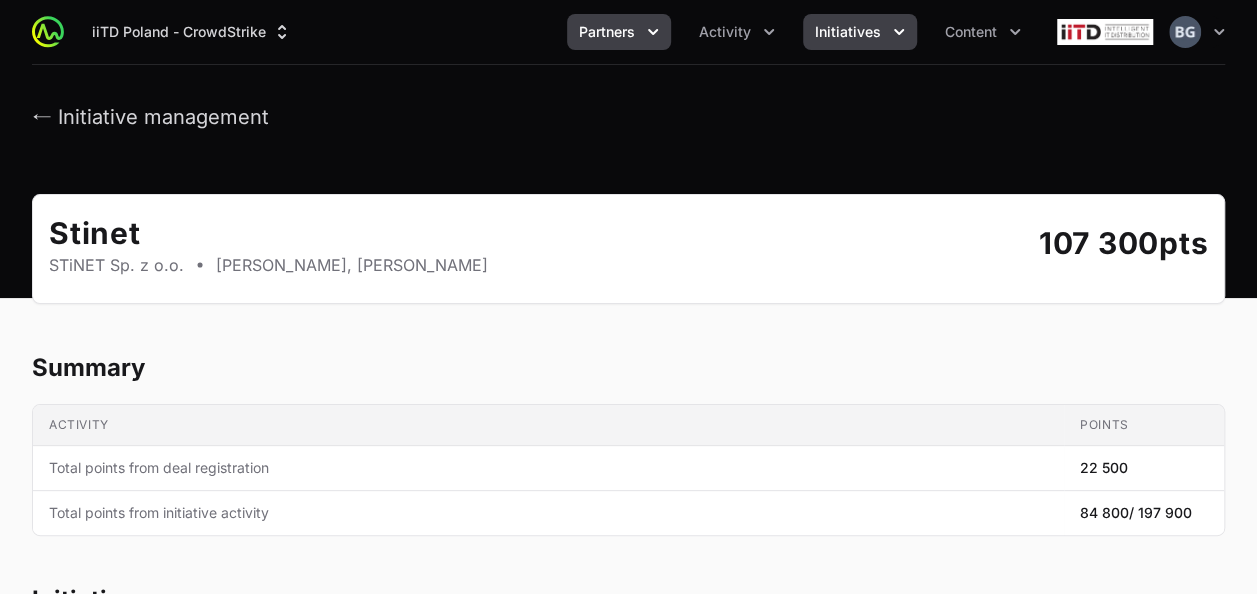 click 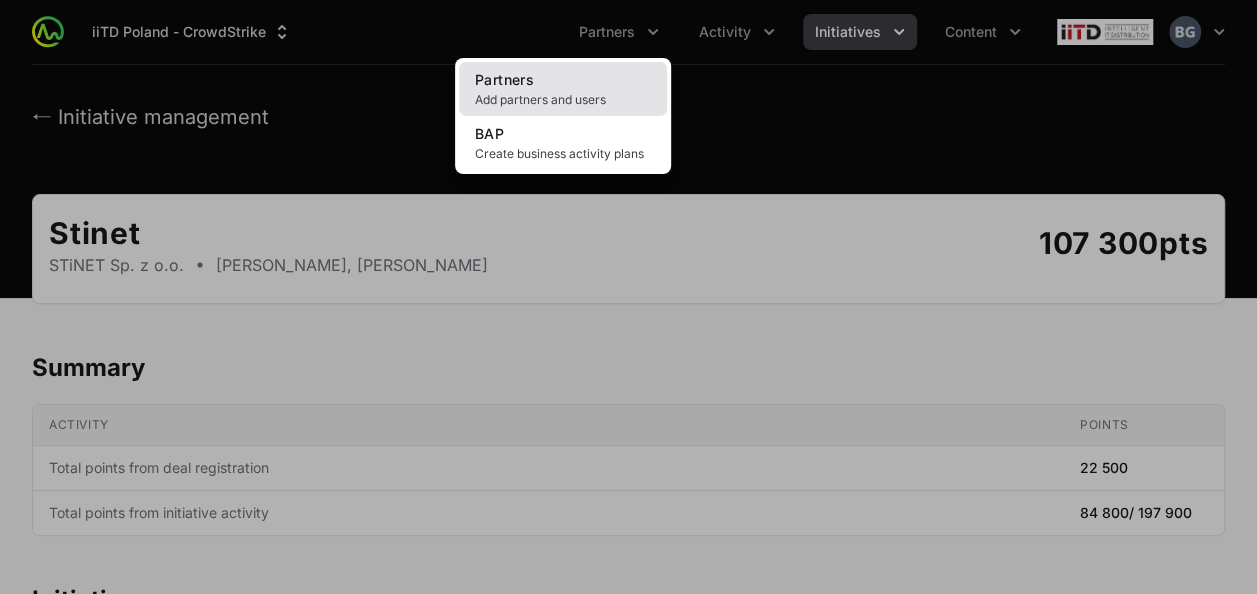 click on "Partners Add partners and users" 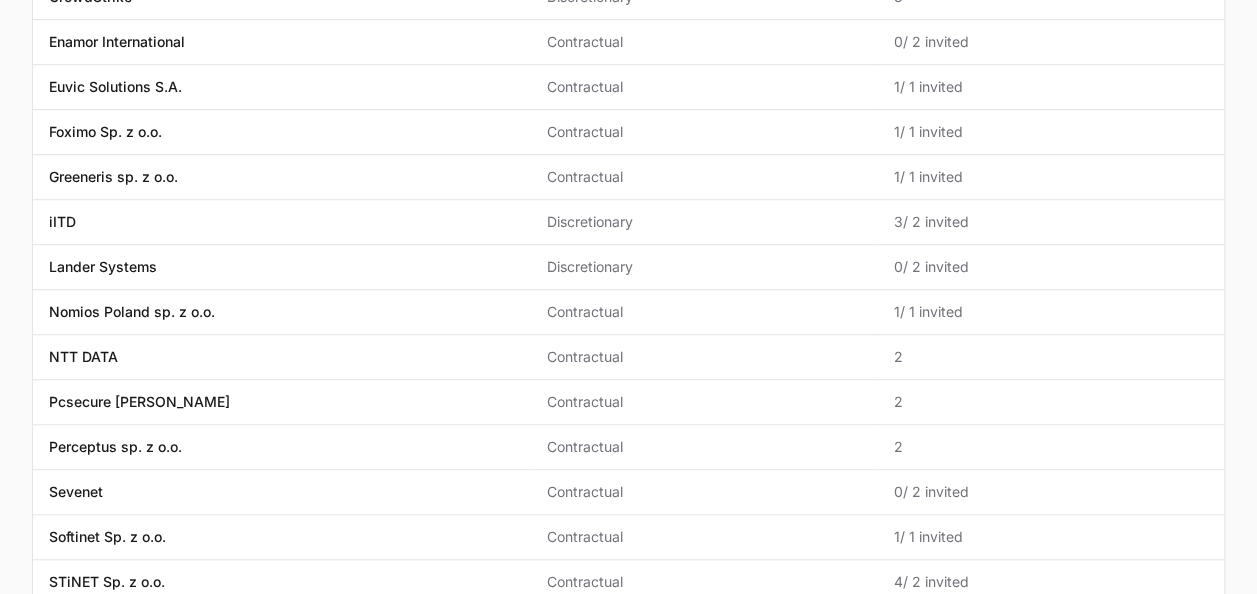 scroll, scrollTop: 600, scrollLeft: 0, axis: vertical 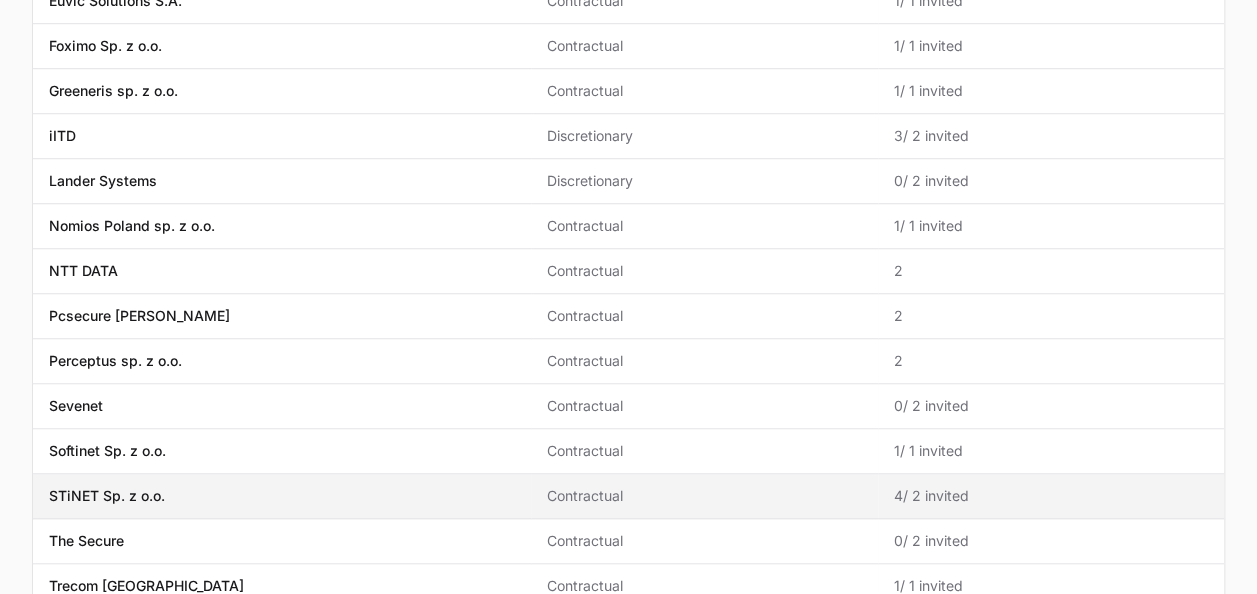 click on "STiNET Sp. z o.o." 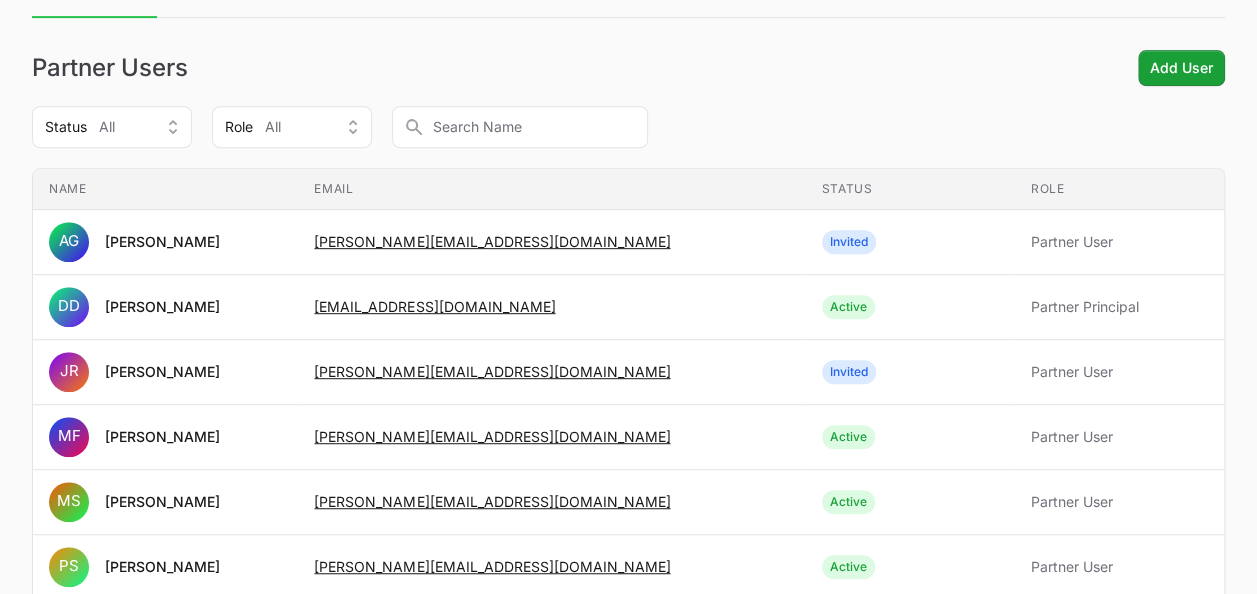 scroll, scrollTop: 400, scrollLeft: 0, axis: vertical 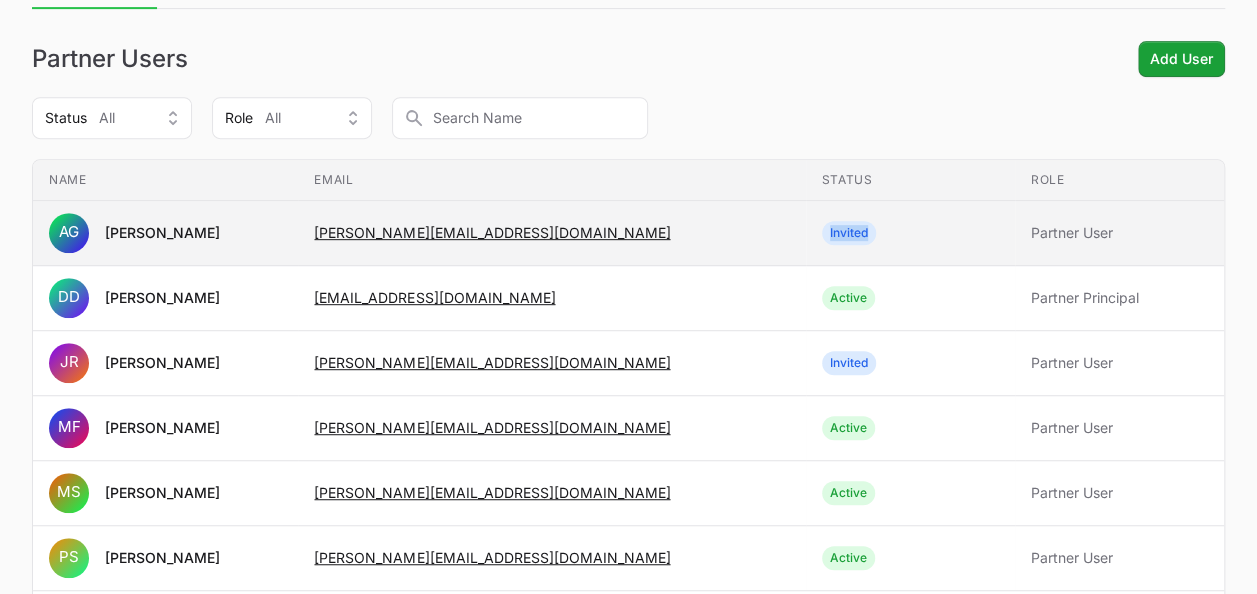 drag, startPoint x: 771, startPoint y: 239, endPoint x: 726, endPoint y: 238, distance: 45.01111 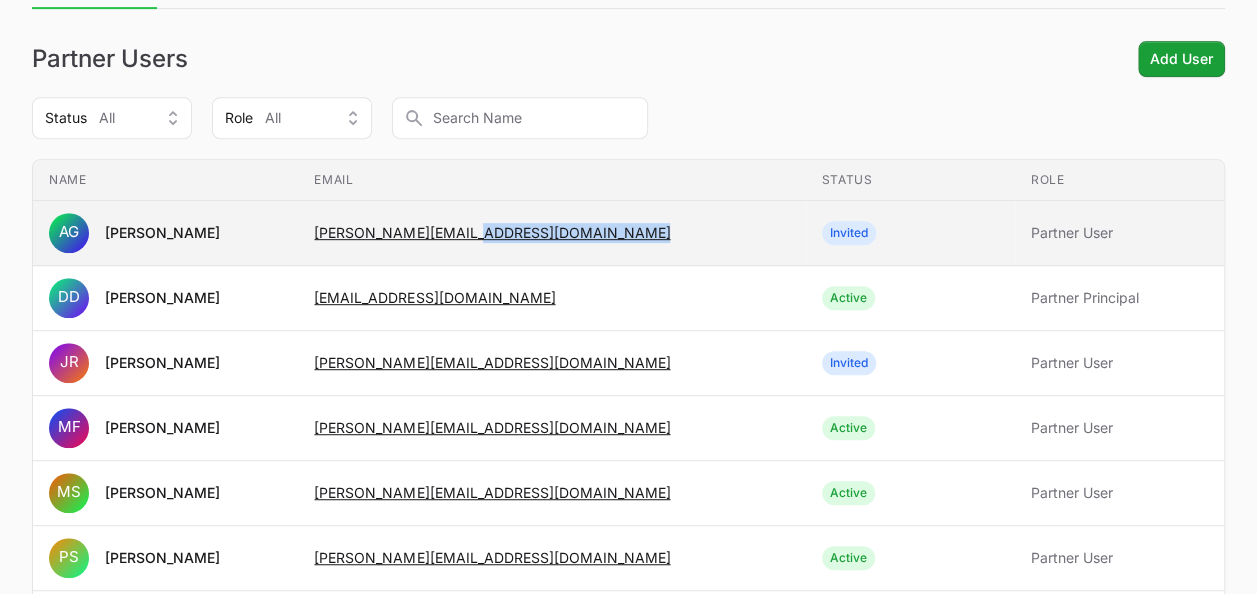 drag, startPoint x: 726, startPoint y: 238, endPoint x: 706, endPoint y: 240, distance: 20.09975 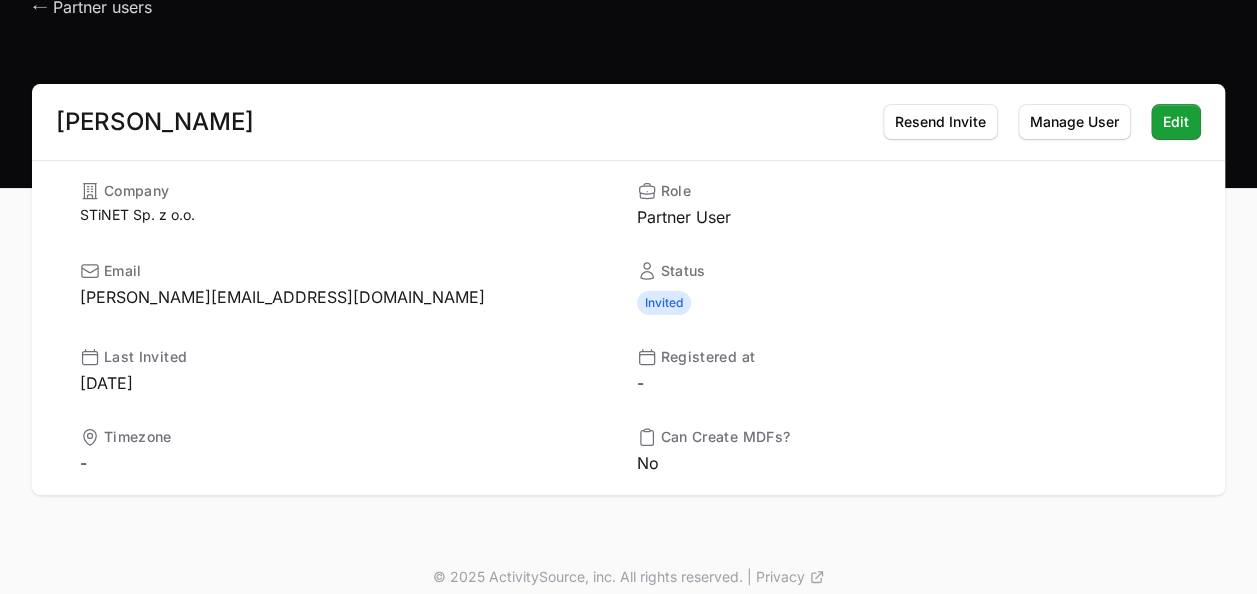 scroll, scrollTop: 136, scrollLeft: 0, axis: vertical 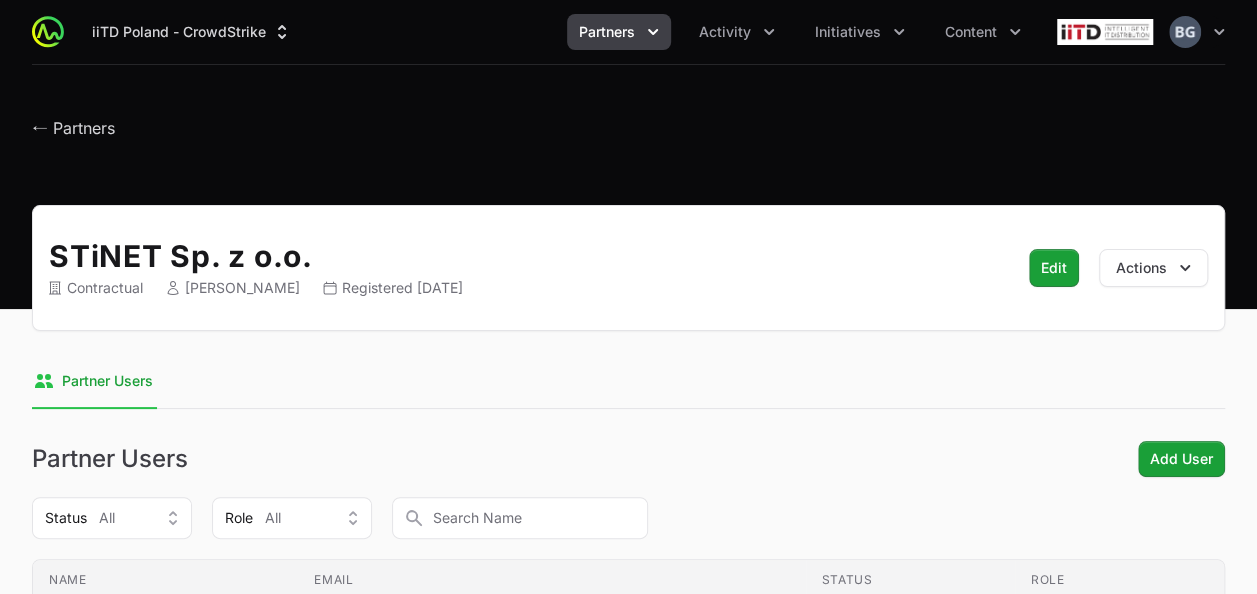 click 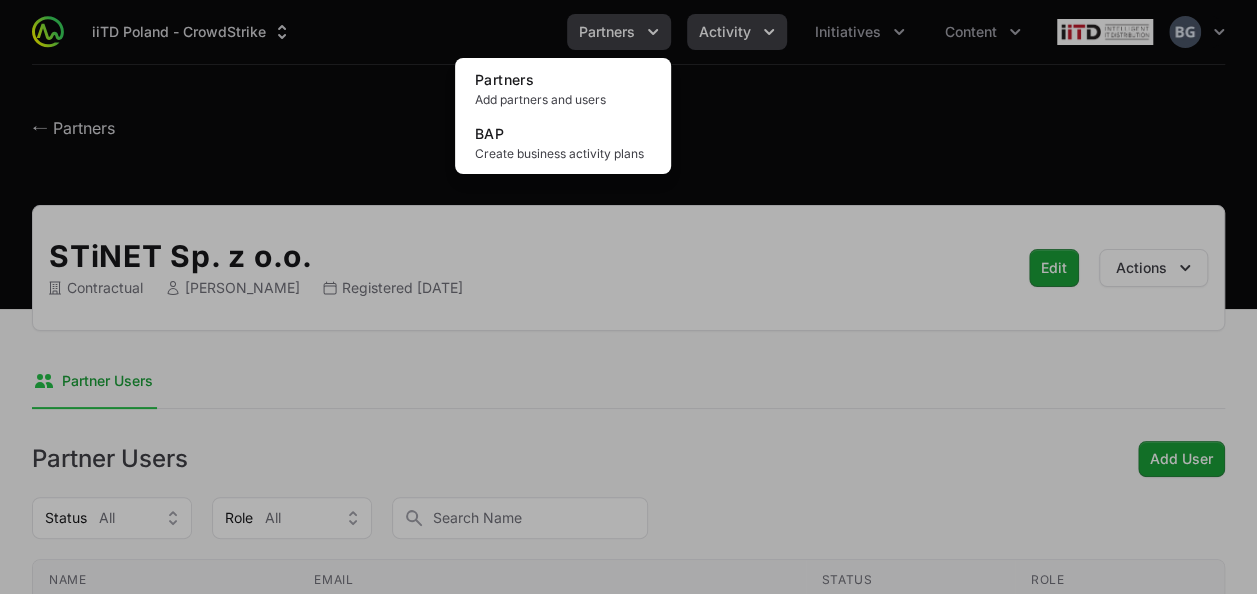 click 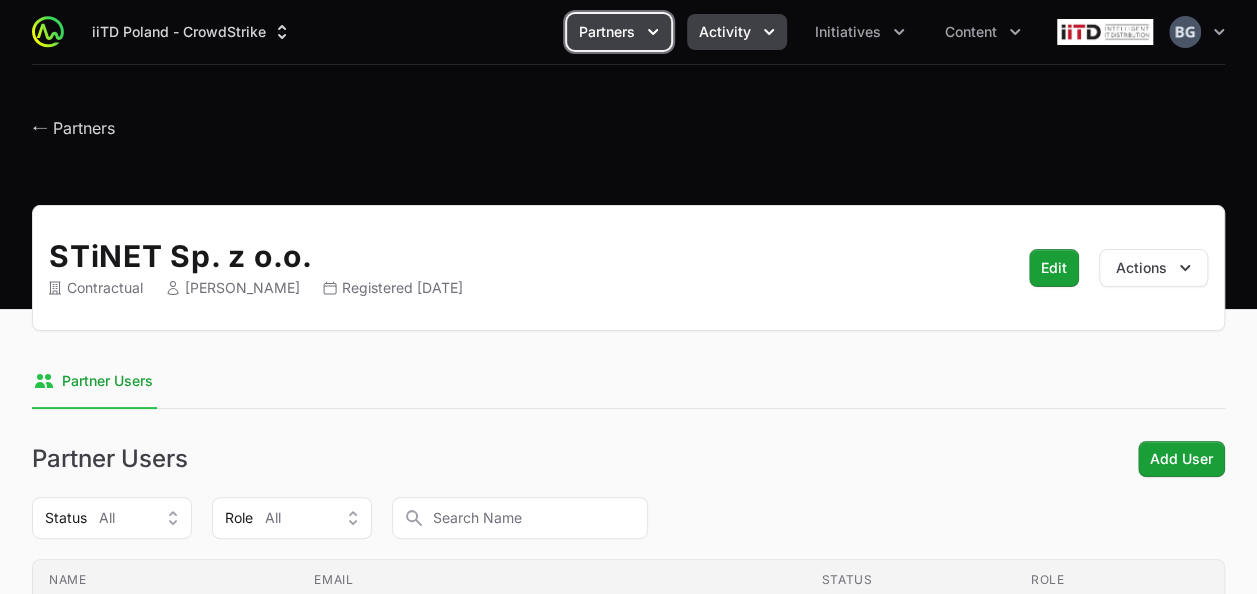 click on "Activity" 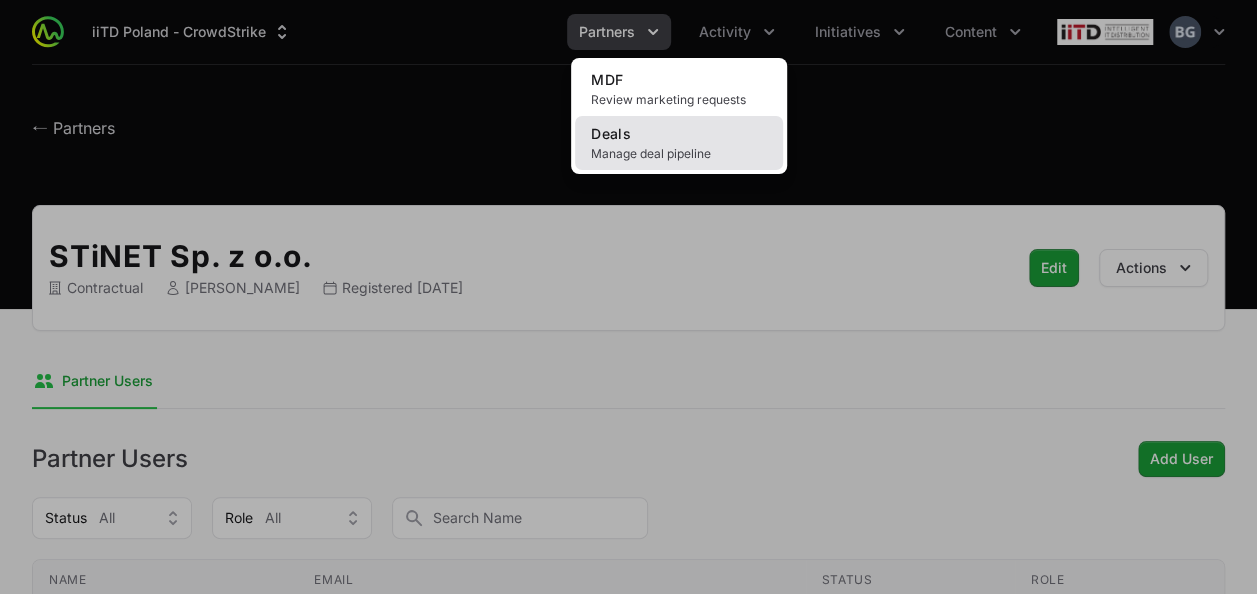 click on "Manage deal pipeline" 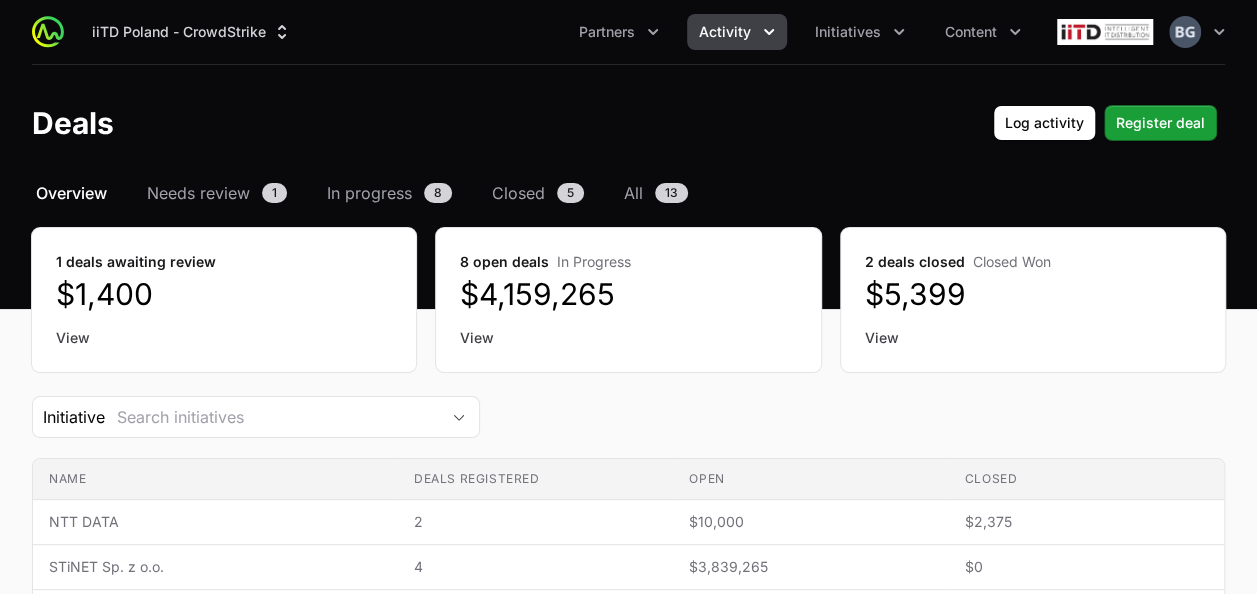 click on "Select a tab Overview Needs review In progress Closed All Overview Needs review 1 In progress 8 Closed 5 All 13 1 deals awaiting review $1,400 View 8 open deals In Progress $4,159,265 View 2 deals closed Closed Won $5,399 View  Initiative  Name Deals registered Open Closed Name NTT DATA Deals registered 2 Open $10,000 Closed $2,375 Name STiNET Sp. z o.o. Deals registered 4 Open $3,839,265 Closed $0 Name COMP SA Deals registered 5 Open $310,000 Closed $0 Name Pcsecure Alicja Matejko Deals registered 2 Open $0 Closed $3,024 Previous Next  Showing  1  to  4  of  4  results  1 Next" 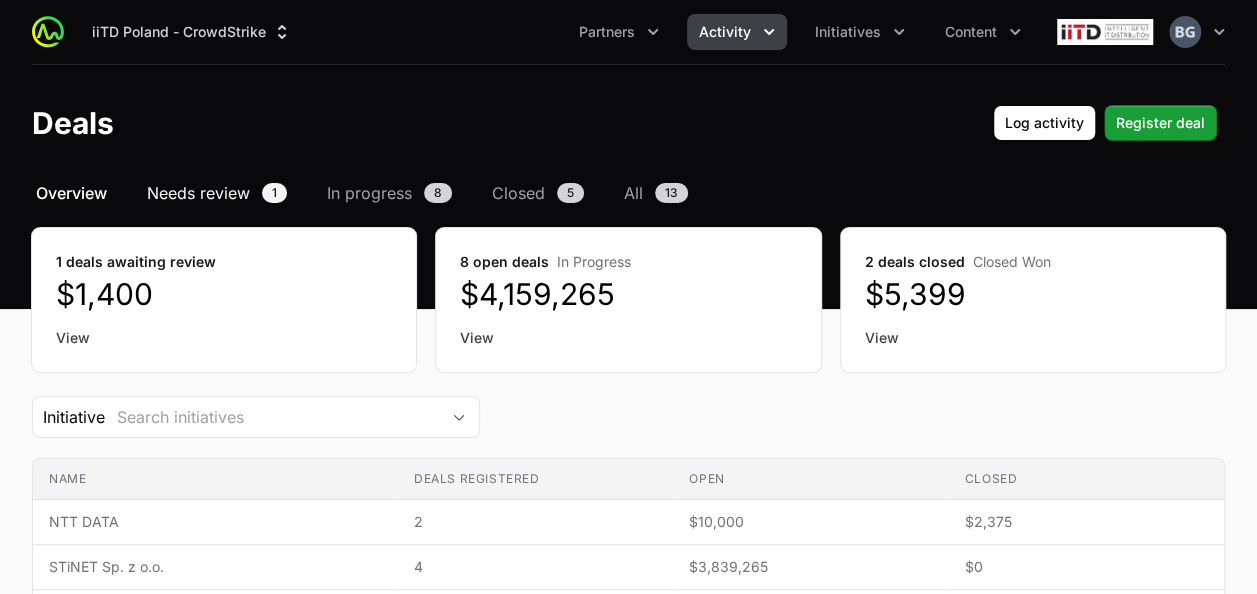 click on "Needs review" 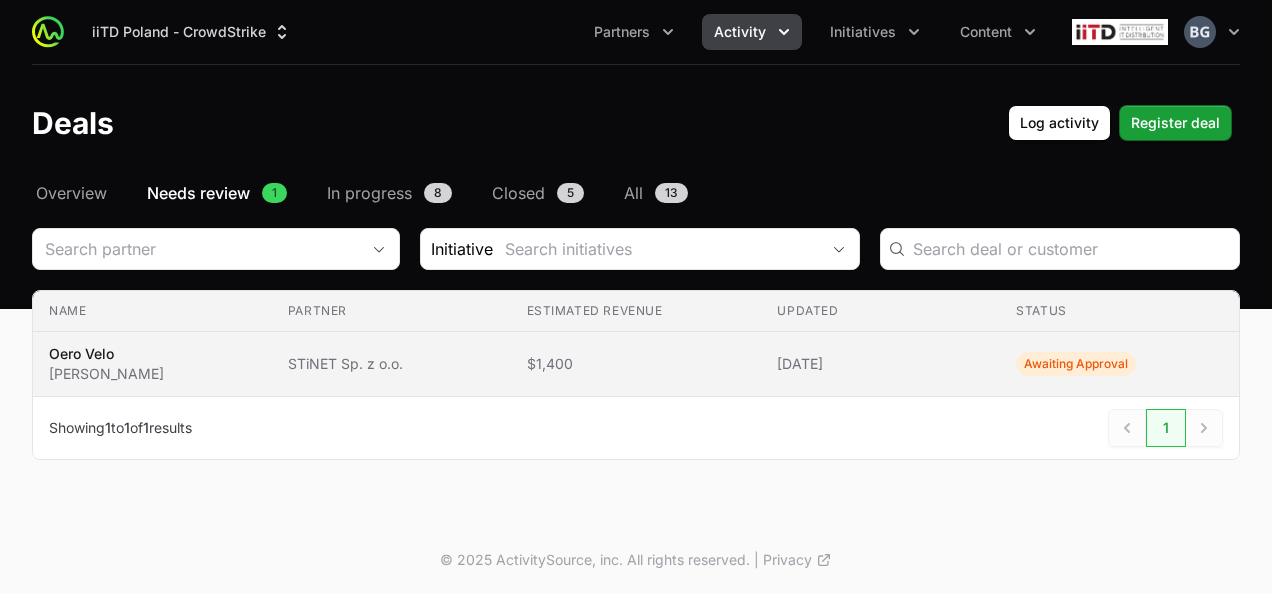 click on "STiNET Sp. z o.o." 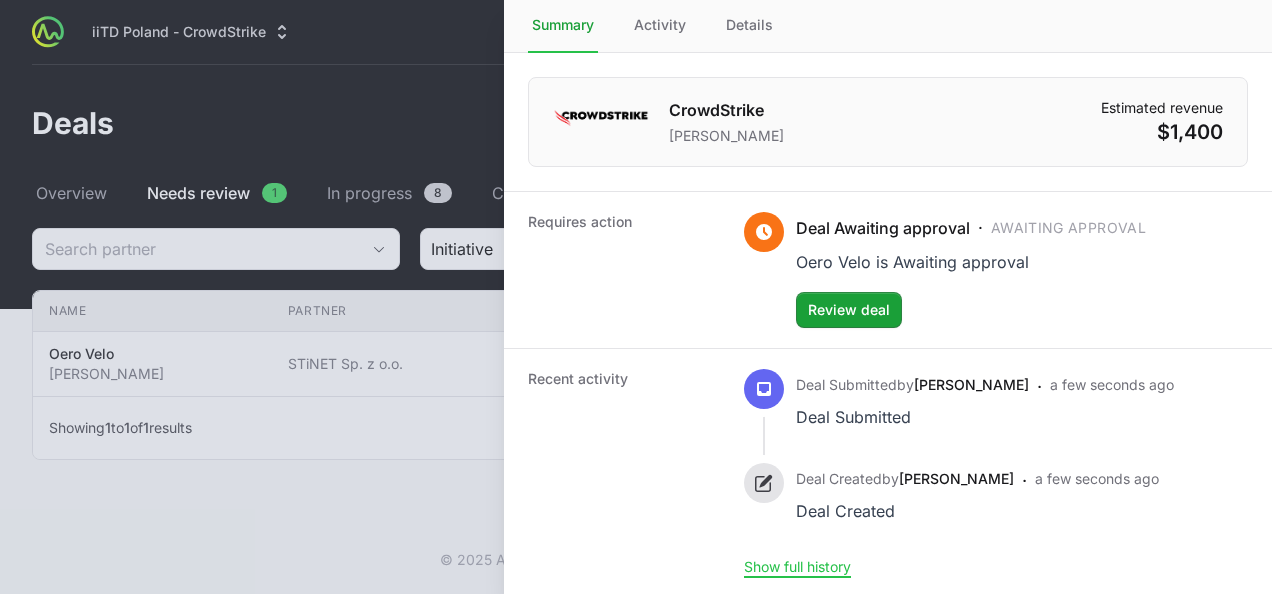 scroll, scrollTop: 0, scrollLeft: 0, axis: both 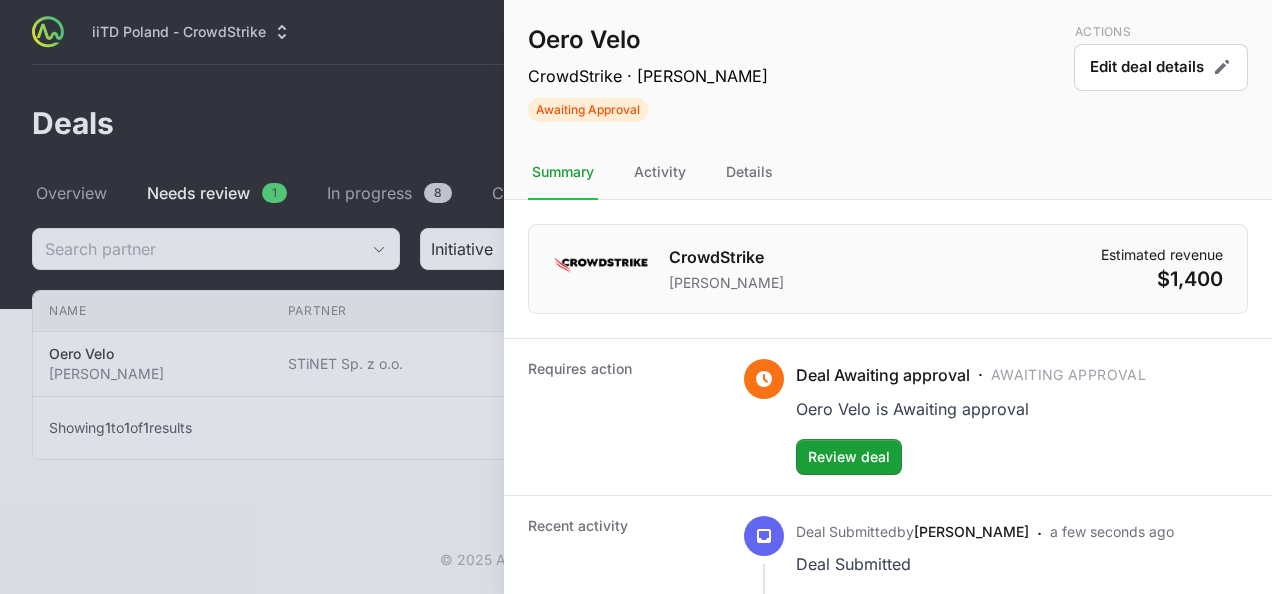 type 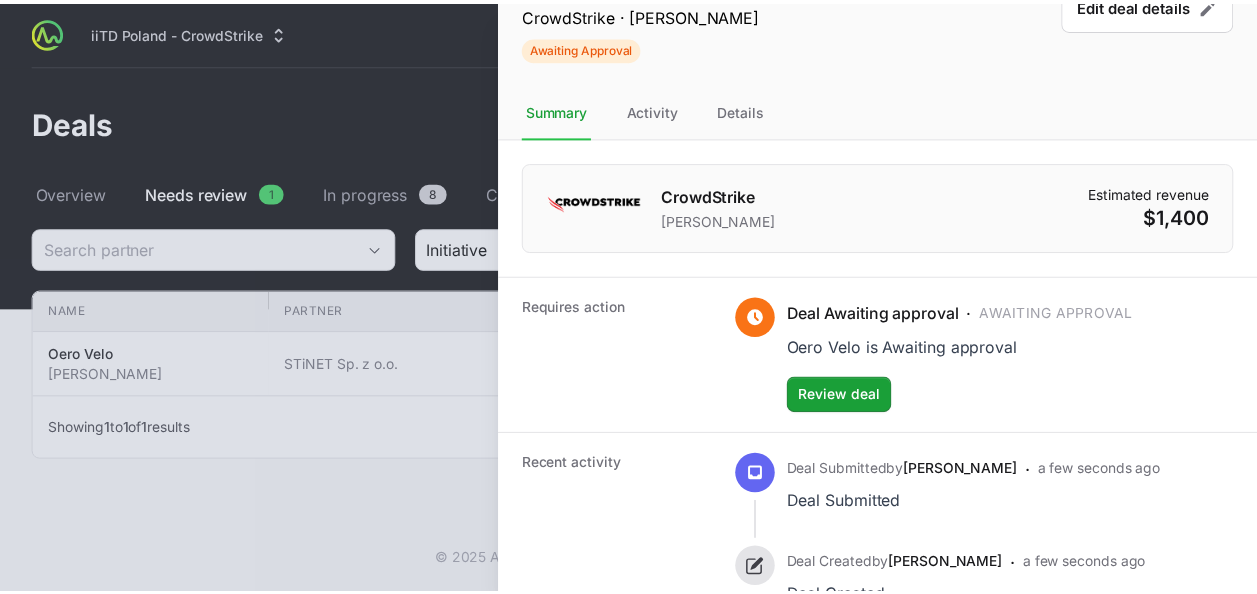 scroll, scrollTop: 147, scrollLeft: 0, axis: vertical 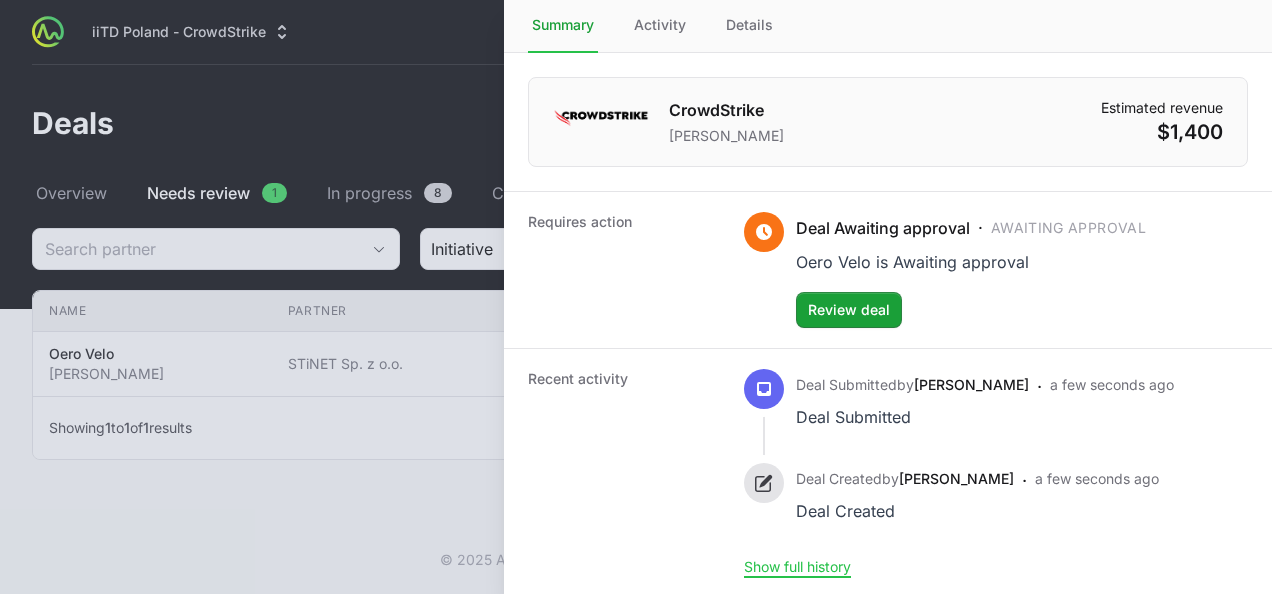 click at bounding box center (636, 297) 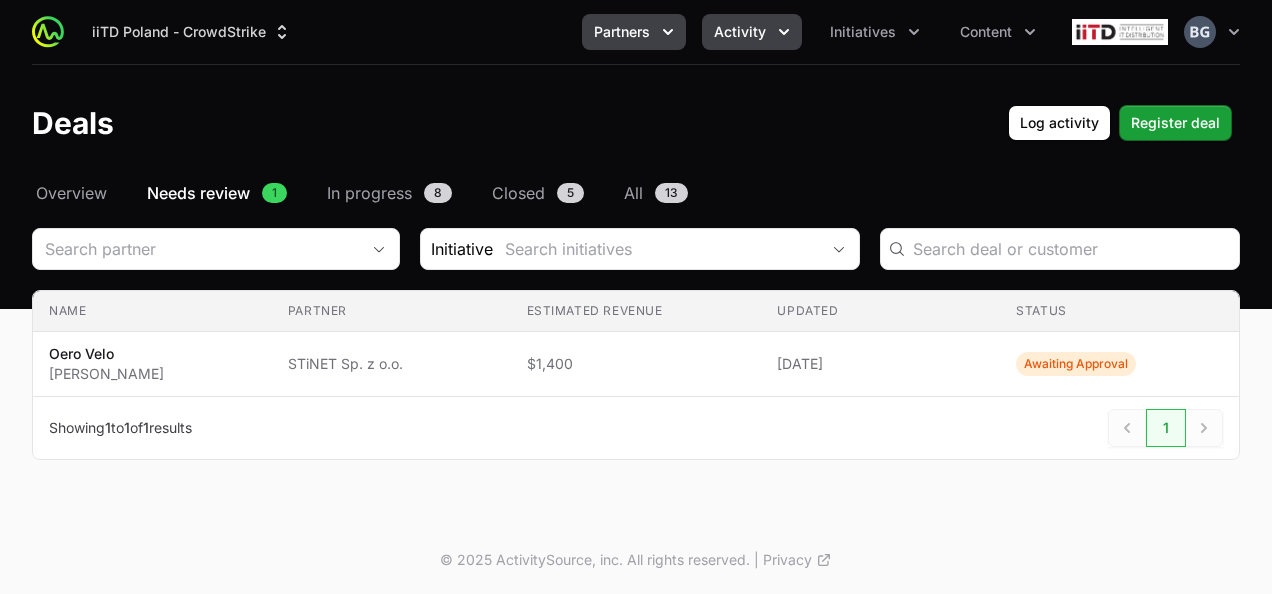 click on "Partners" 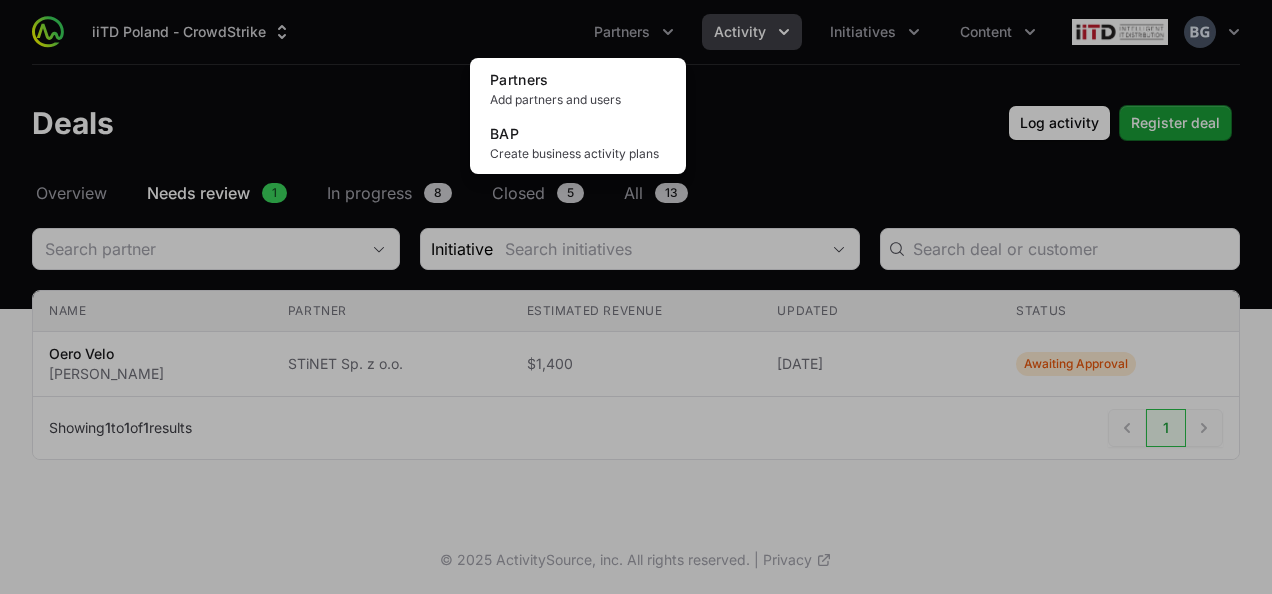 click 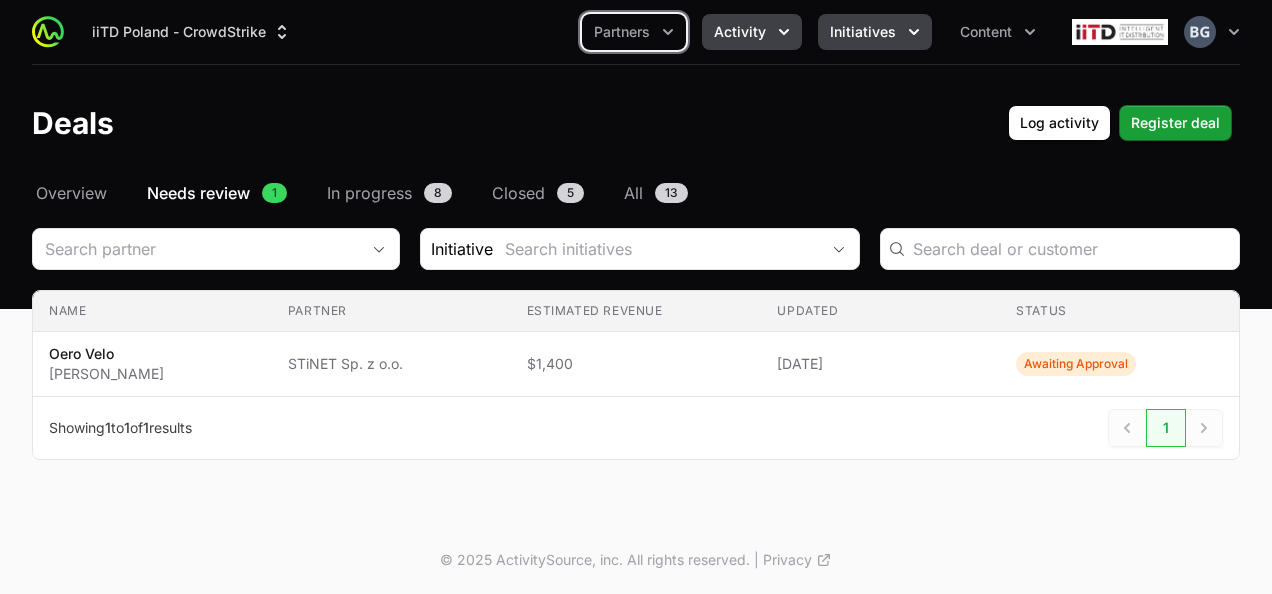 click on "Initiatives" 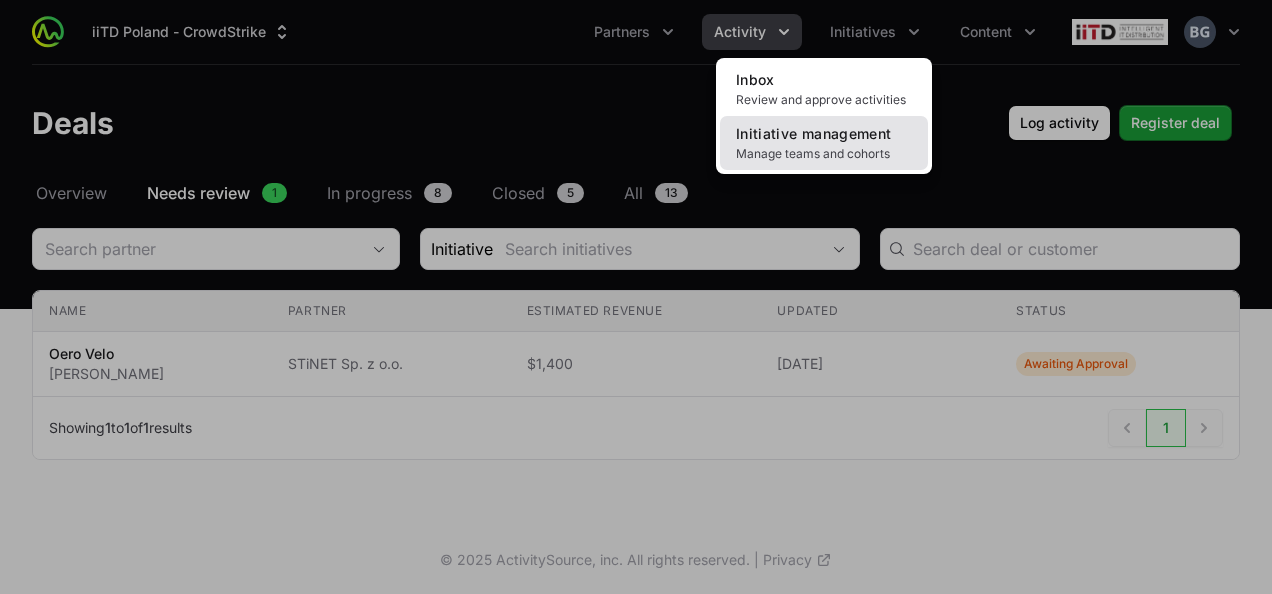 click on "Initiative management" 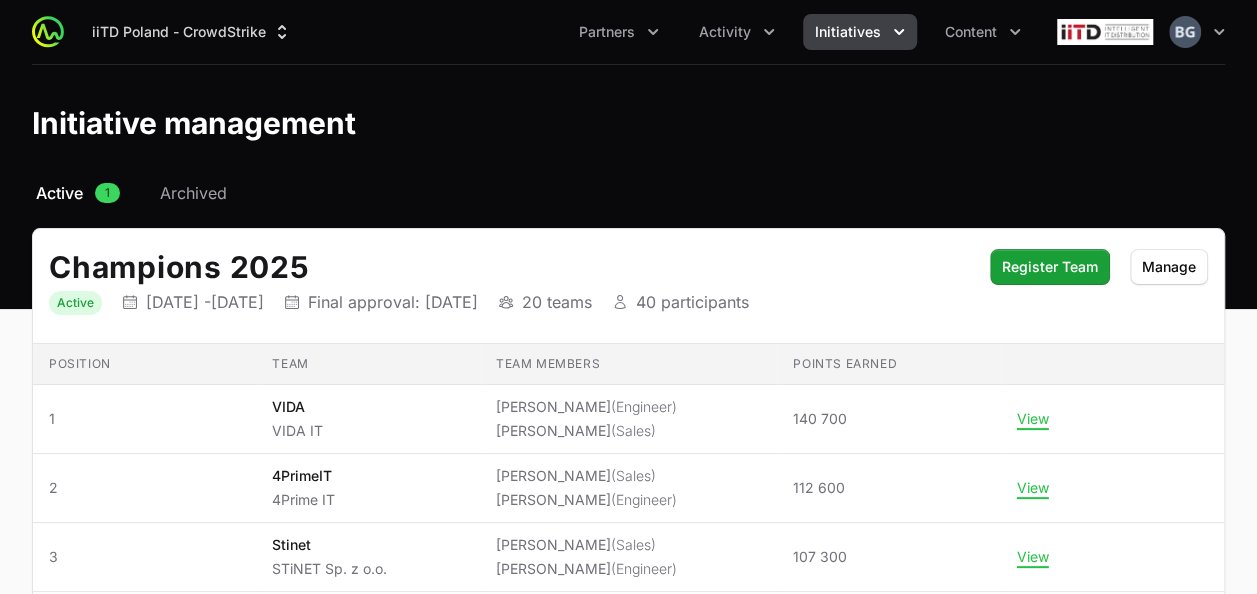 scroll, scrollTop: 152, scrollLeft: 0, axis: vertical 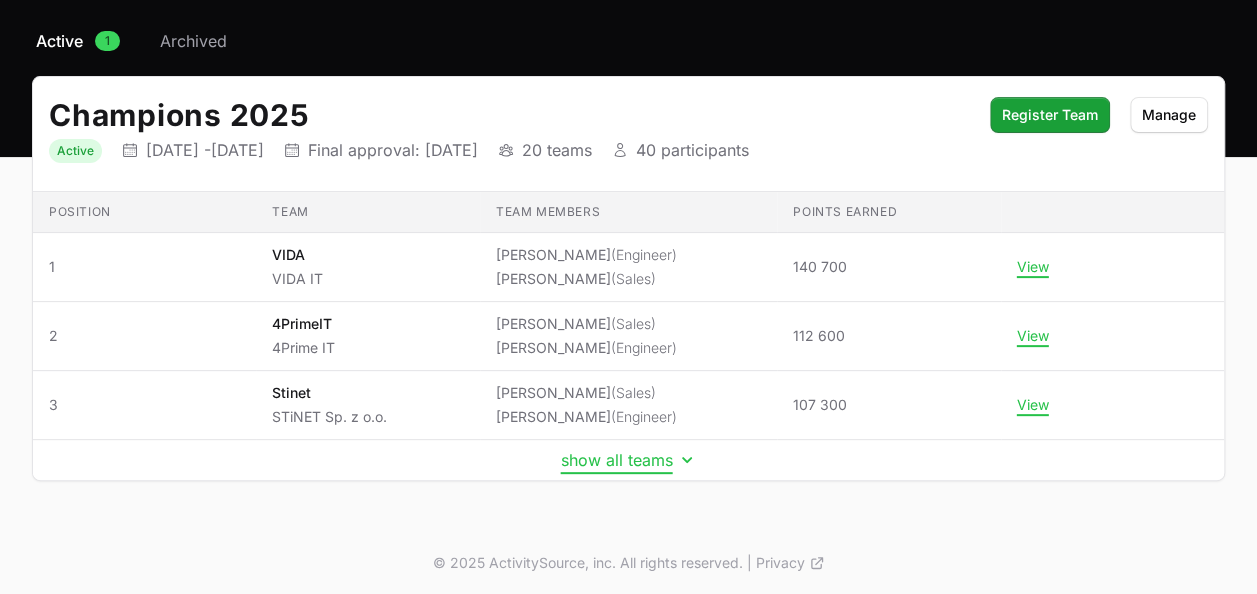 click on "show all teams" 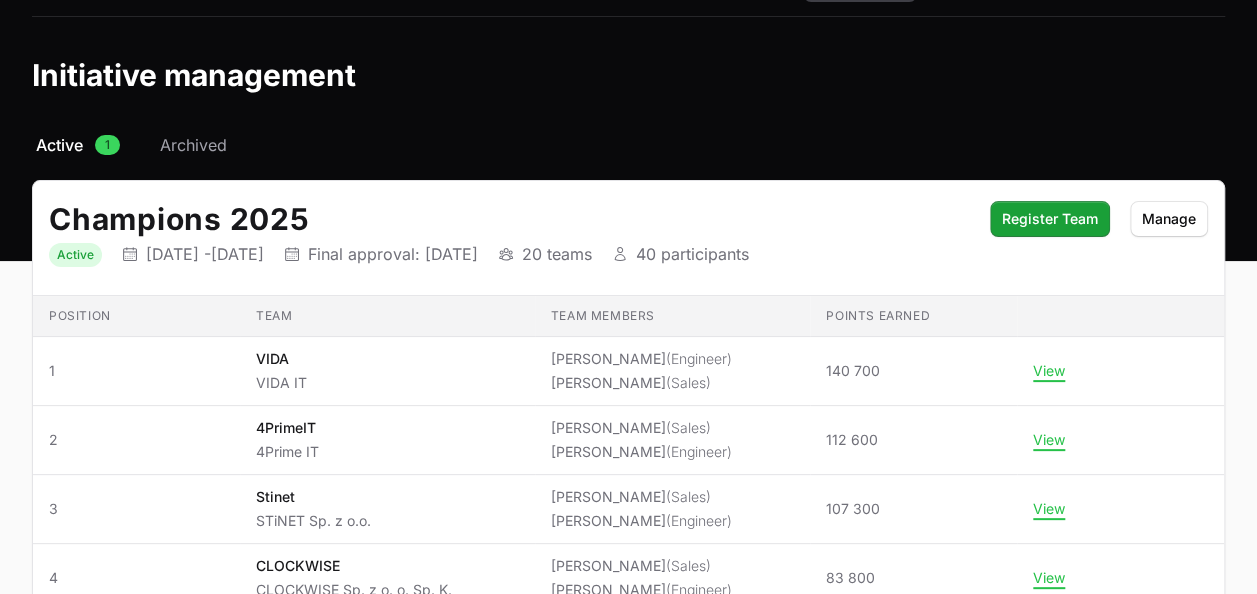 scroll, scrollTop: 0, scrollLeft: 0, axis: both 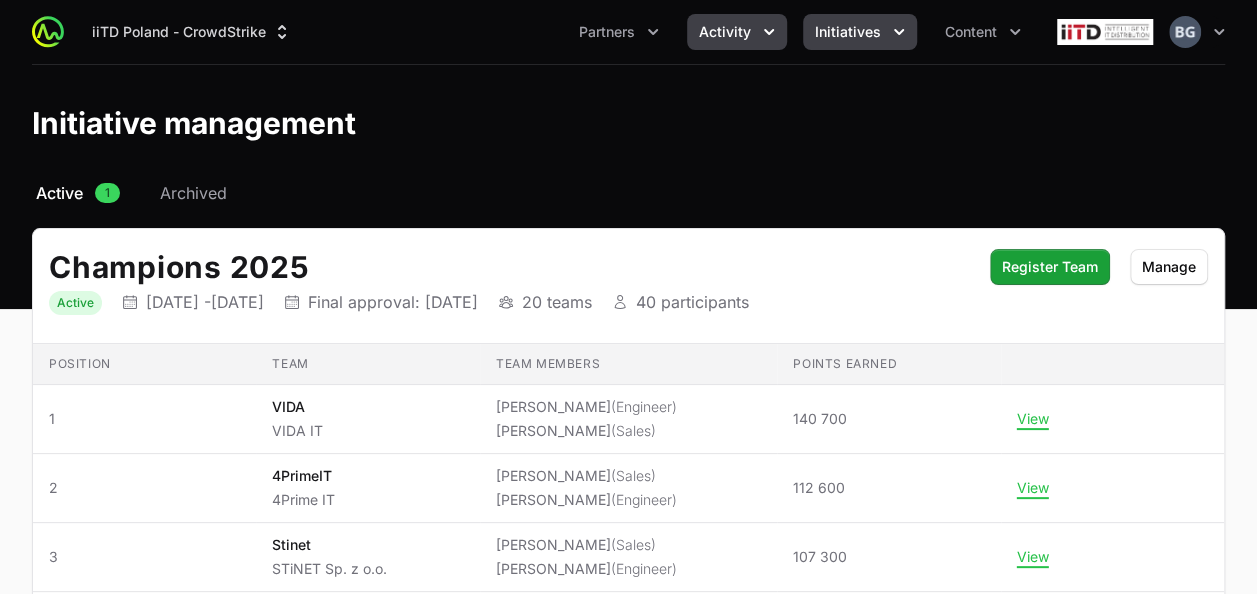 click on "Activity" 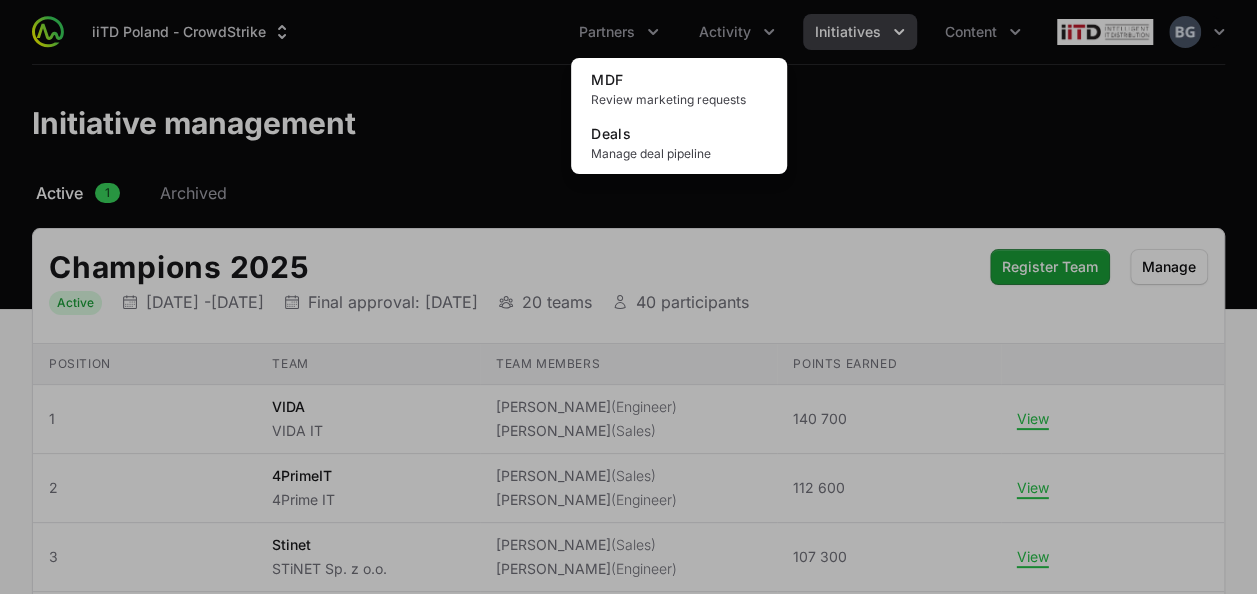 click 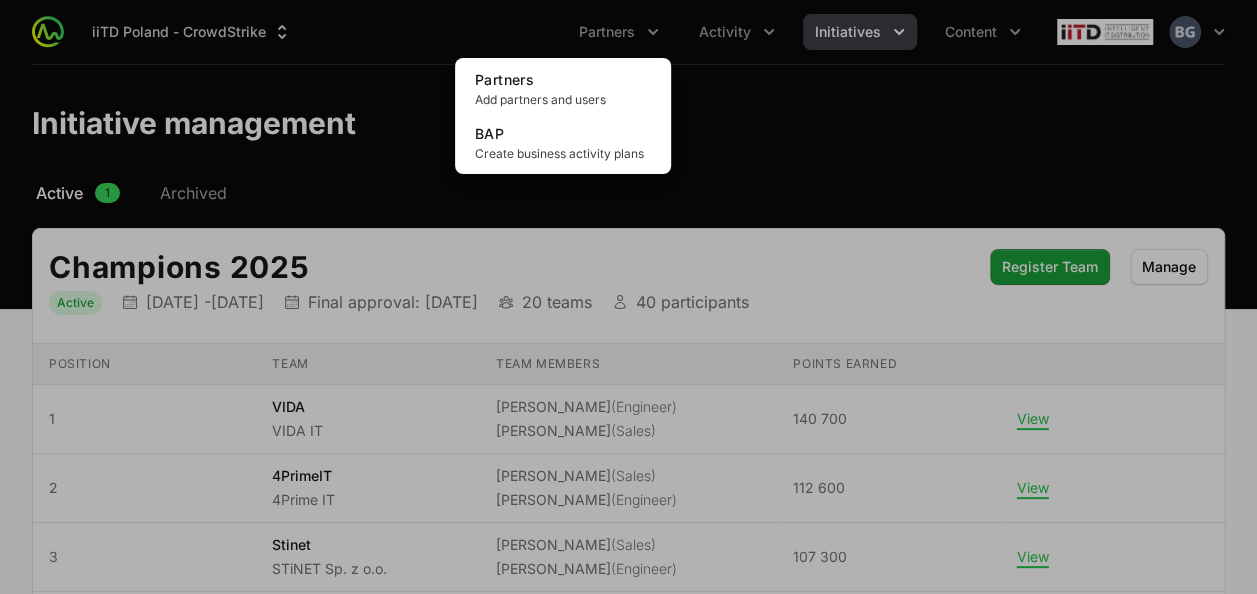 click 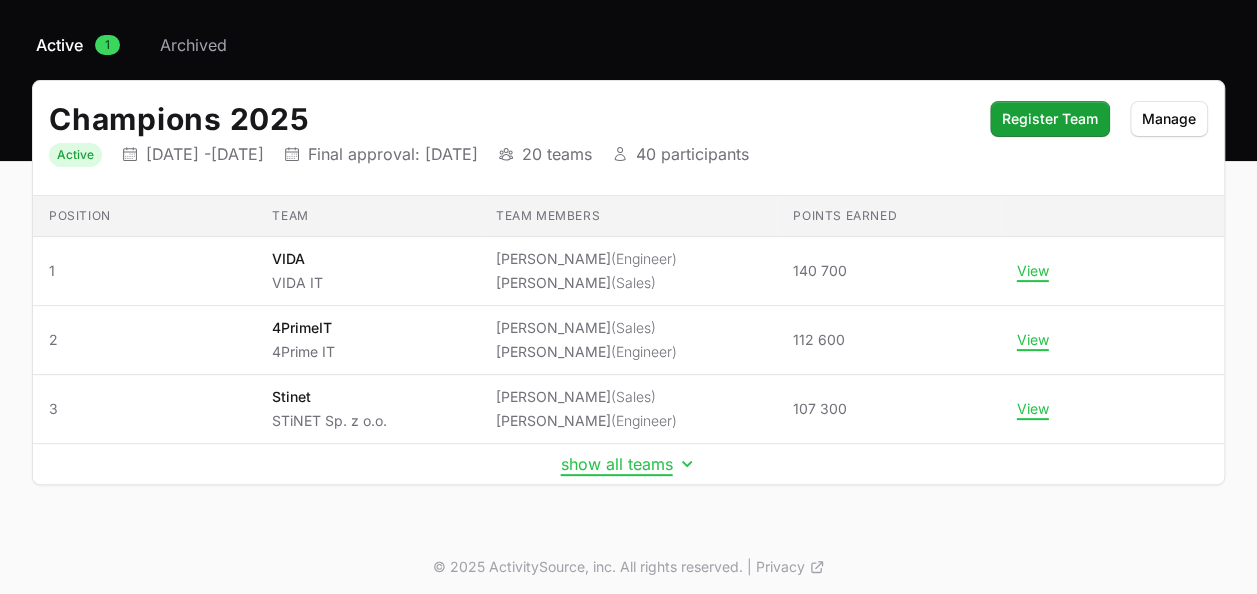 scroll, scrollTop: 152, scrollLeft: 0, axis: vertical 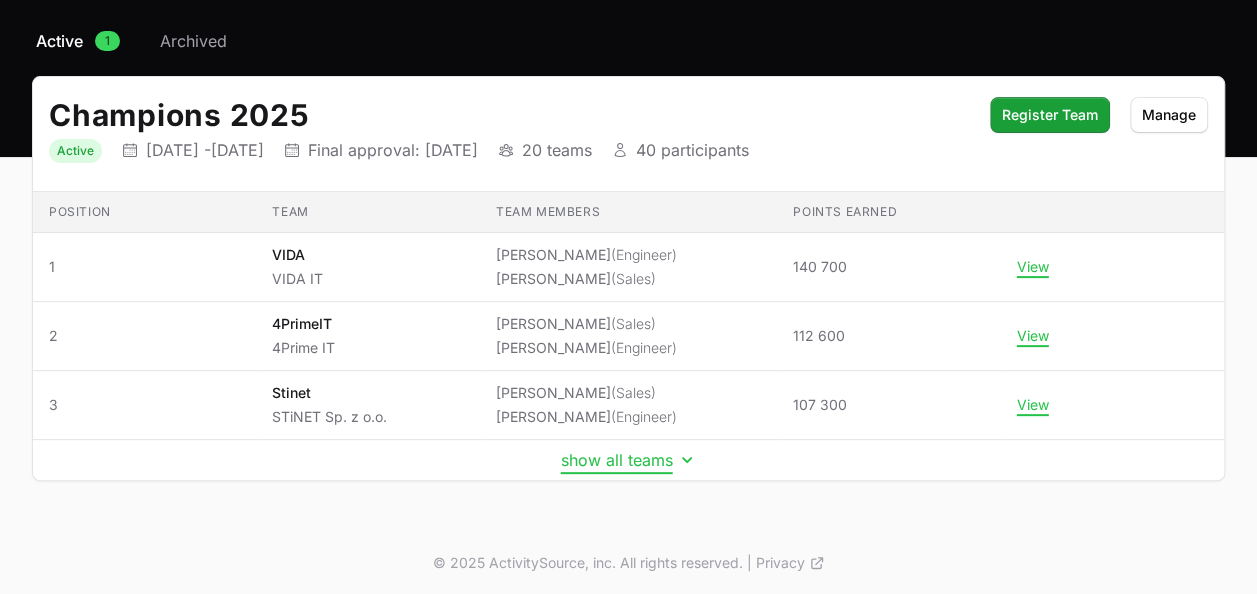 click on "show all teams" 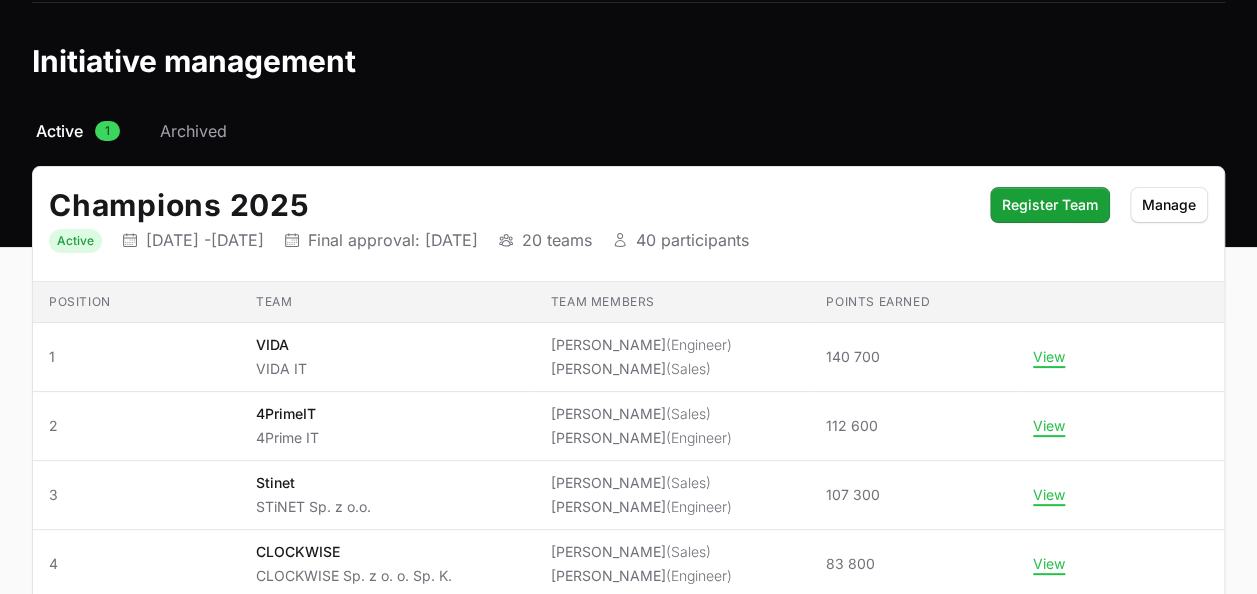 scroll, scrollTop: 0, scrollLeft: 0, axis: both 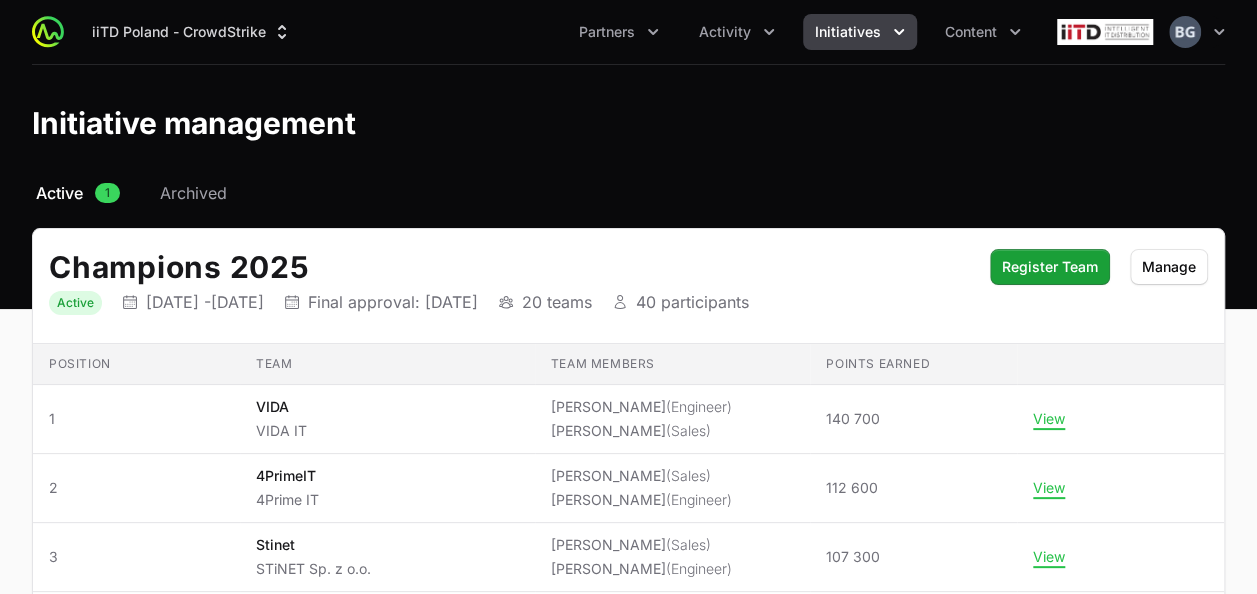 click on "Initiatives" 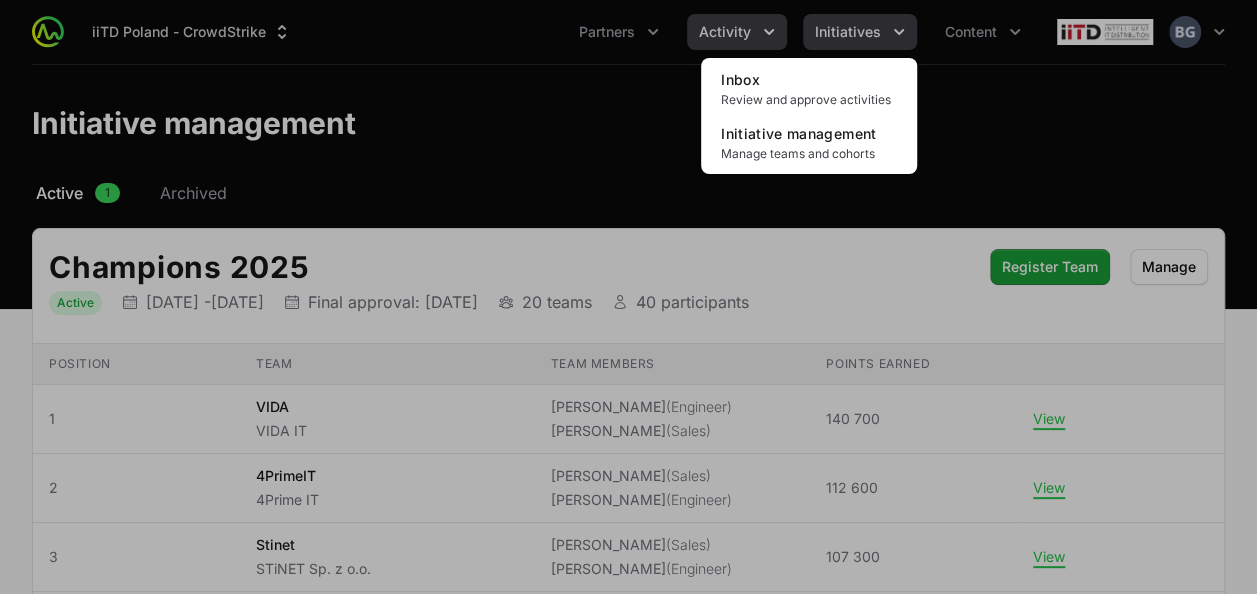 drag, startPoint x: 732, startPoint y: 36, endPoint x: 721, endPoint y: 39, distance: 11.401754 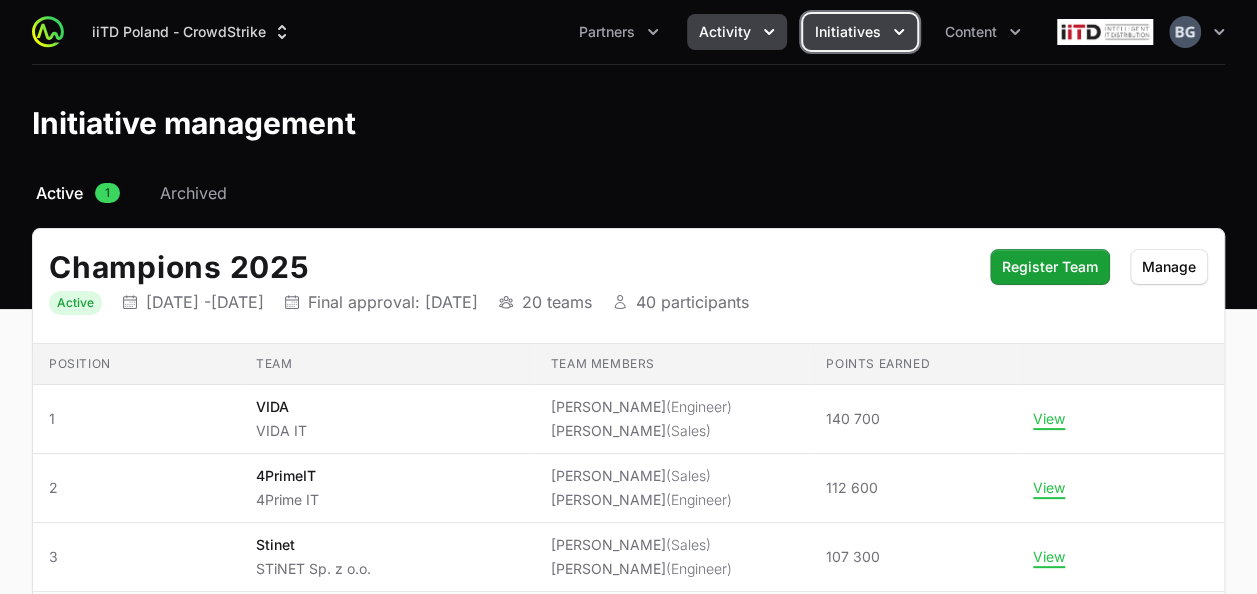click on "Activity" 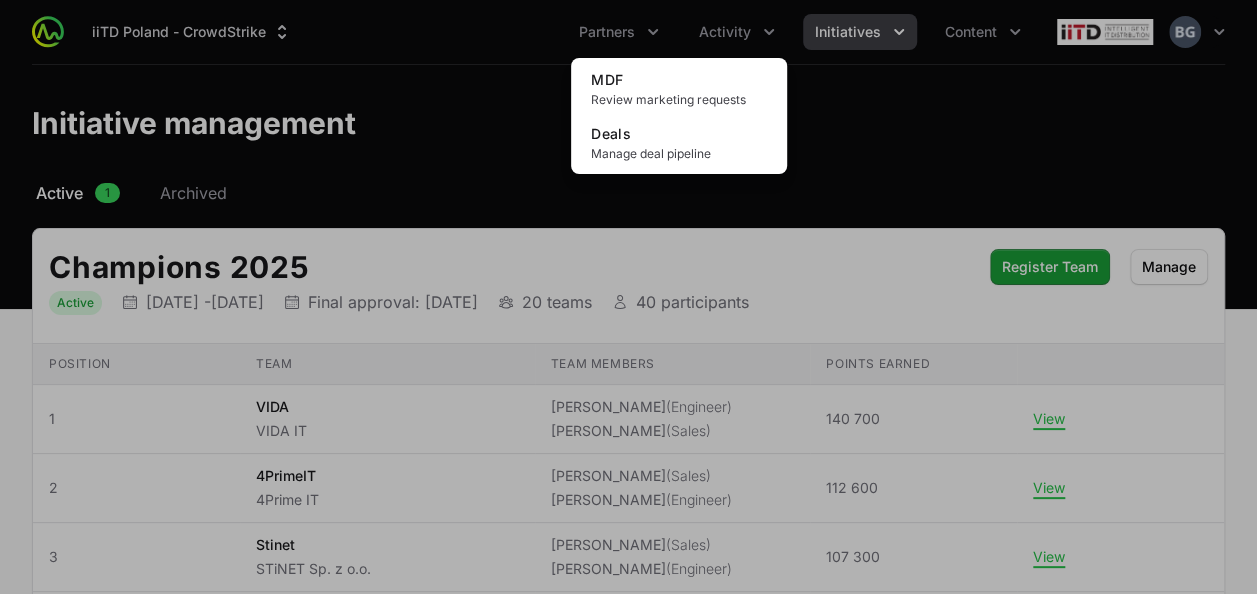 click 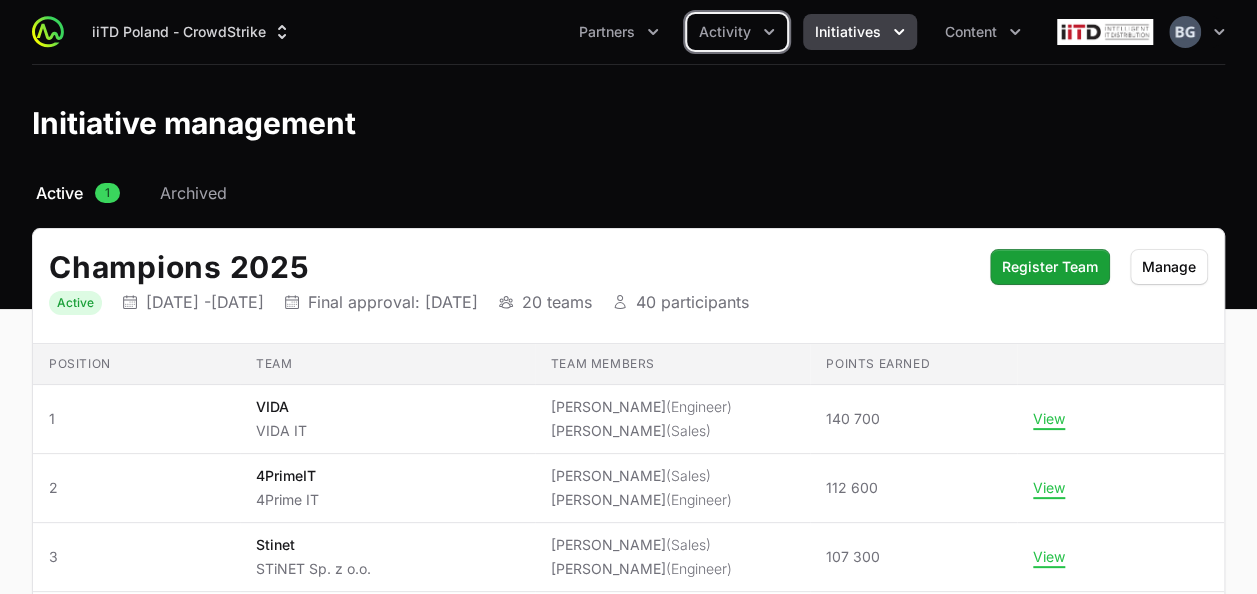 click 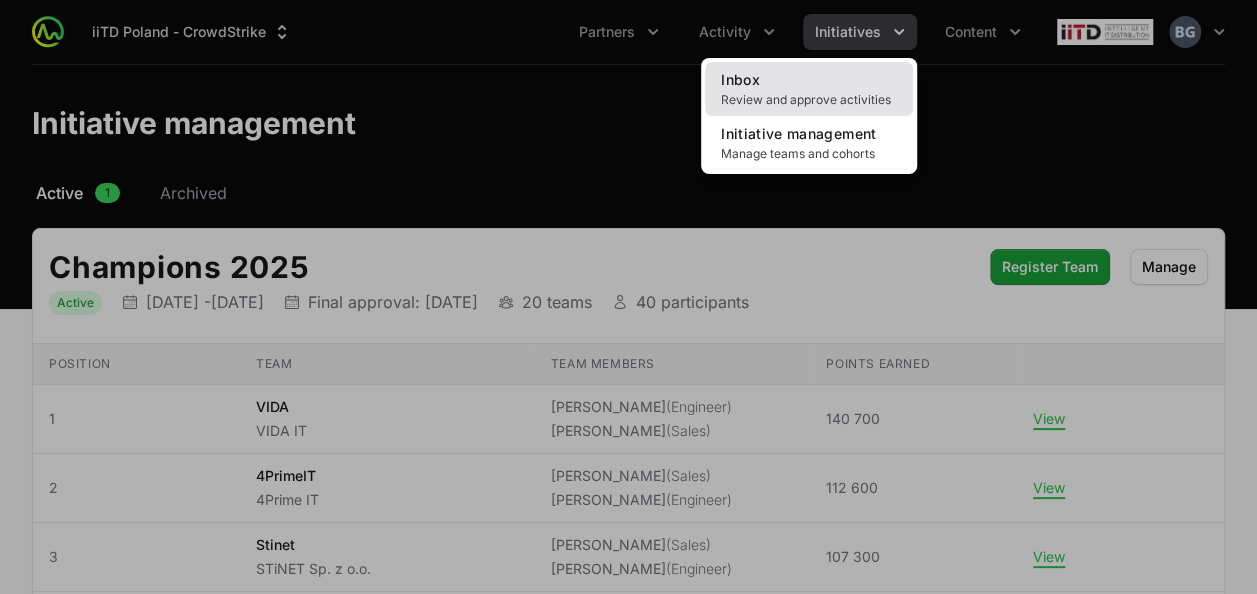 click on "Inbox Review and approve activities" 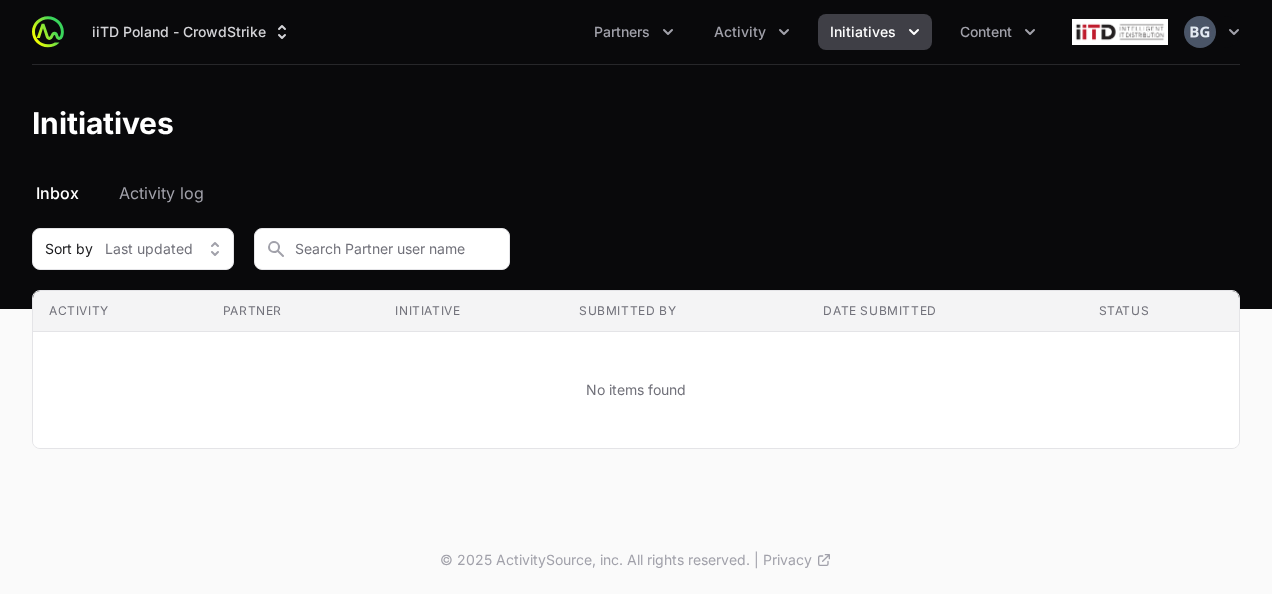 click on "Initiatives" 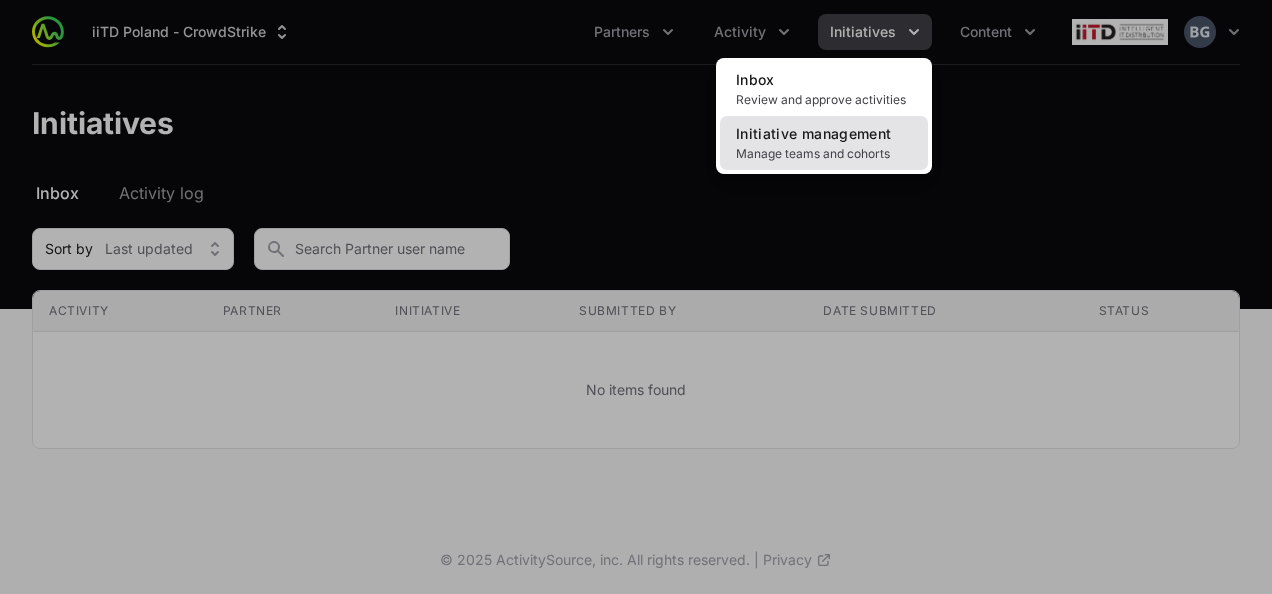 click on "Initiative management" 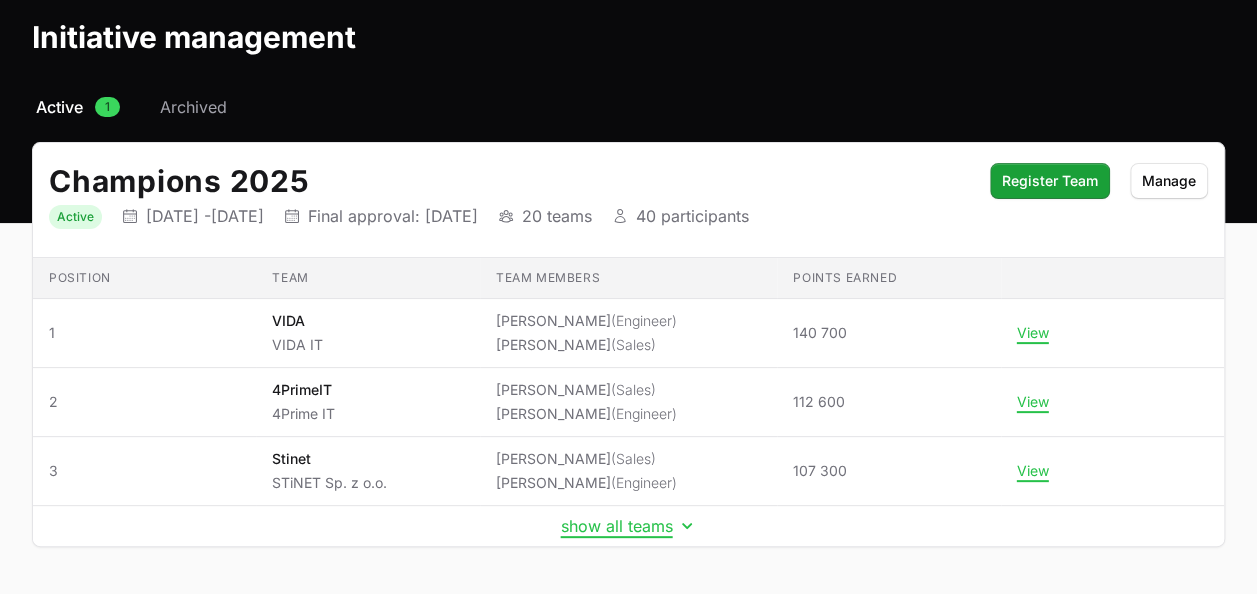 scroll, scrollTop: 152, scrollLeft: 0, axis: vertical 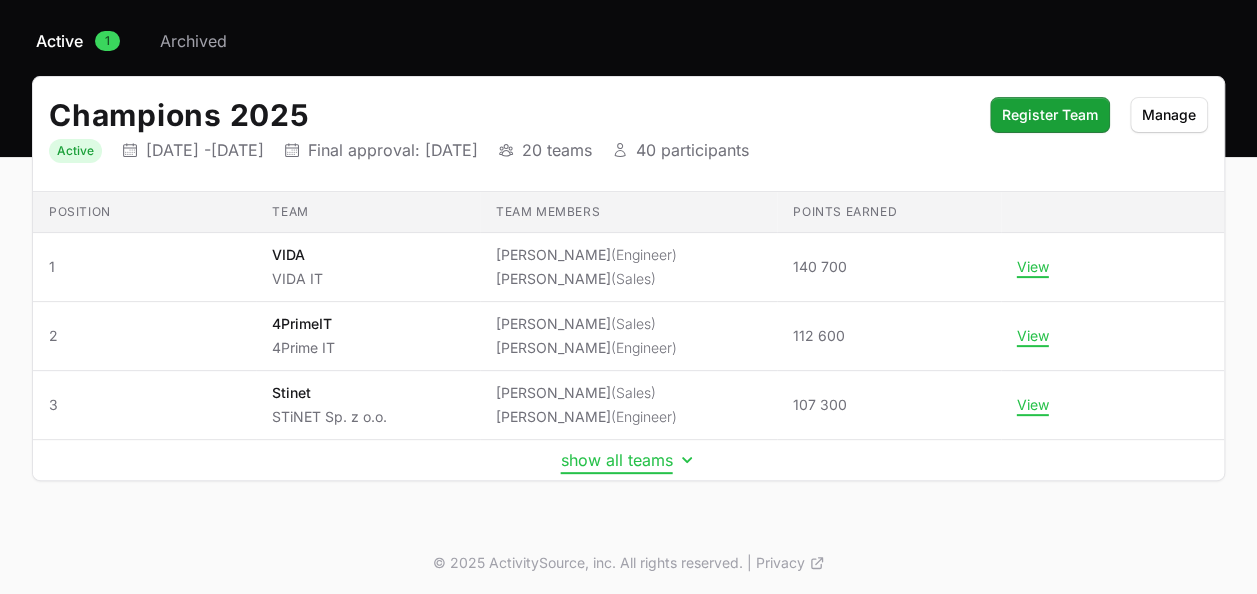 click on "show all teams" 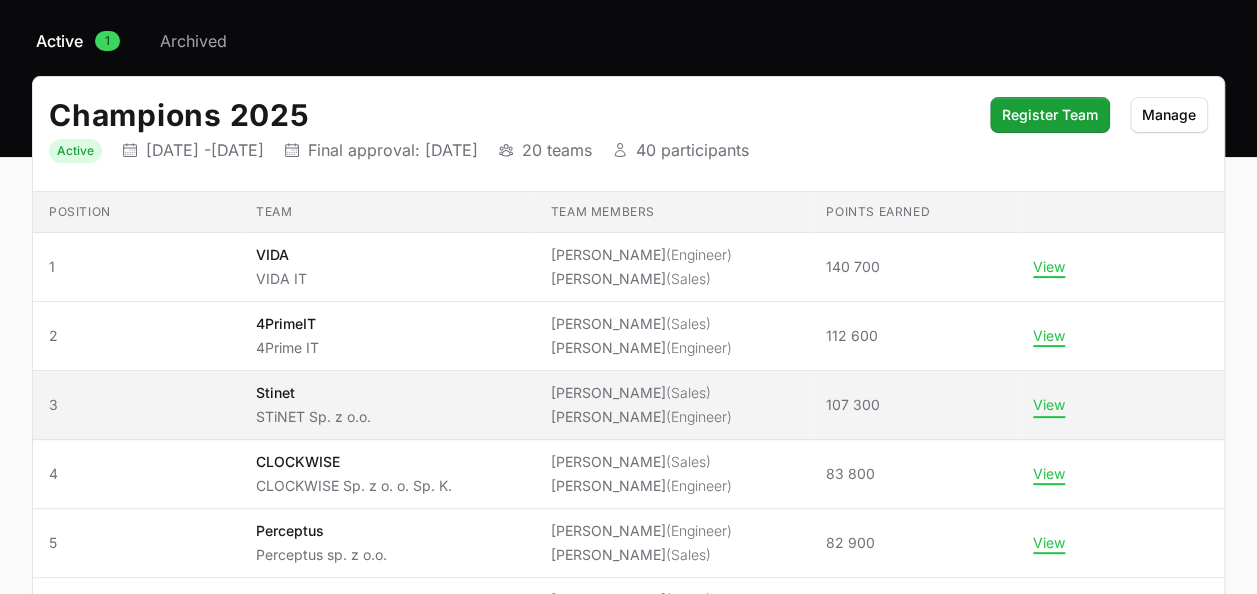 click on "View" 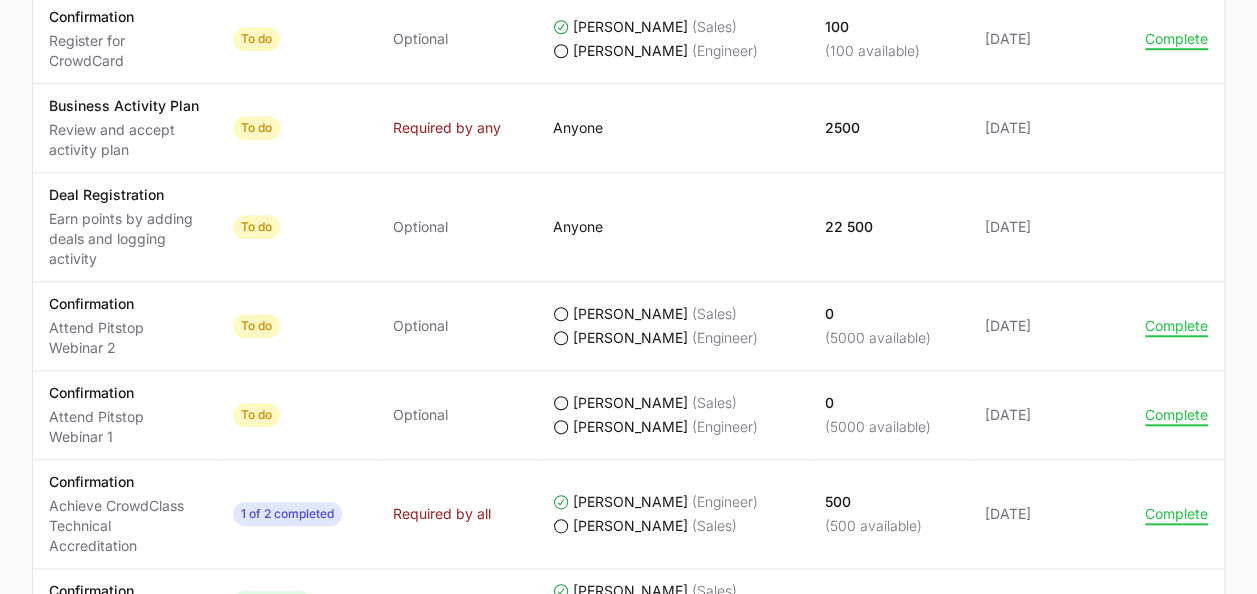 scroll, scrollTop: 900, scrollLeft: 0, axis: vertical 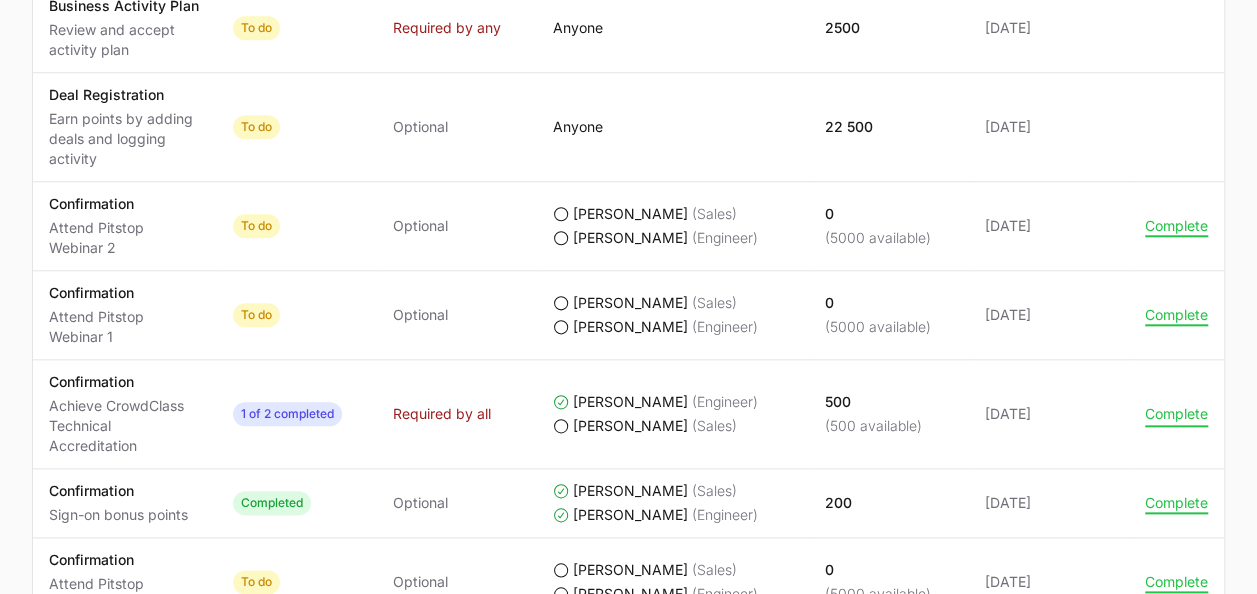 click on "Complete" 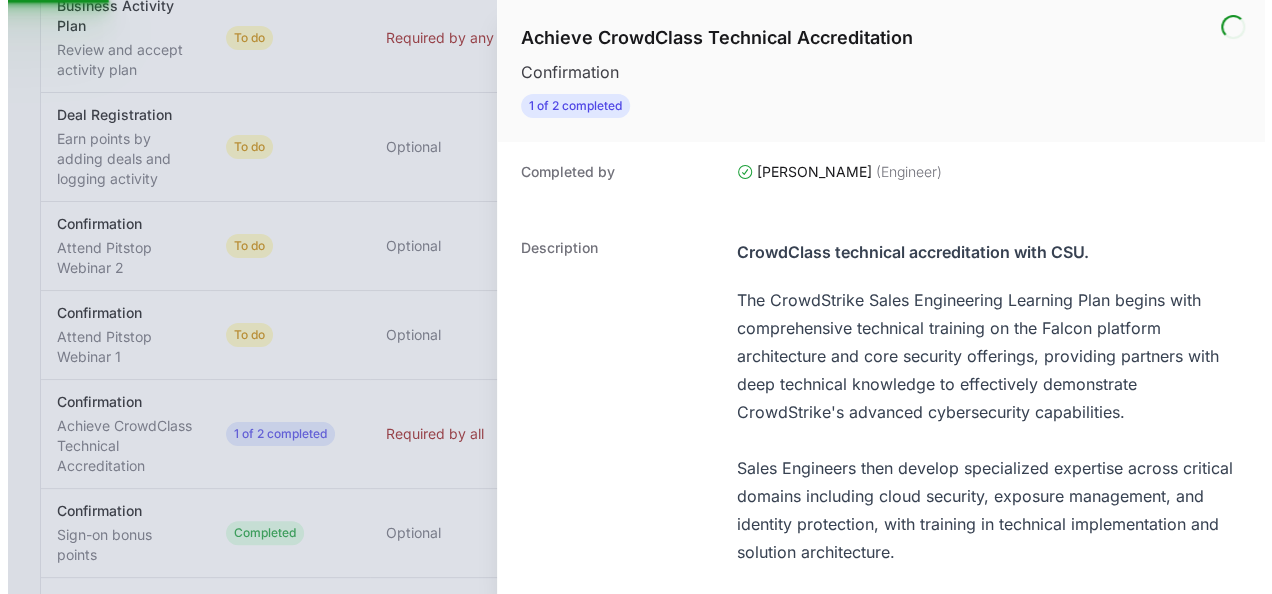 scroll, scrollTop: 880, scrollLeft: 0, axis: vertical 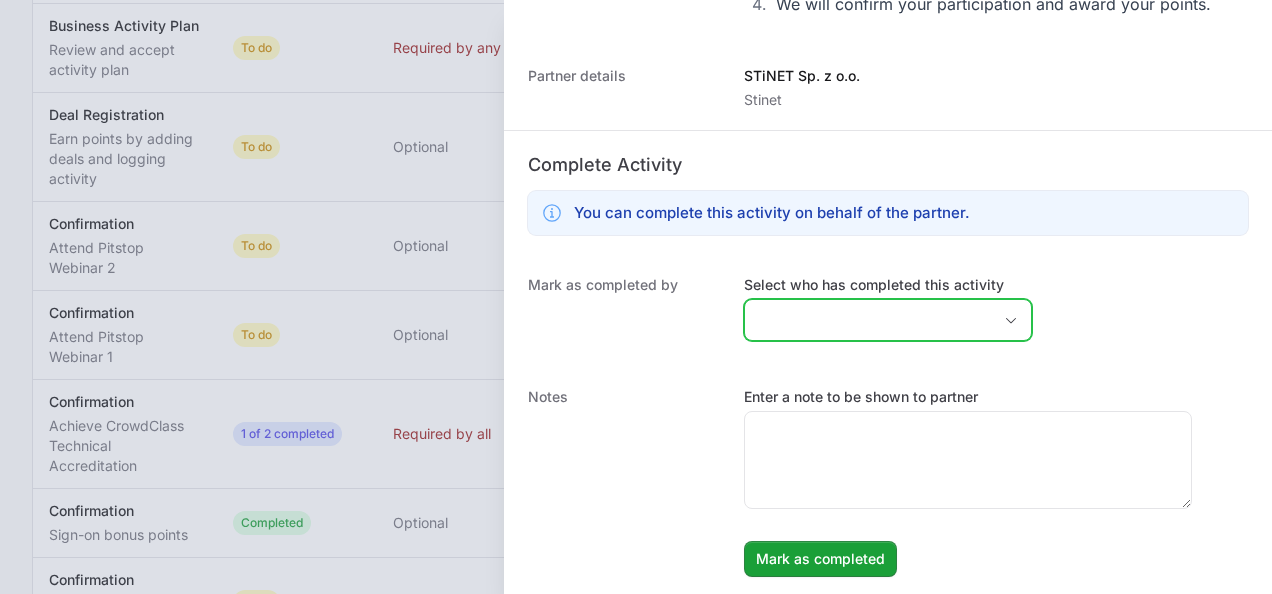 click on "Select who has completed this activity" at bounding box center (868, 320) 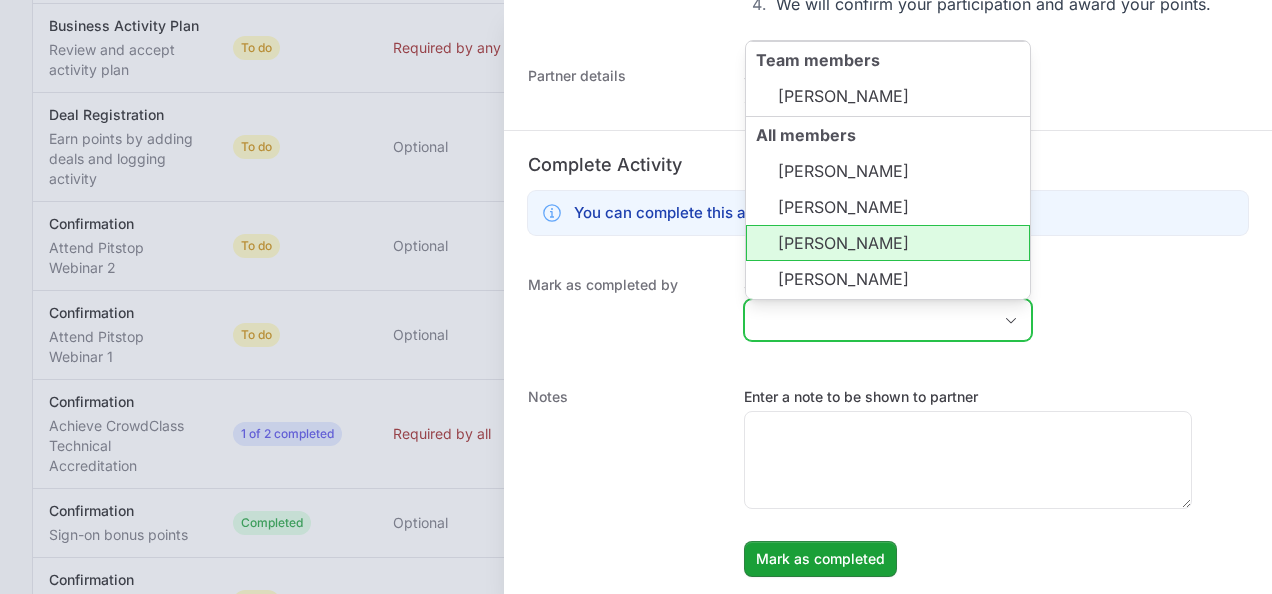 click on "[PERSON_NAME]" 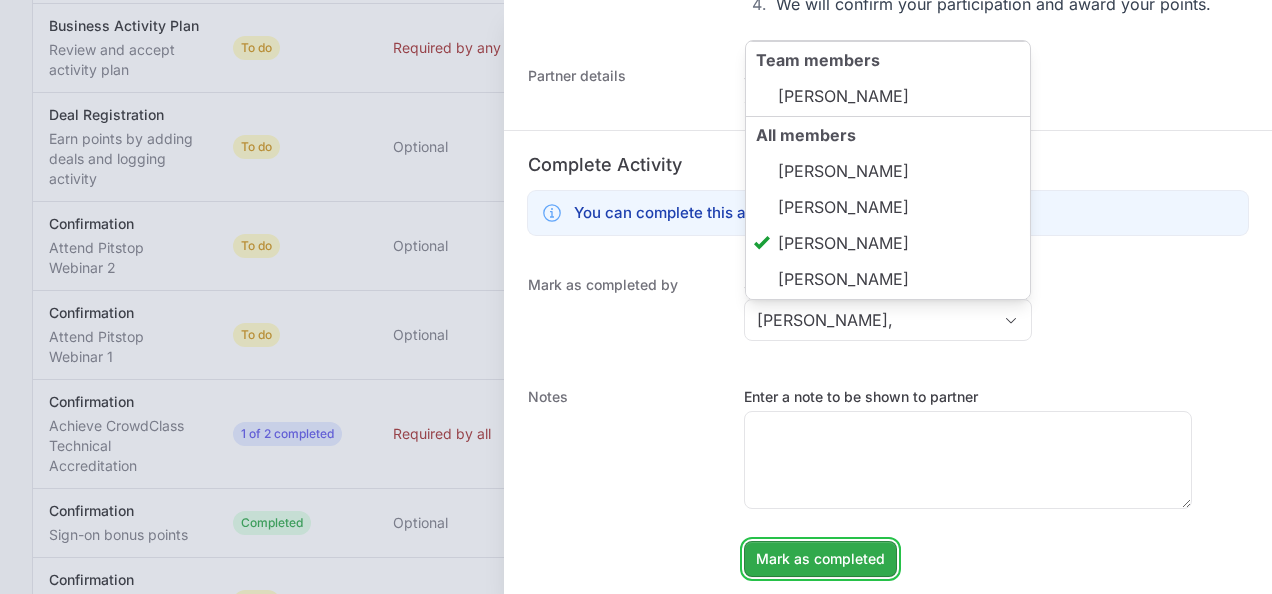 type on "[PERSON_NAME]" 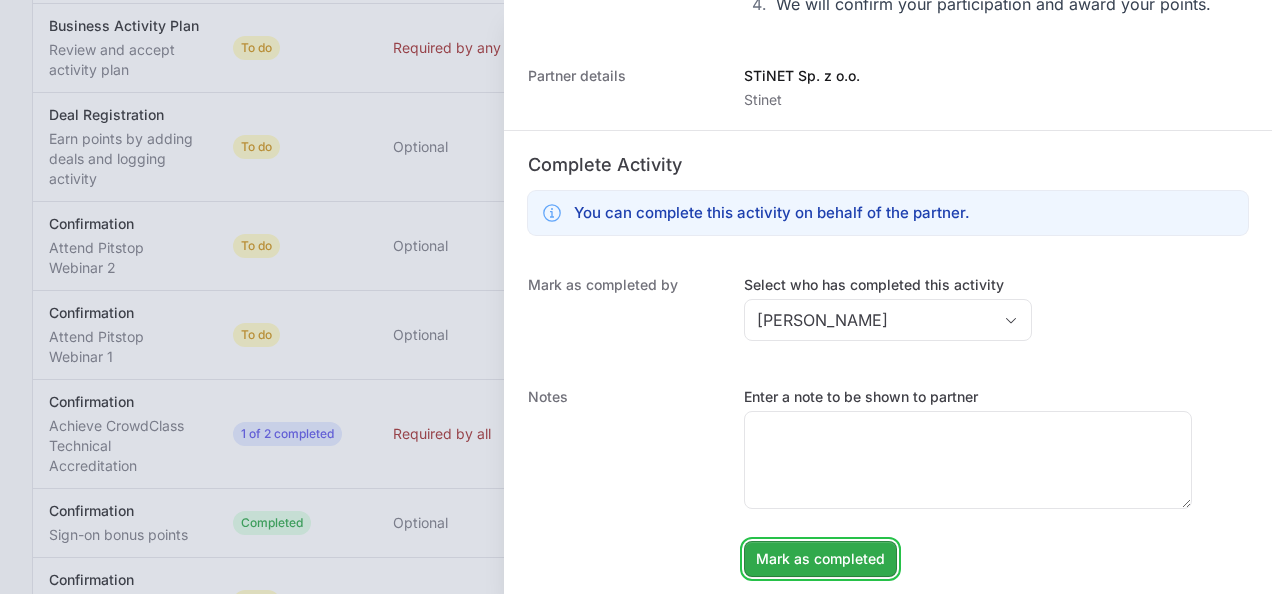 click on "Mark as completed" at bounding box center [820, 559] 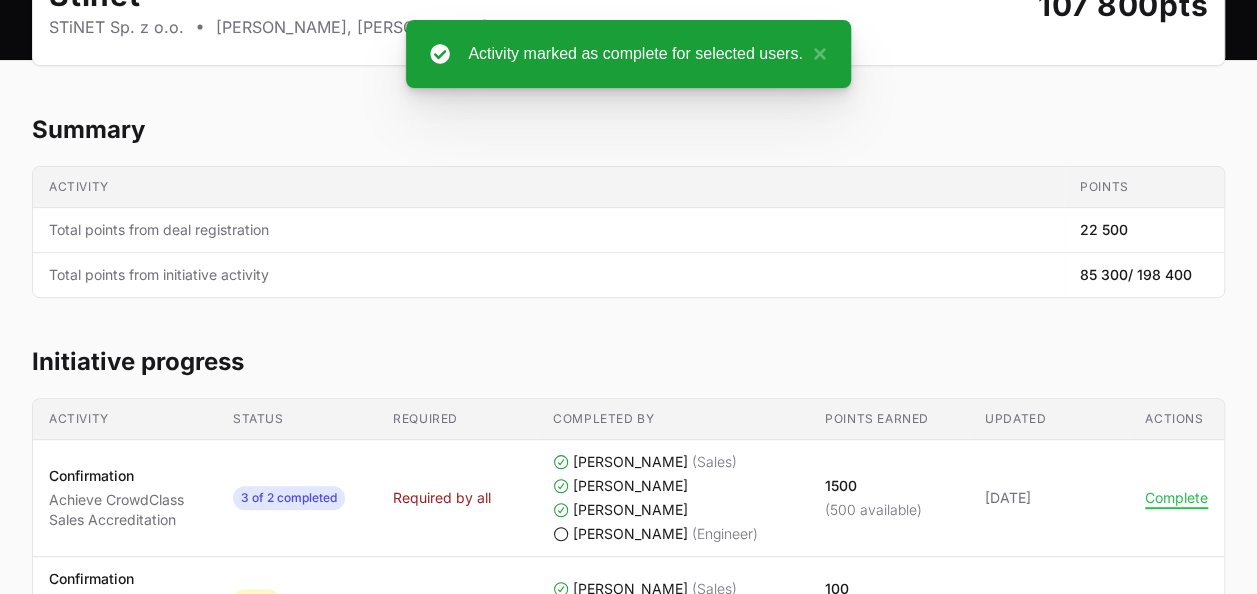 scroll, scrollTop: 0, scrollLeft: 0, axis: both 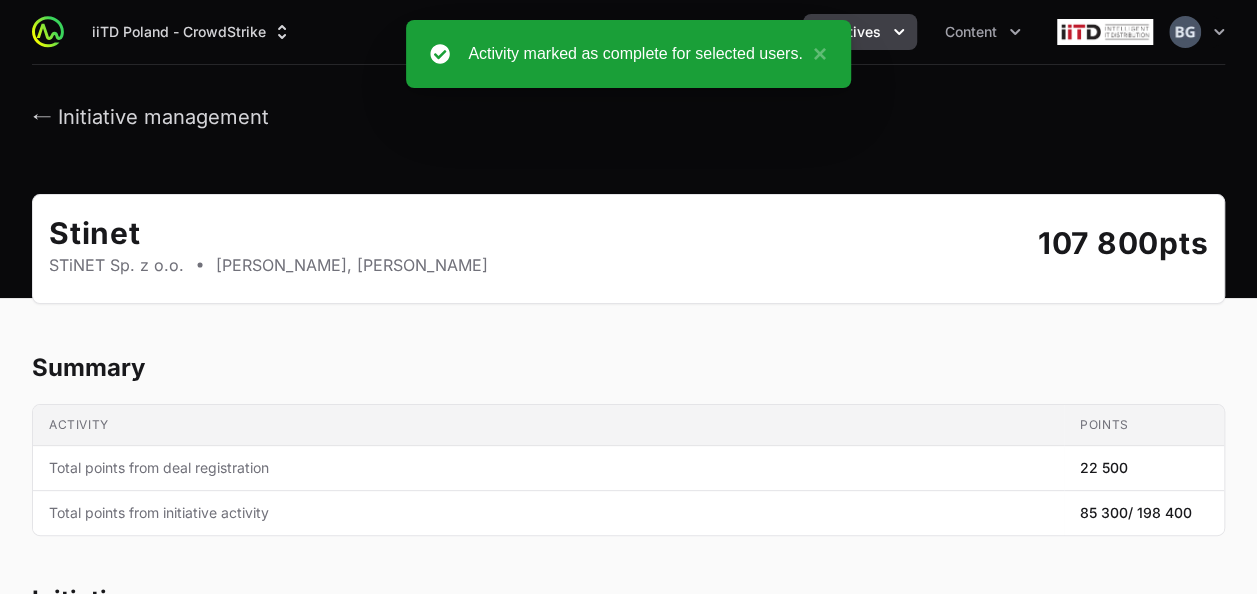 drag, startPoint x: 427, startPoint y: 410, endPoint x: 489, endPoint y: 82, distance: 333.80832 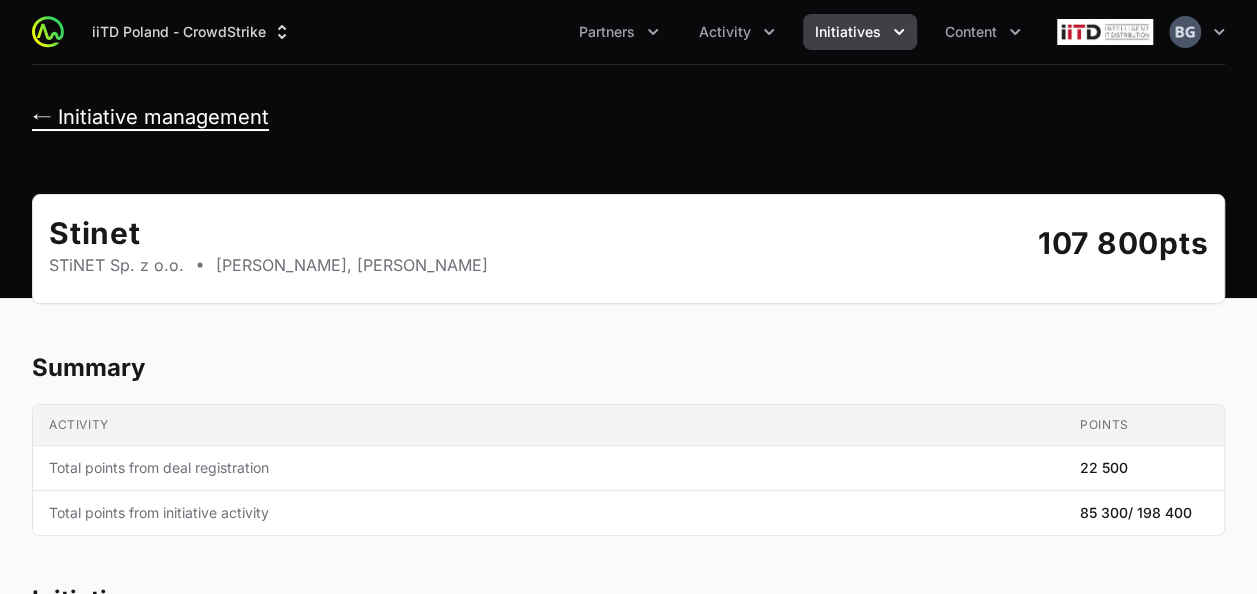 click on "← Initiative management" 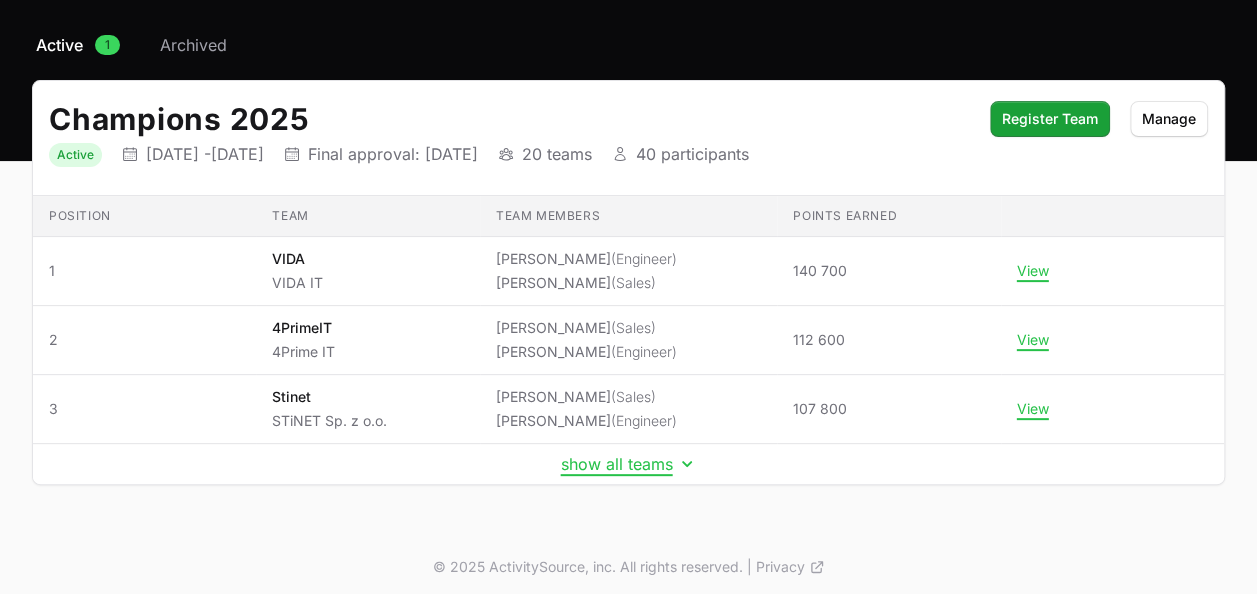 scroll, scrollTop: 152, scrollLeft: 0, axis: vertical 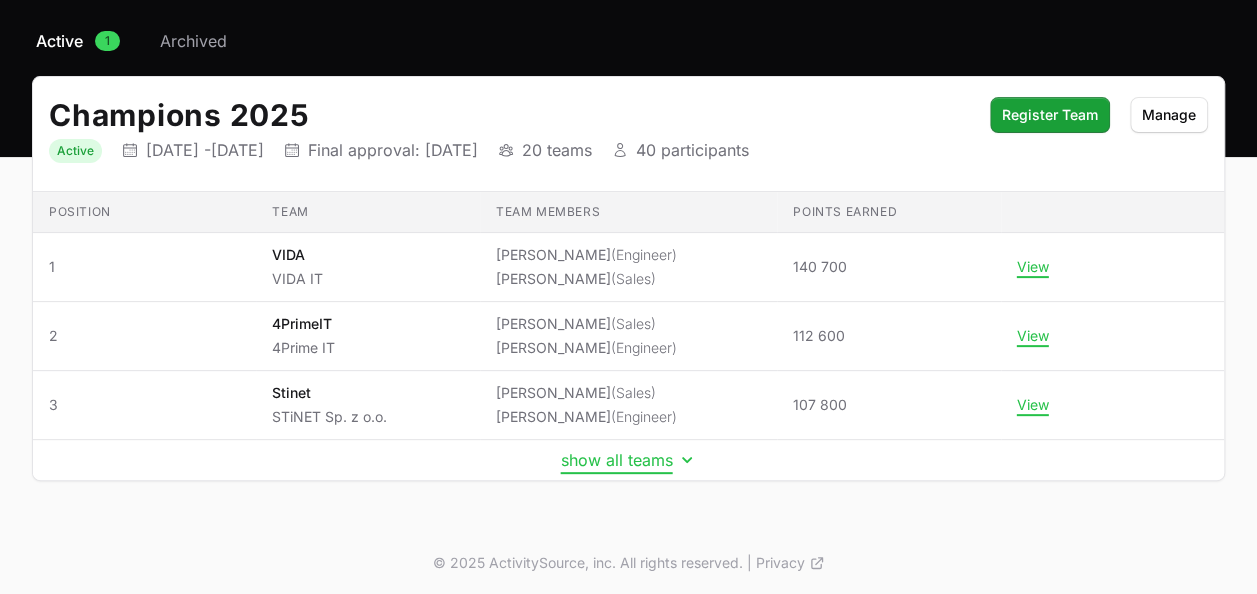 click on "show all teams" 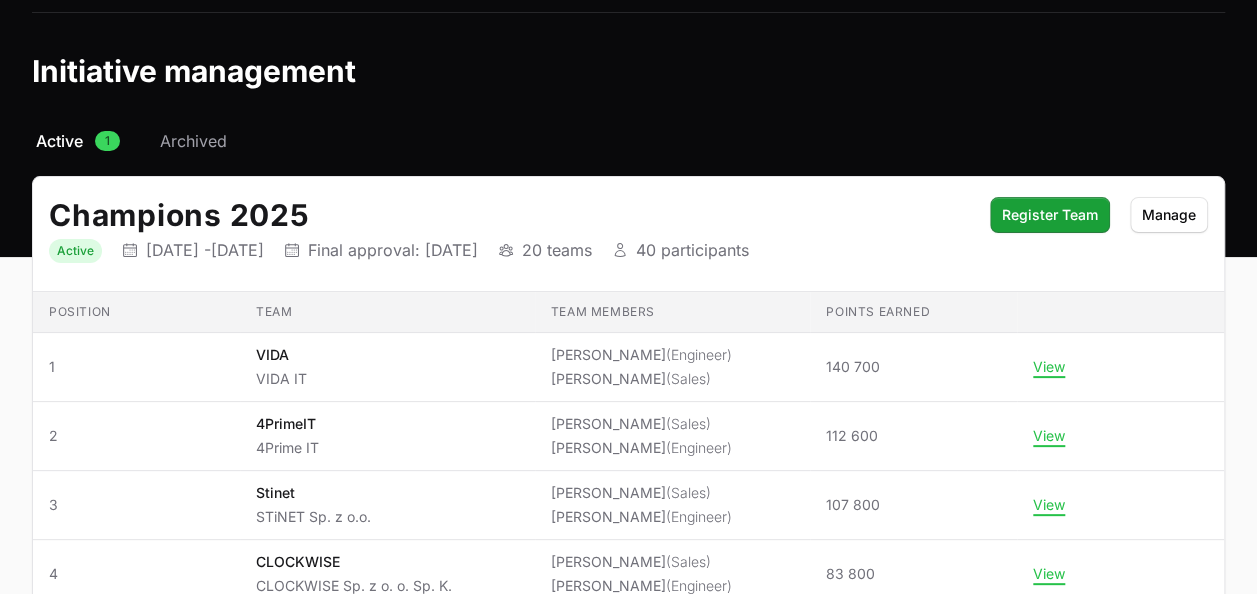 scroll, scrollTop: 0, scrollLeft: 0, axis: both 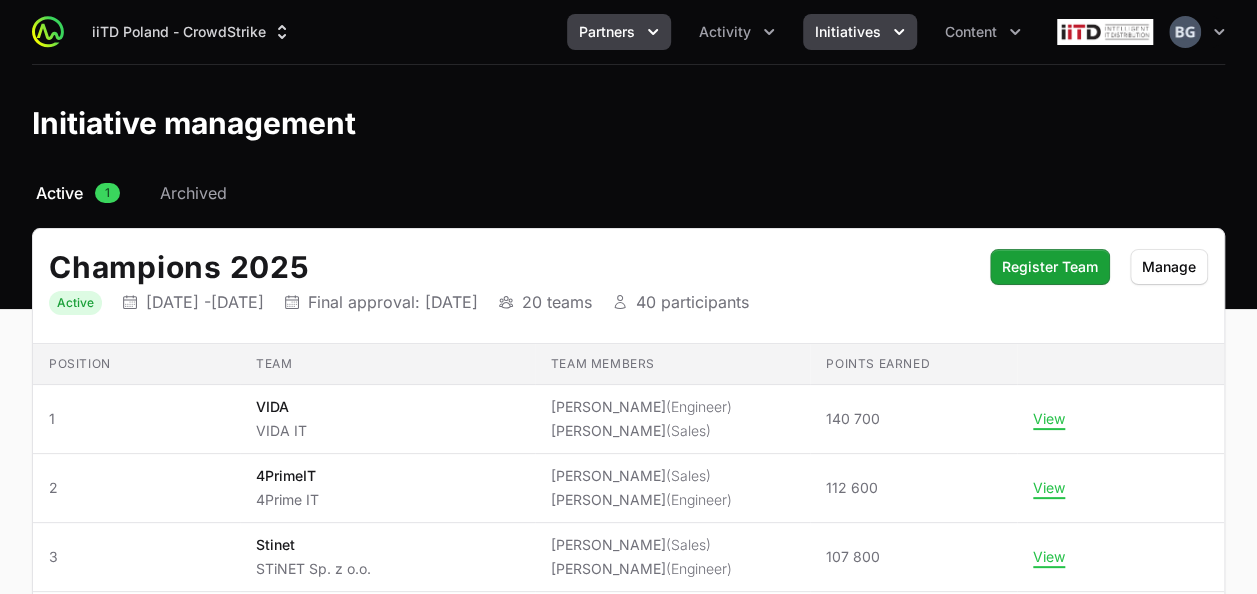 click 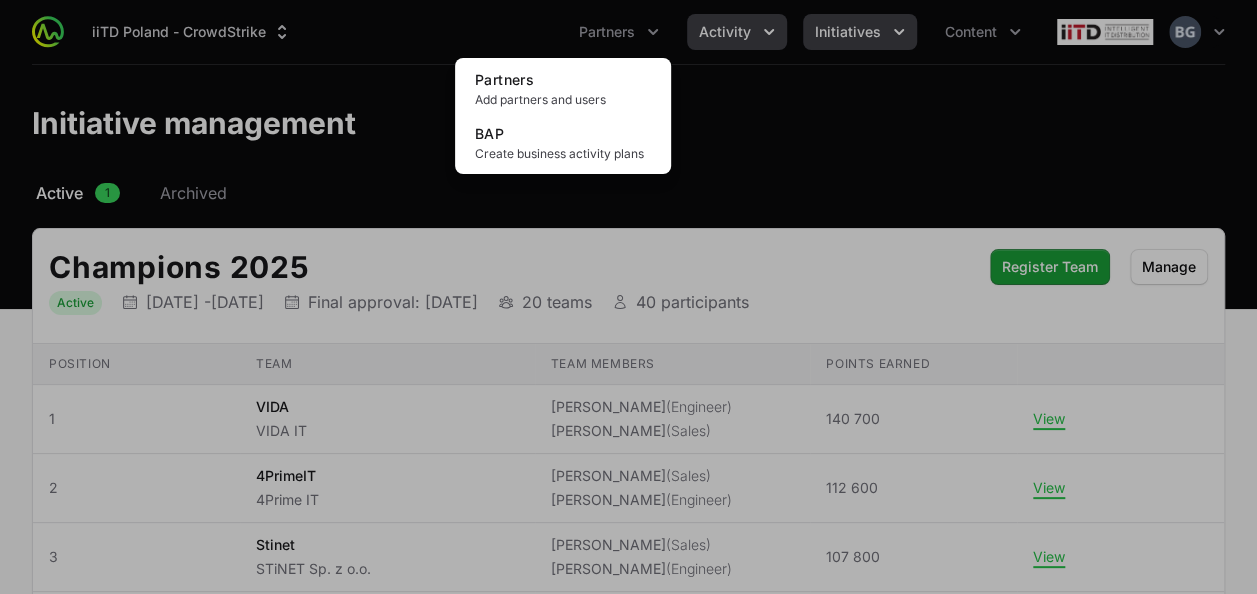 drag, startPoint x: 746, startPoint y: 52, endPoint x: 779, endPoint y: 40, distance: 35.1141 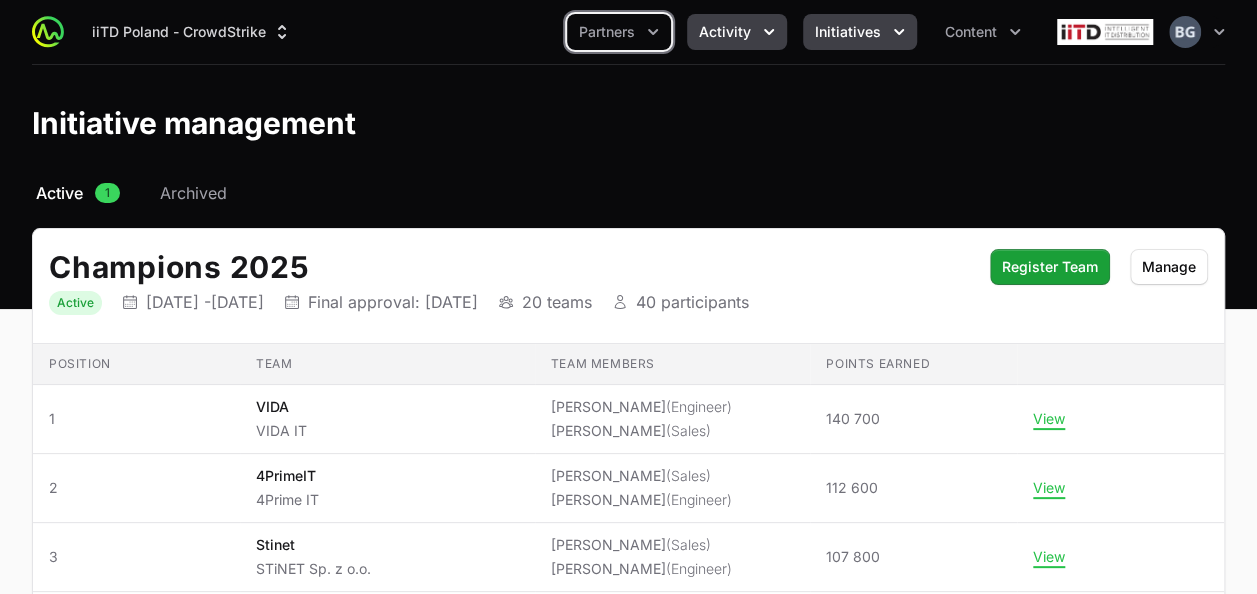 click on "Activity" 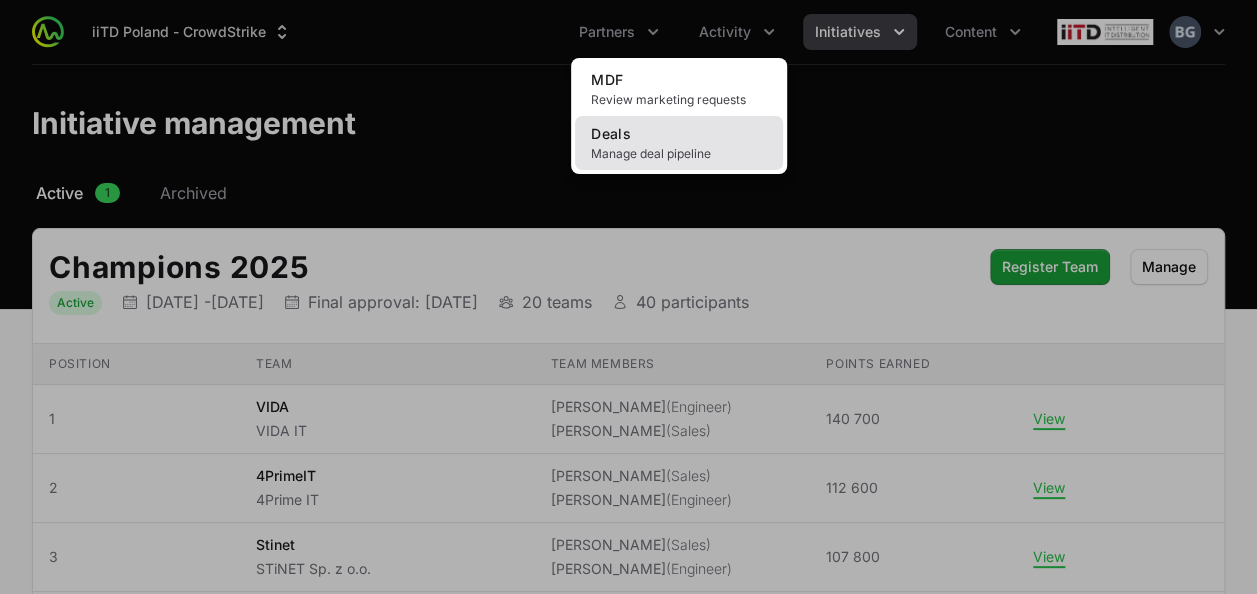 click on "Manage deal pipeline" 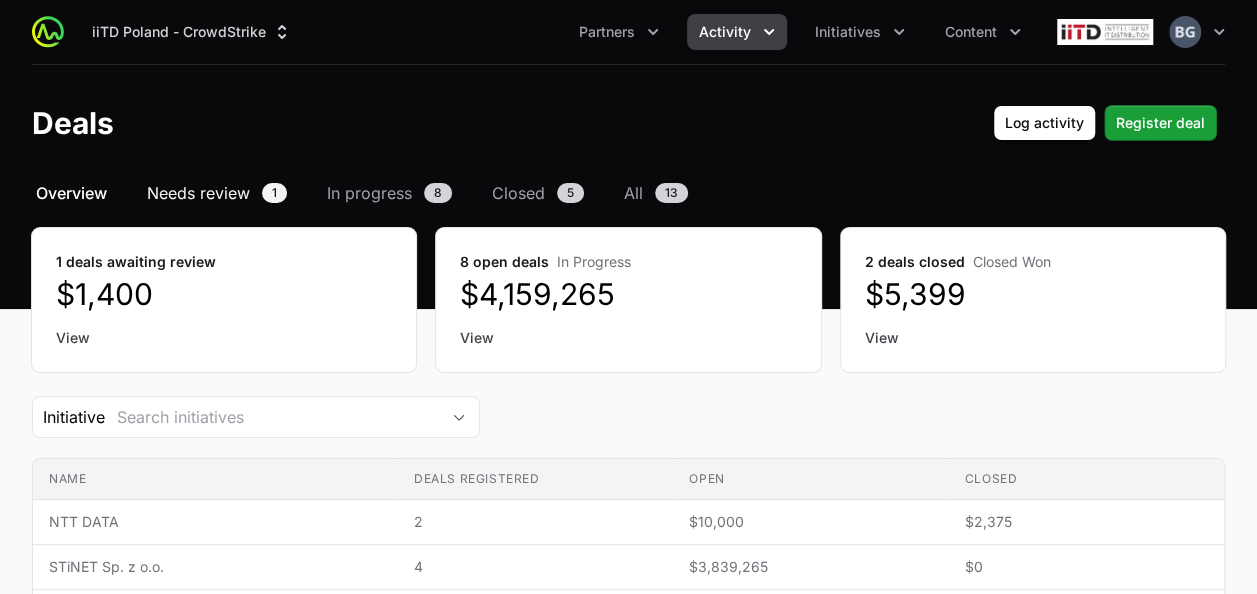 click on "1" 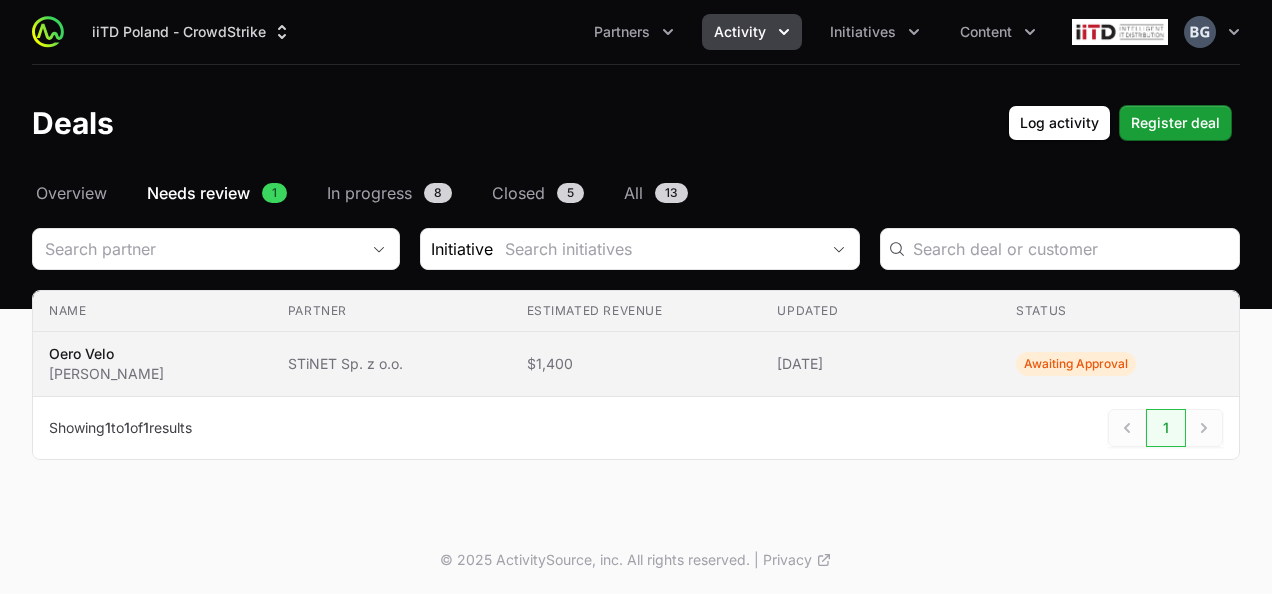 click on "Estimated revenue $1,400" 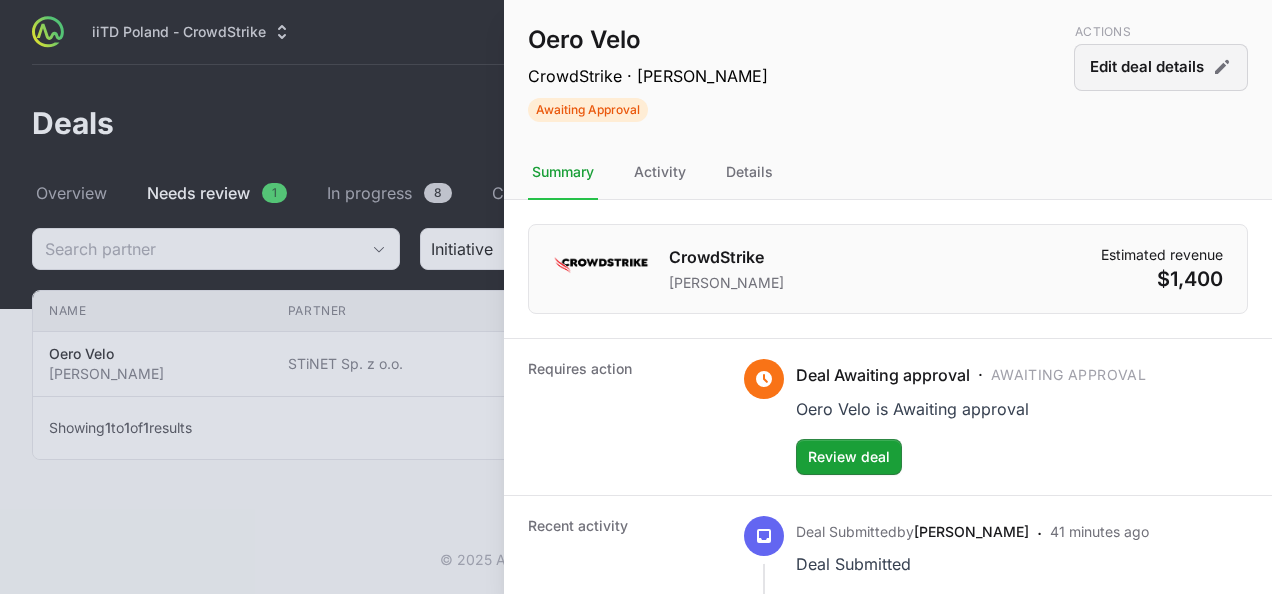 click on "Edit deal details" 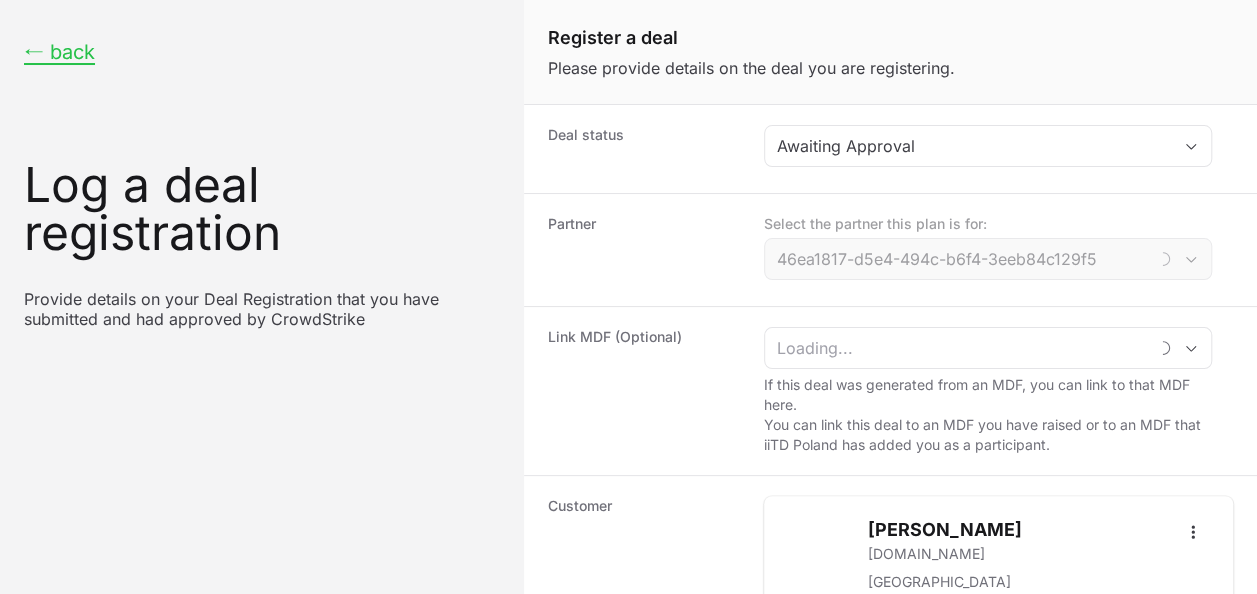 type on "STiNET Sp. z o.o." 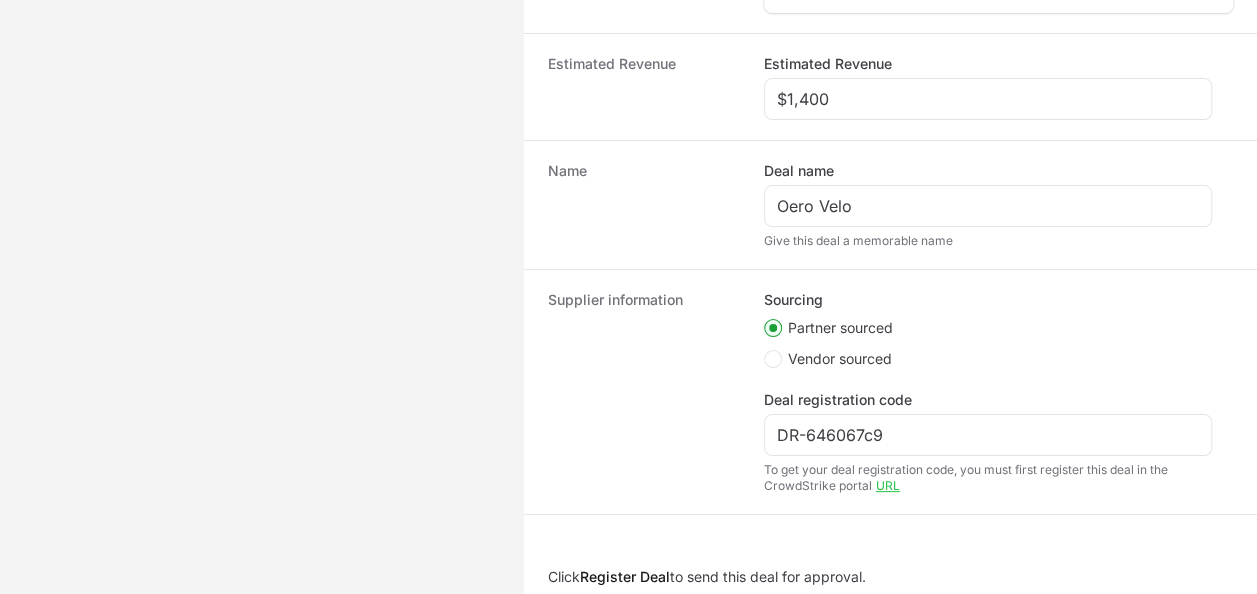scroll, scrollTop: 700, scrollLeft: 0, axis: vertical 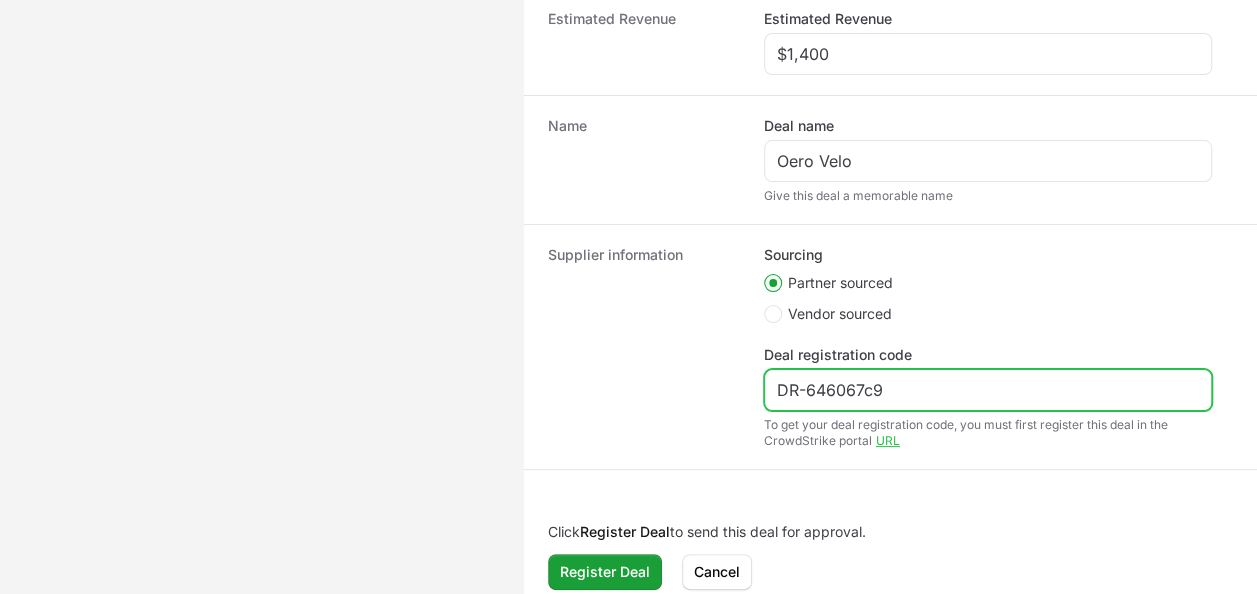 drag, startPoint x: 934, startPoint y: 392, endPoint x: 574, endPoint y: 320, distance: 367.1294 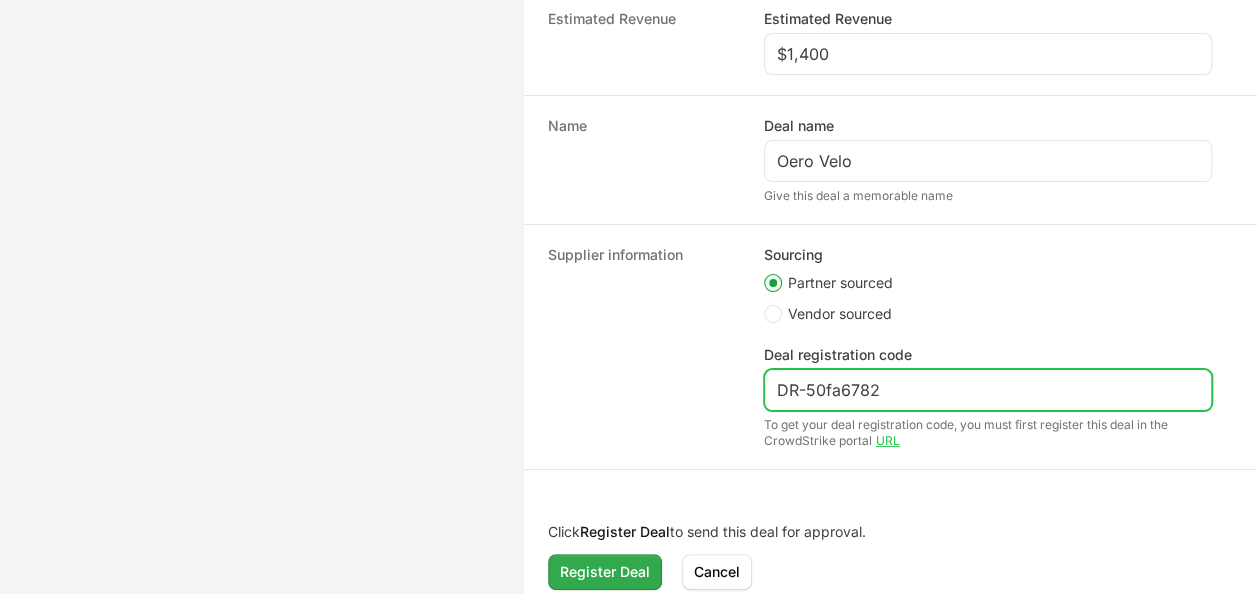 type on "DR-50fa6782" 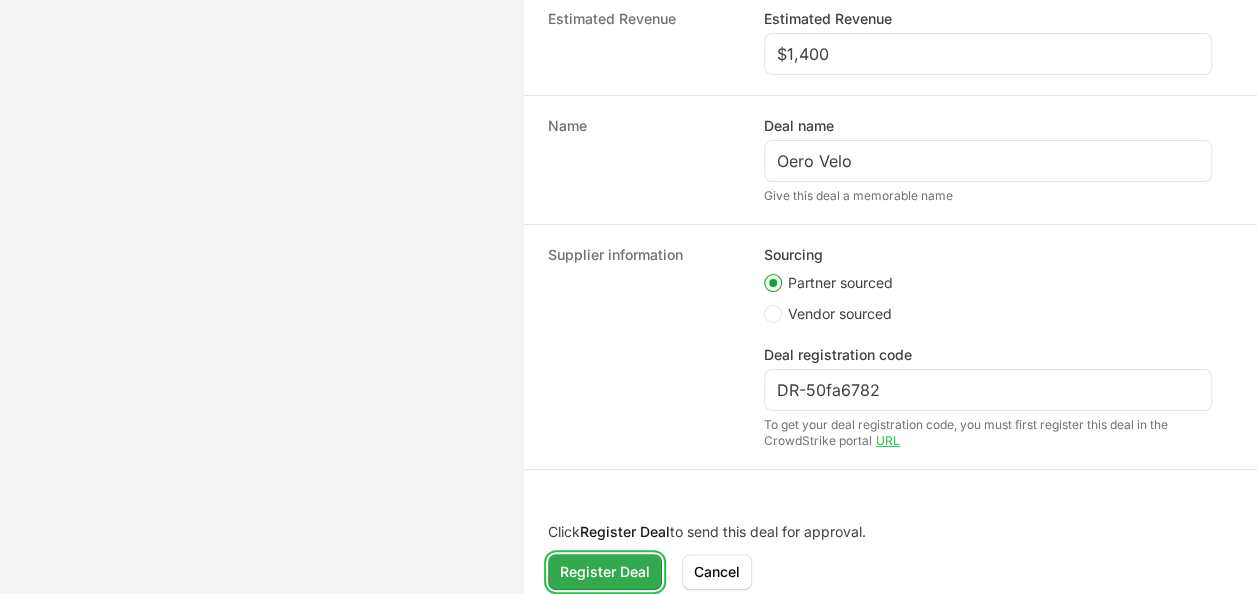 click on "Register Deal" 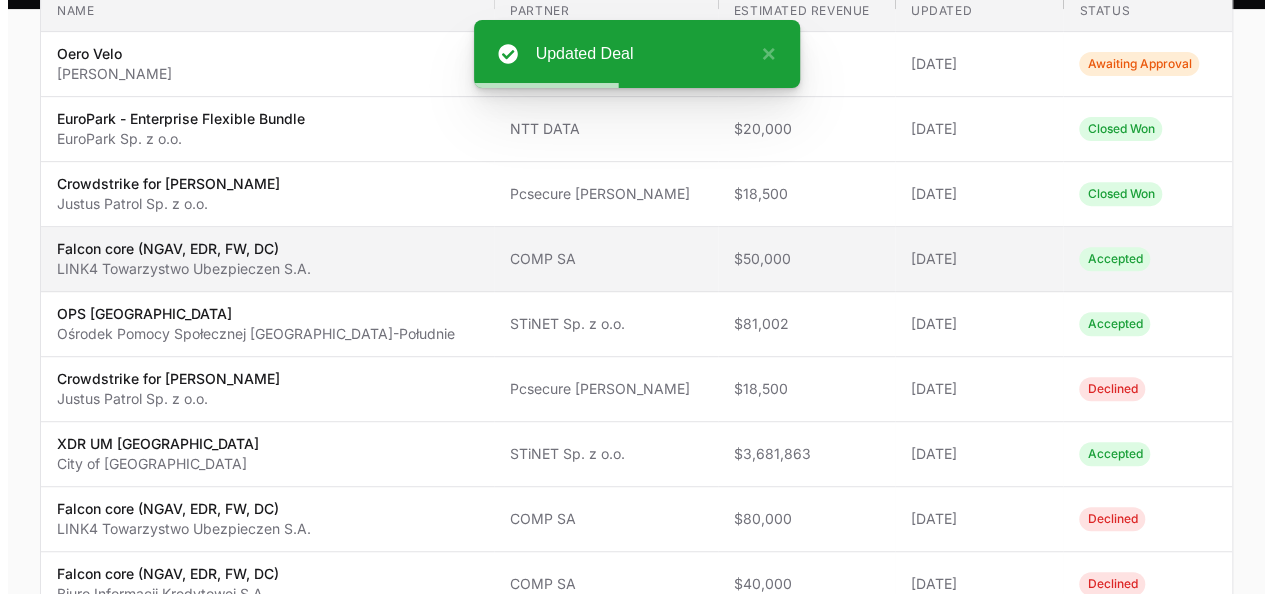 scroll, scrollTop: 0, scrollLeft: 0, axis: both 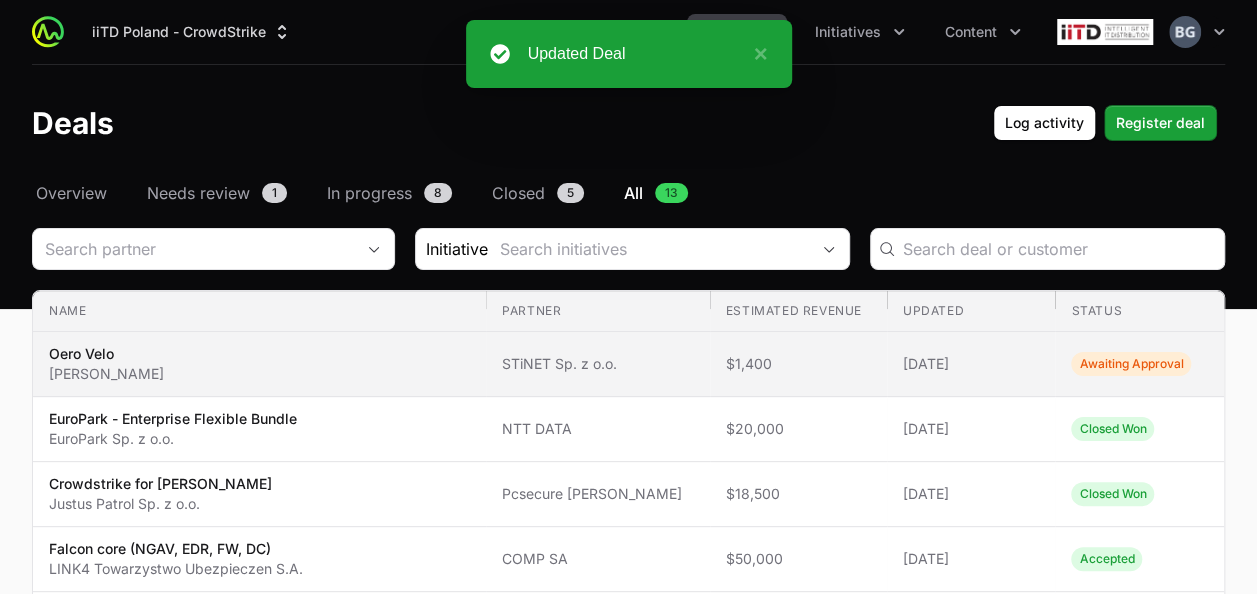 click on "Estimated revenue $1,400" 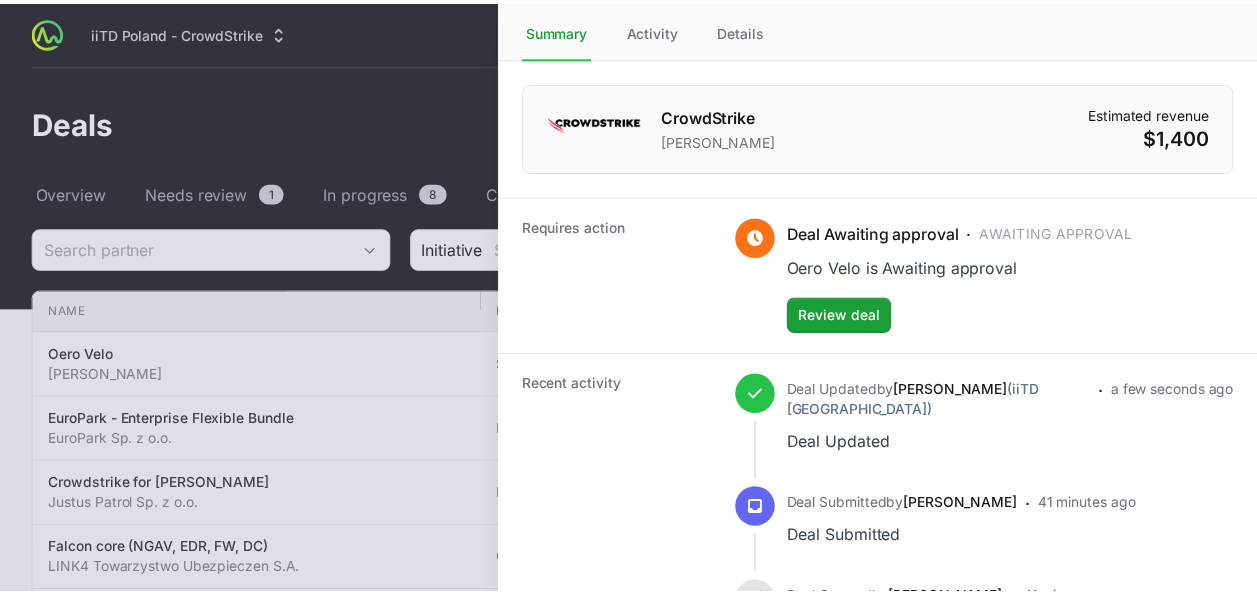 scroll, scrollTop: 261, scrollLeft: 0, axis: vertical 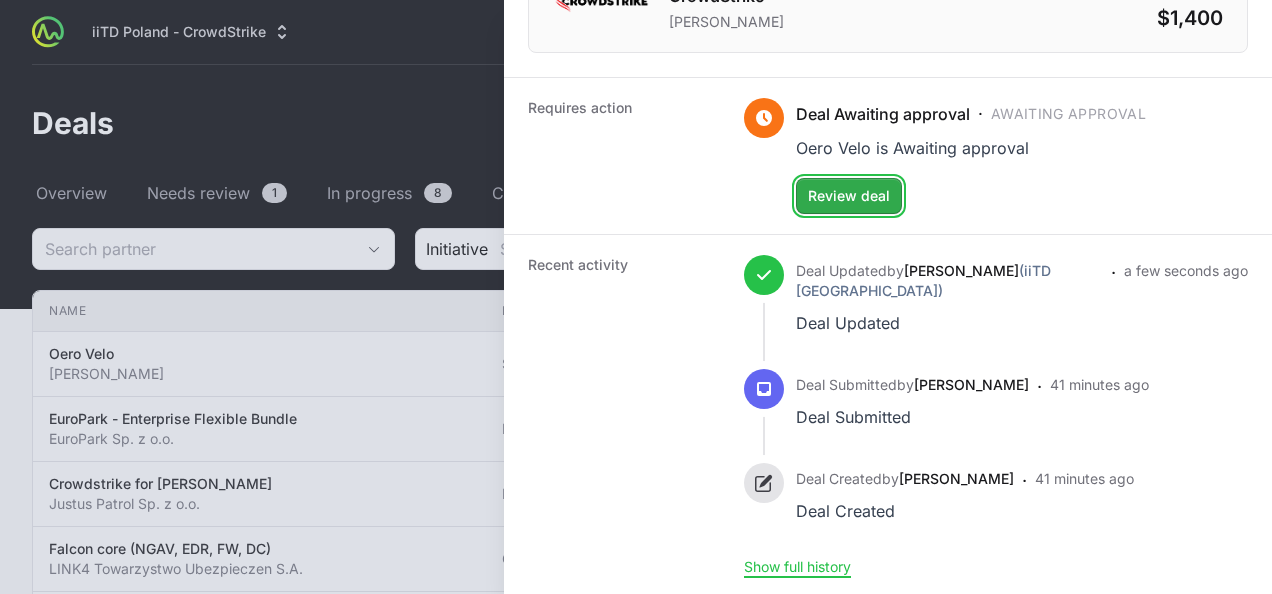 click on "Review deal" at bounding box center (849, 196) 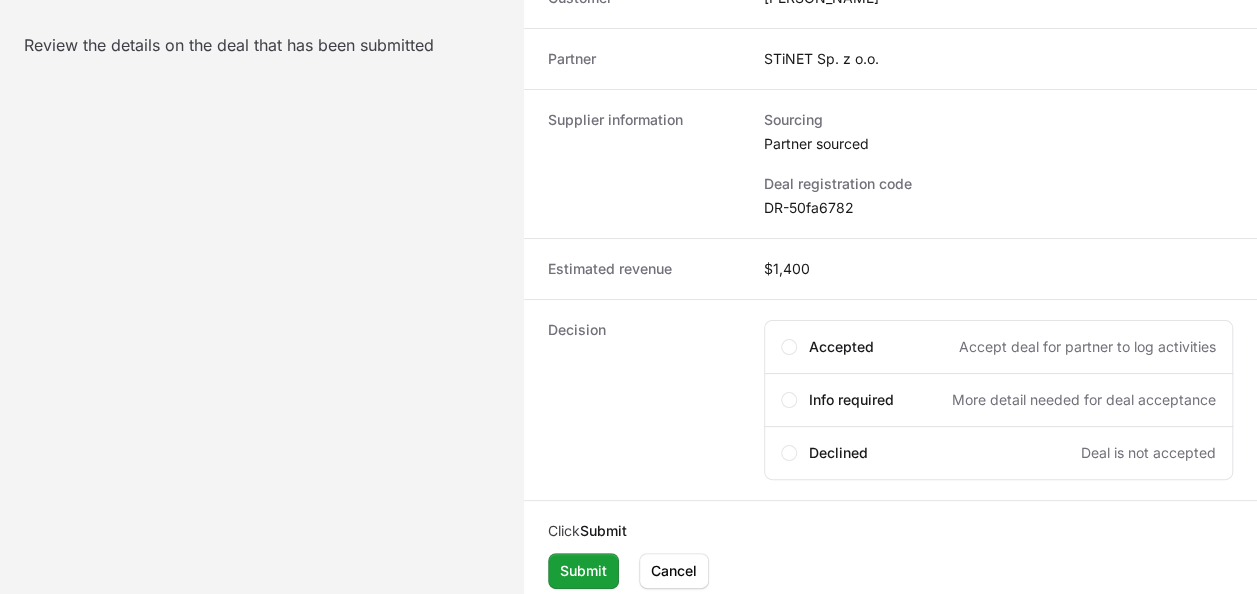scroll, scrollTop: 216, scrollLeft: 0, axis: vertical 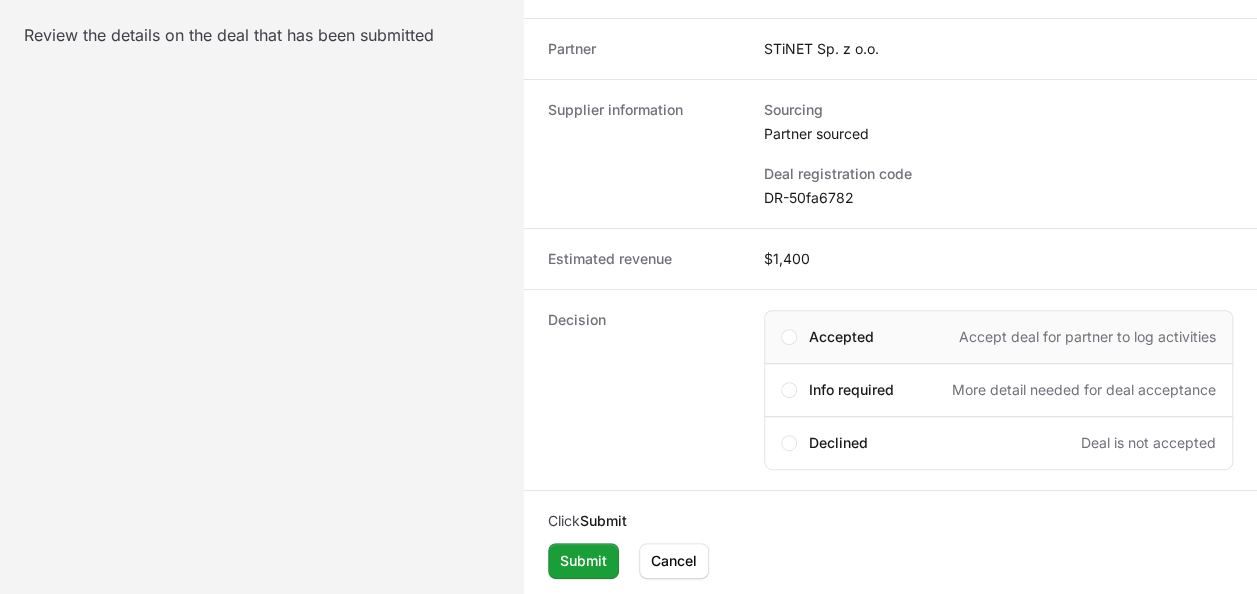 click on "Accepted Accept deal for partner to log activities" 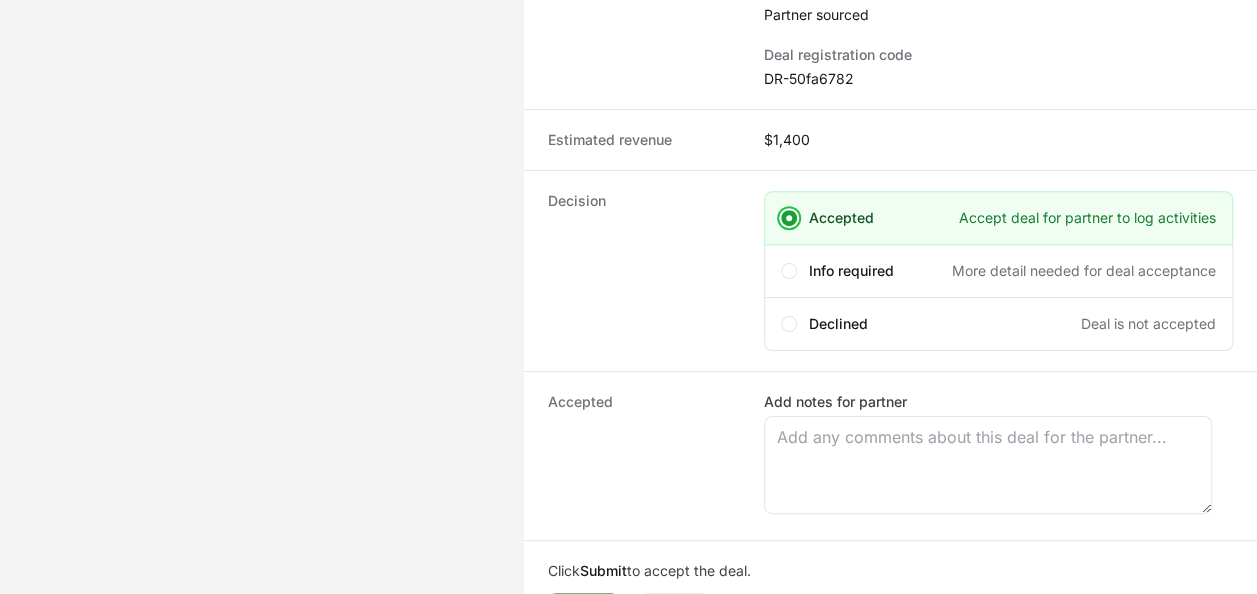 scroll, scrollTop: 384, scrollLeft: 0, axis: vertical 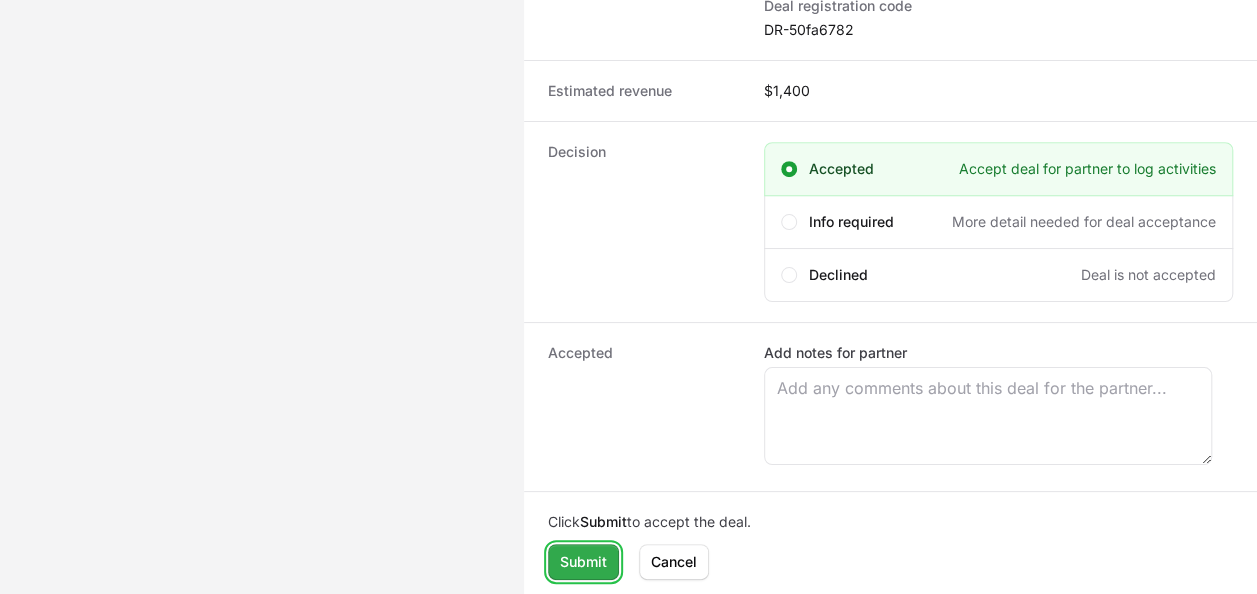 click on "Submit" 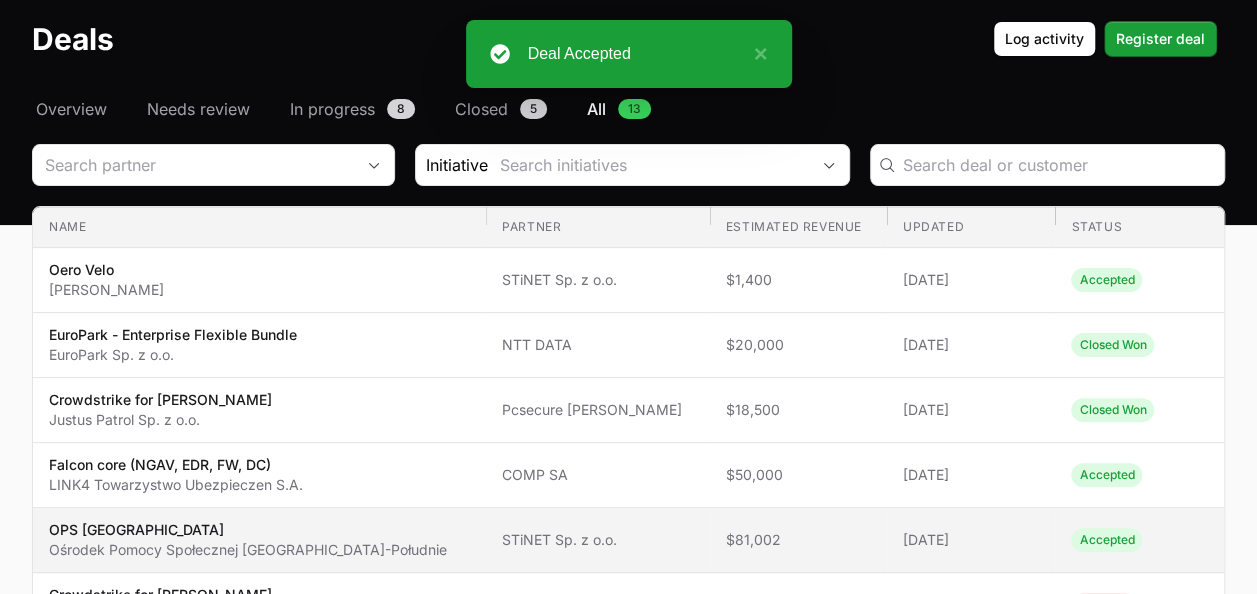 scroll, scrollTop: 0, scrollLeft: 0, axis: both 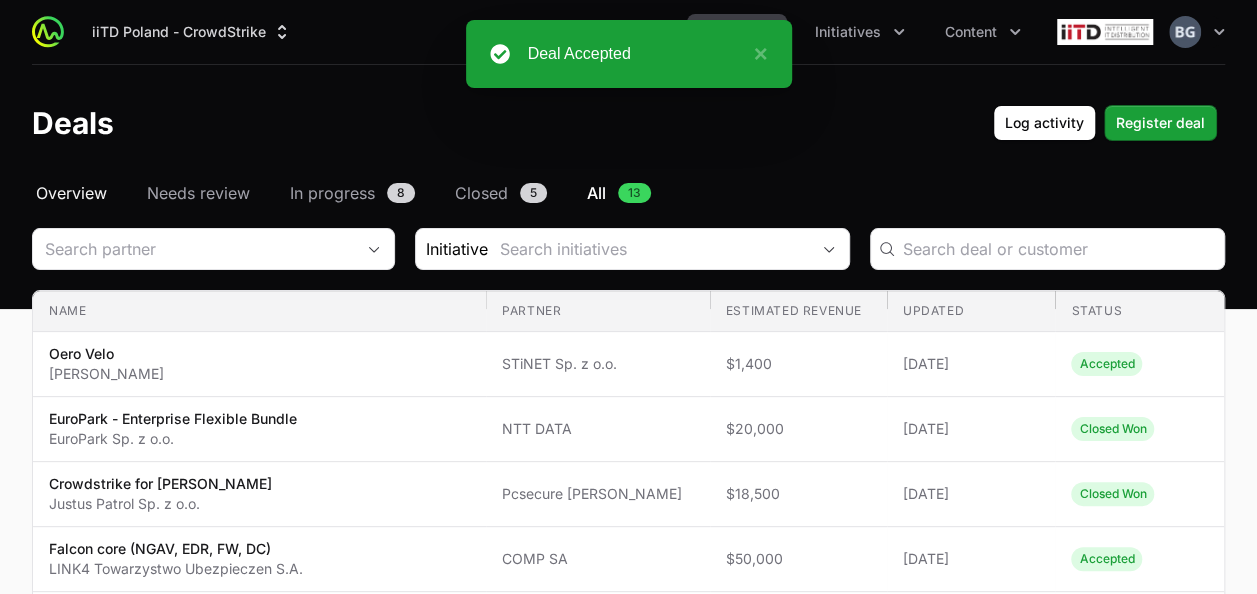 click on "Overview" 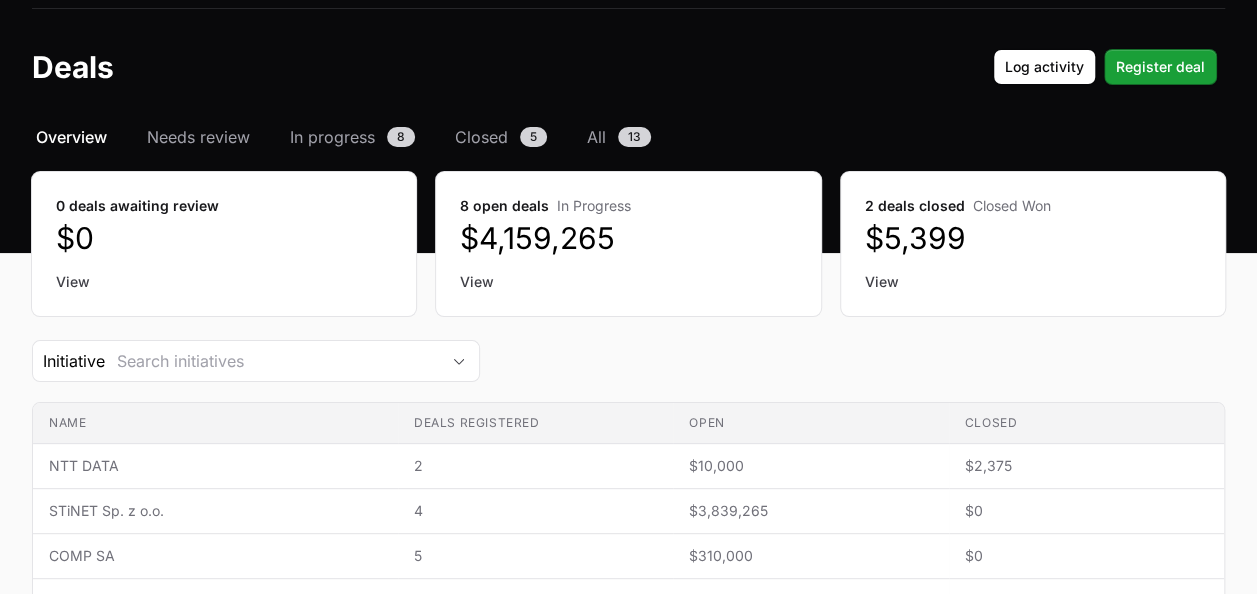 scroll, scrollTop: 0, scrollLeft: 0, axis: both 